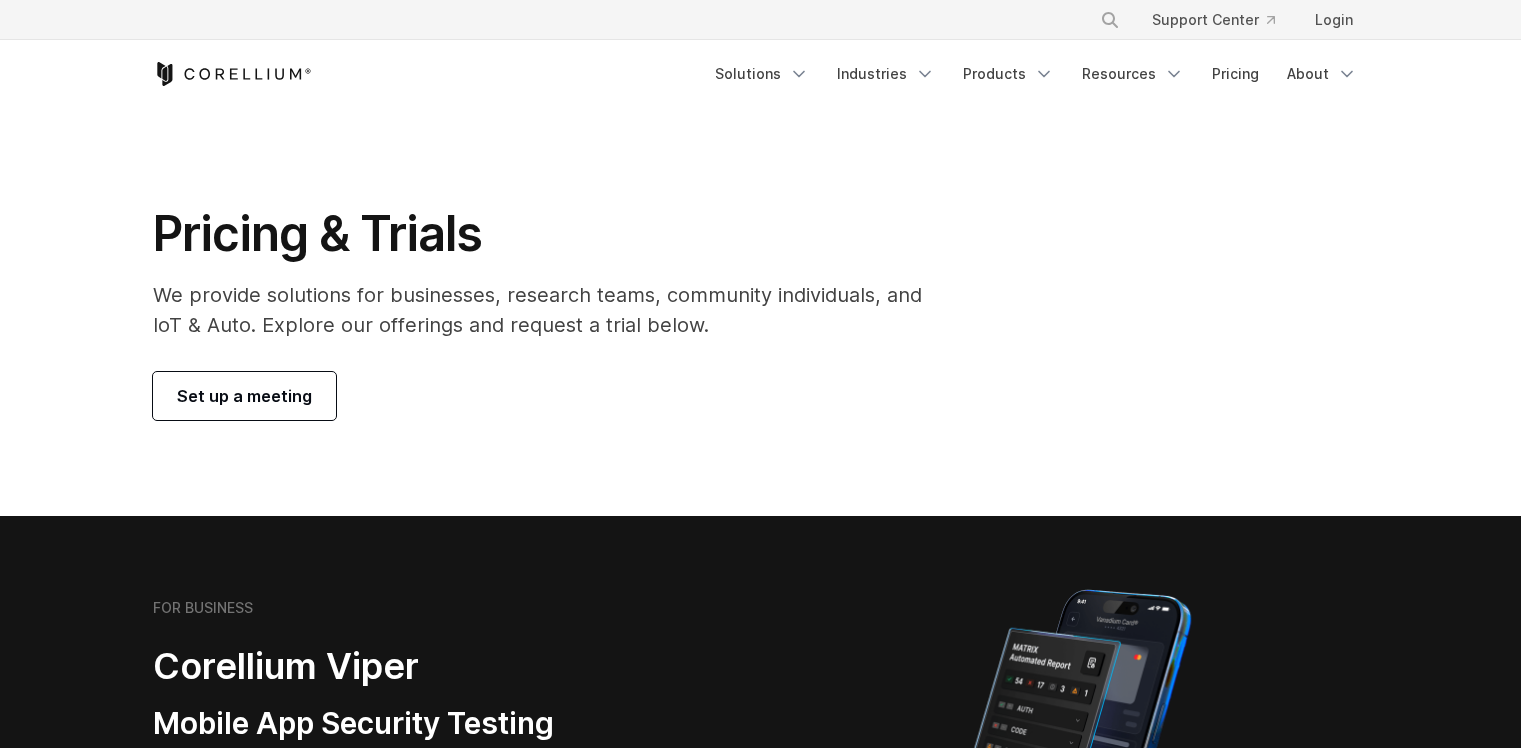 scroll, scrollTop: 0, scrollLeft: 0, axis: both 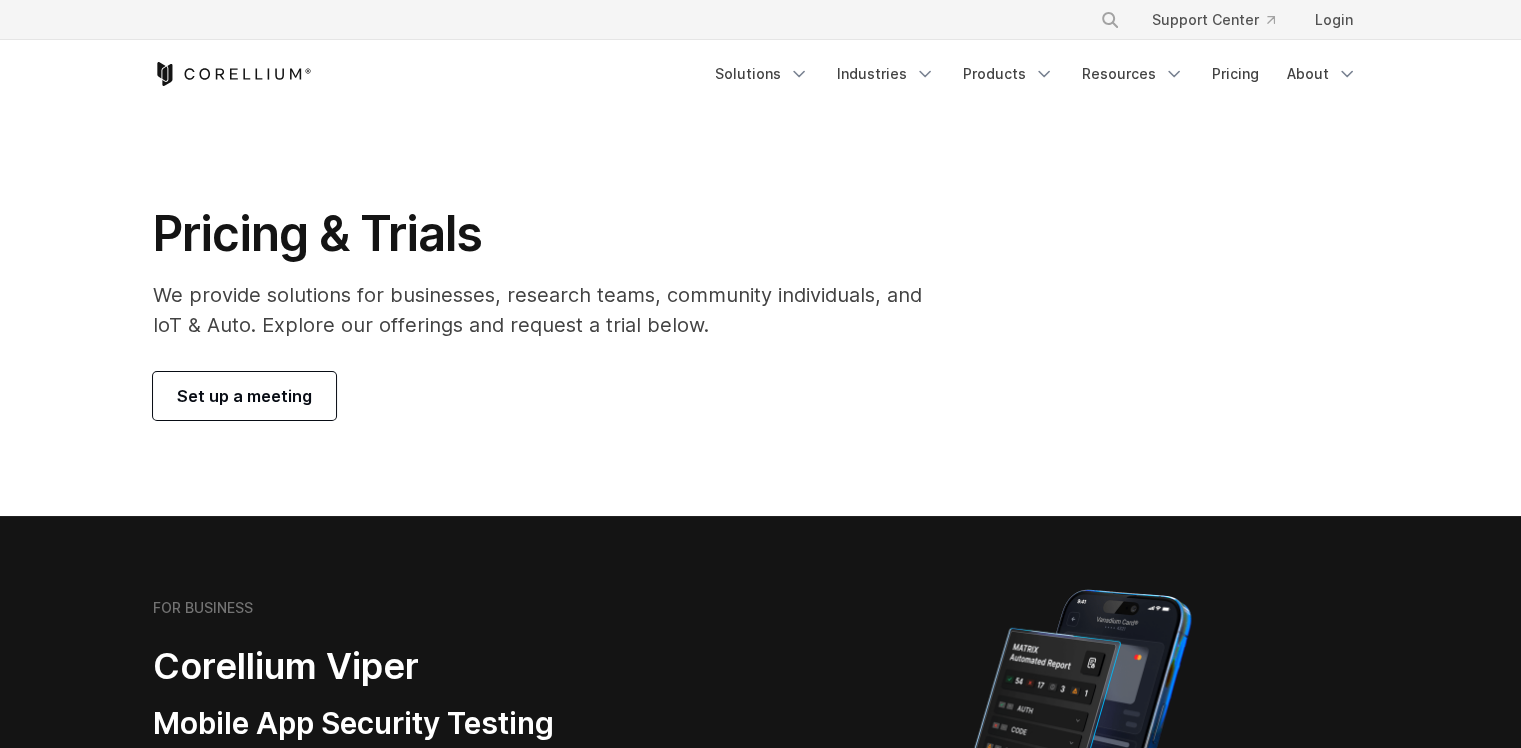 click on "We provide solutions for businesses, research teams, community individuals, and IoT & Auto. Explore our offerings and request a trial below." at bounding box center (551, 310) 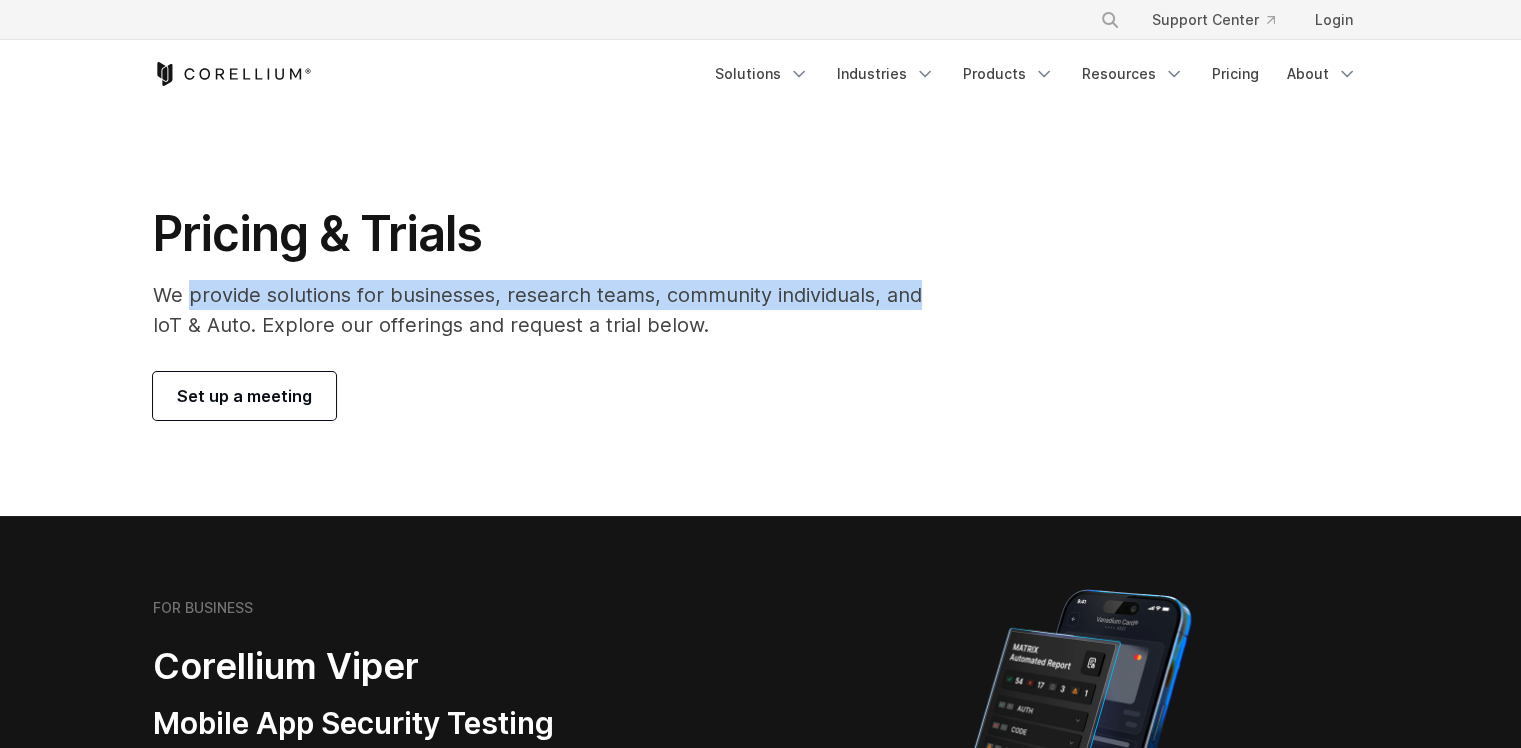 drag, startPoint x: 228, startPoint y: 320, endPoint x: 897, endPoint y: 325, distance: 669.0187 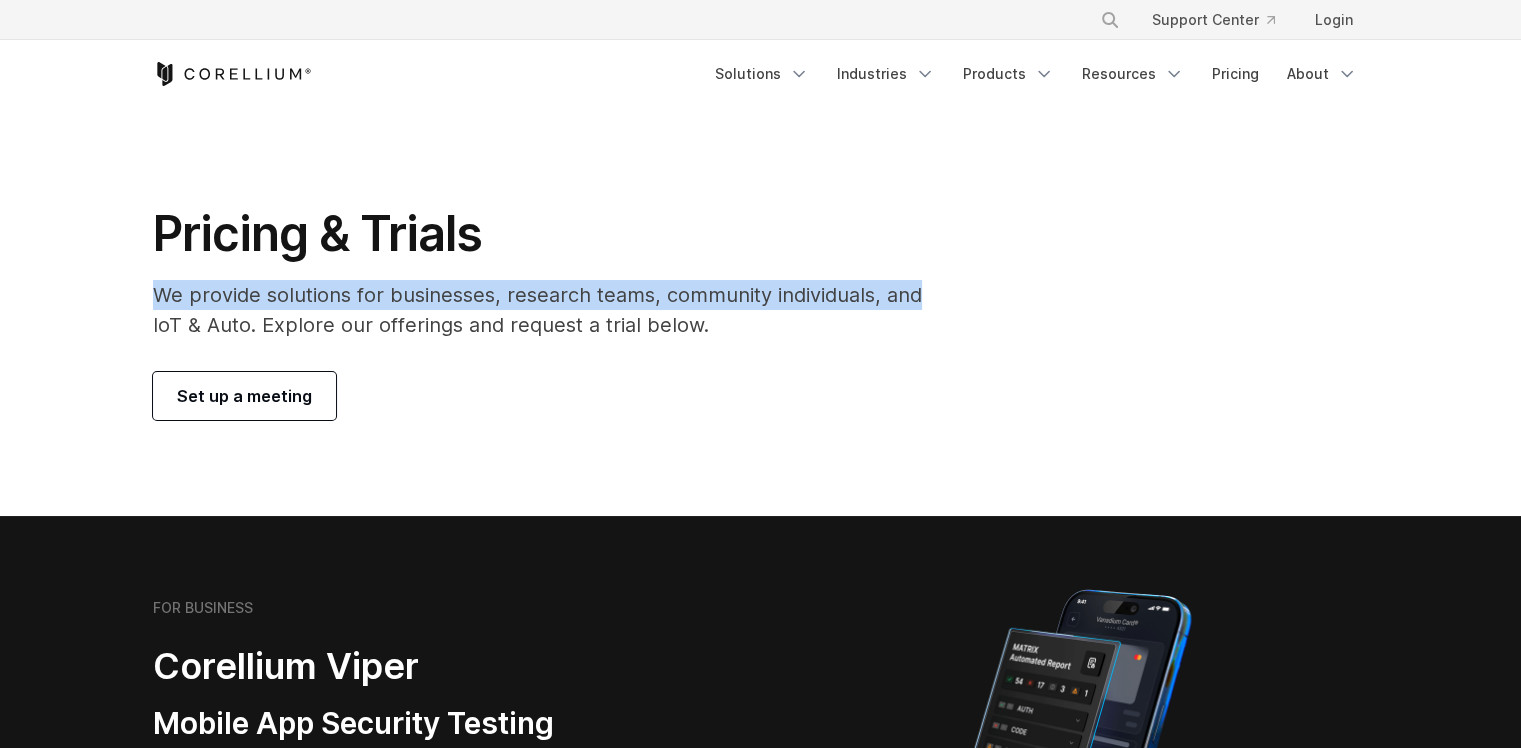 drag, startPoint x: 897, startPoint y: 325, endPoint x: 163, endPoint y: 307, distance: 734.2207 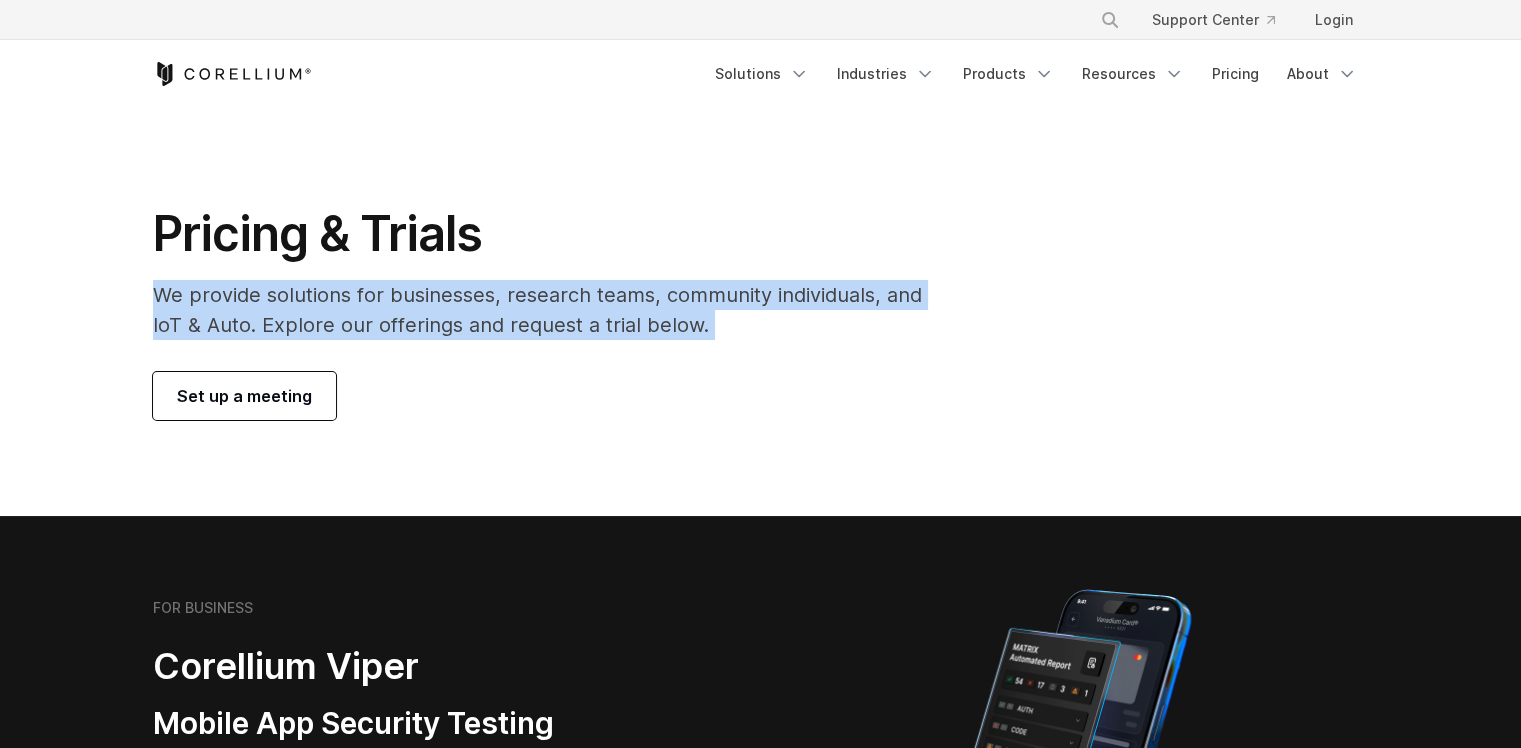 drag, startPoint x: 163, startPoint y: 307, endPoint x: 772, endPoint y: 353, distance: 610.7348 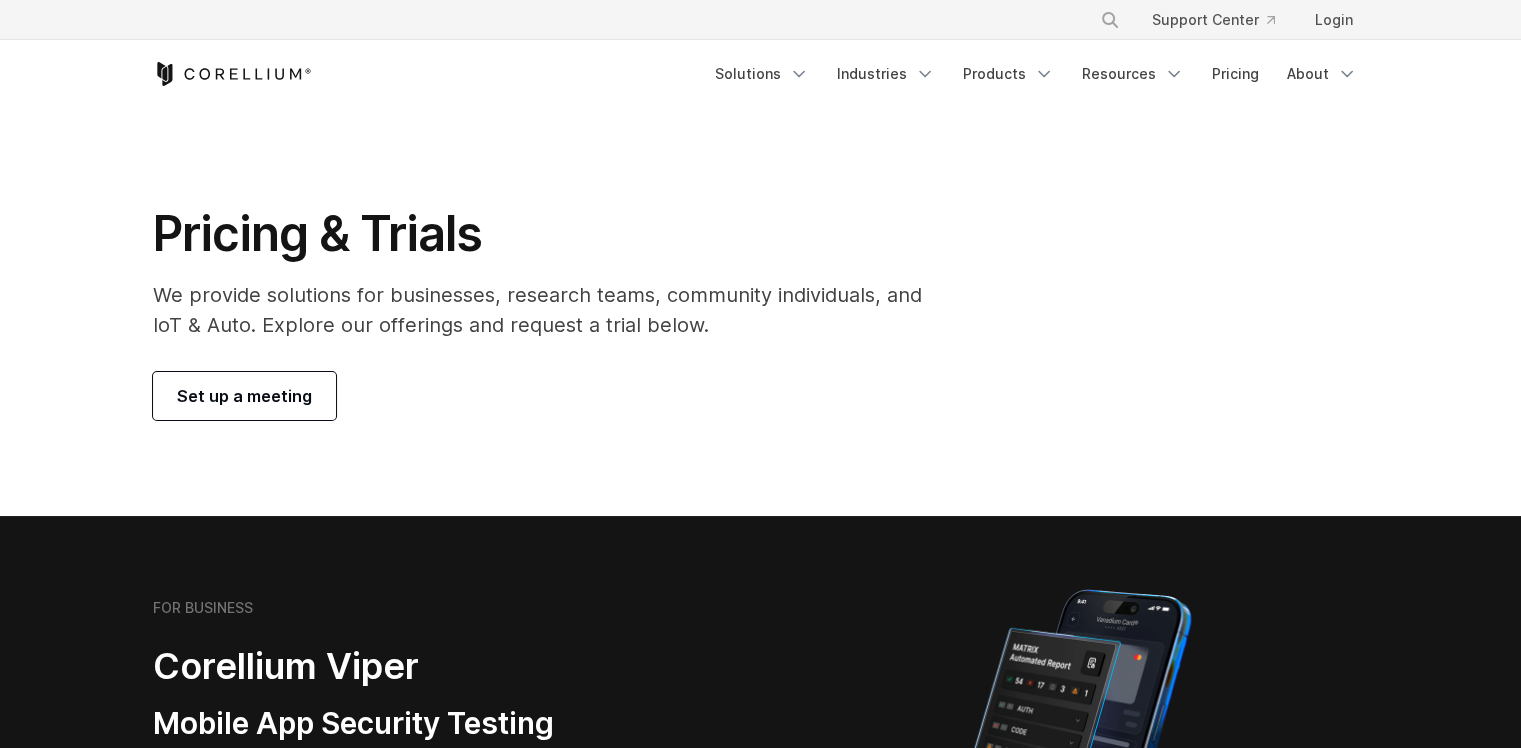 click on "Set up a meeting" at bounding box center [244, 396] 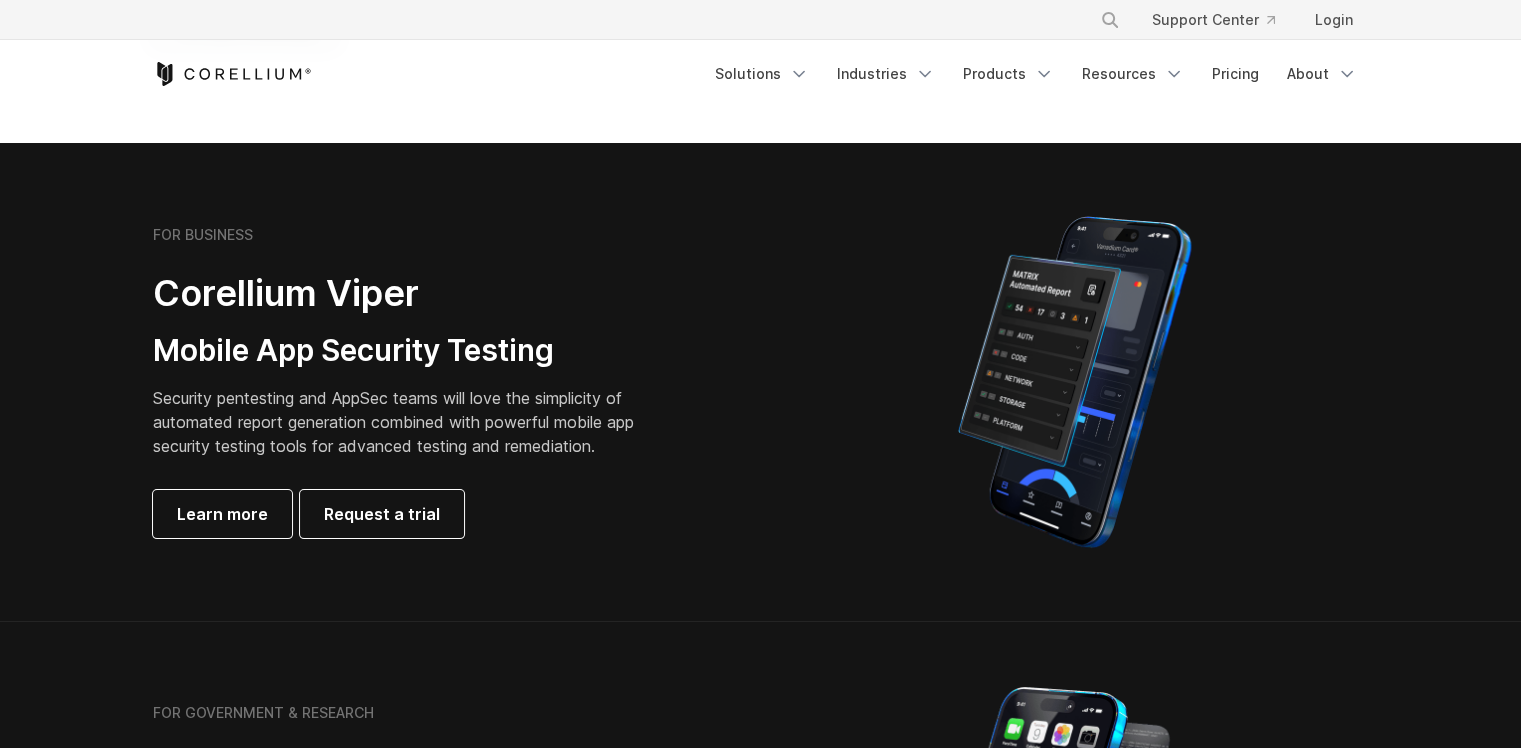 scroll, scrollTop: 480, scrollLeft: 0, axis: vertical 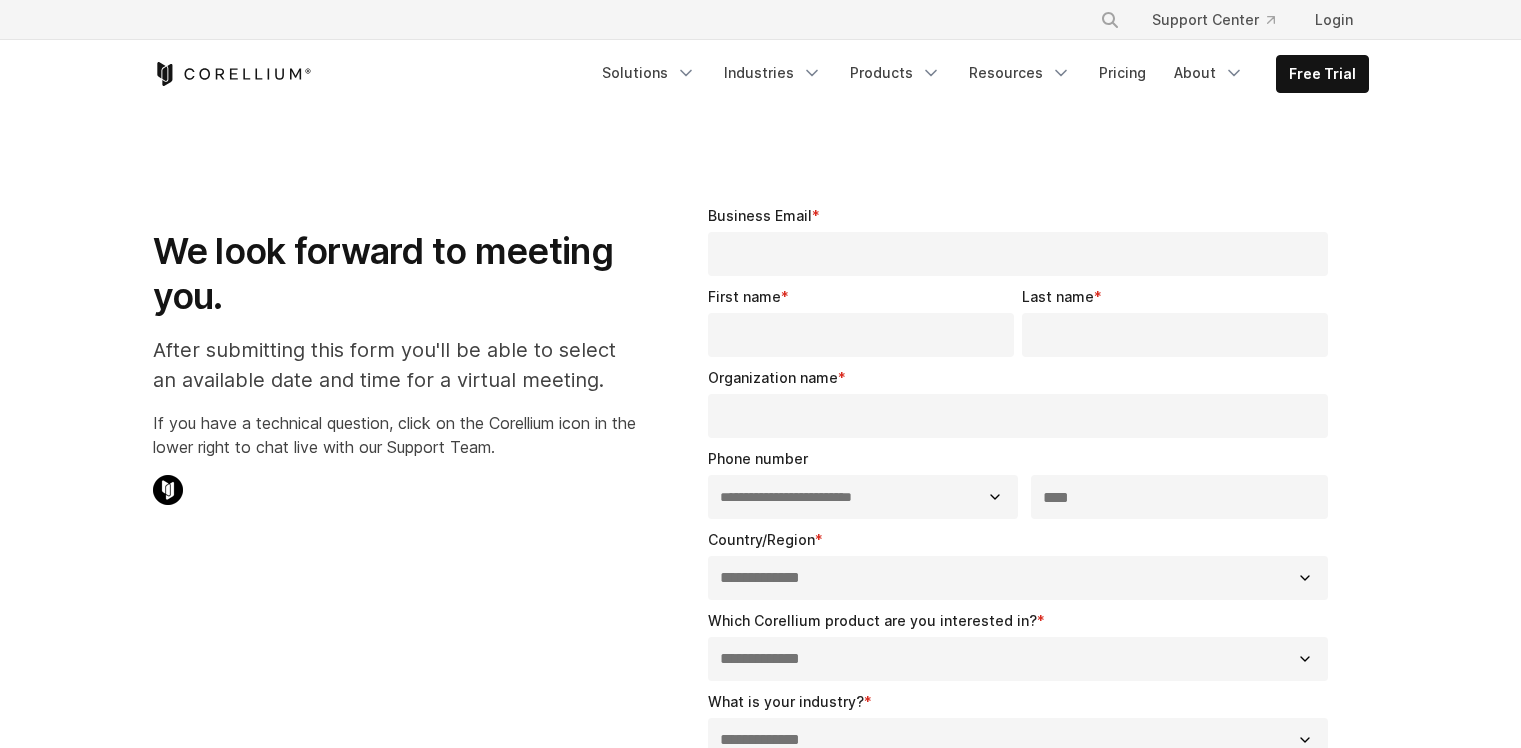 select on "**" 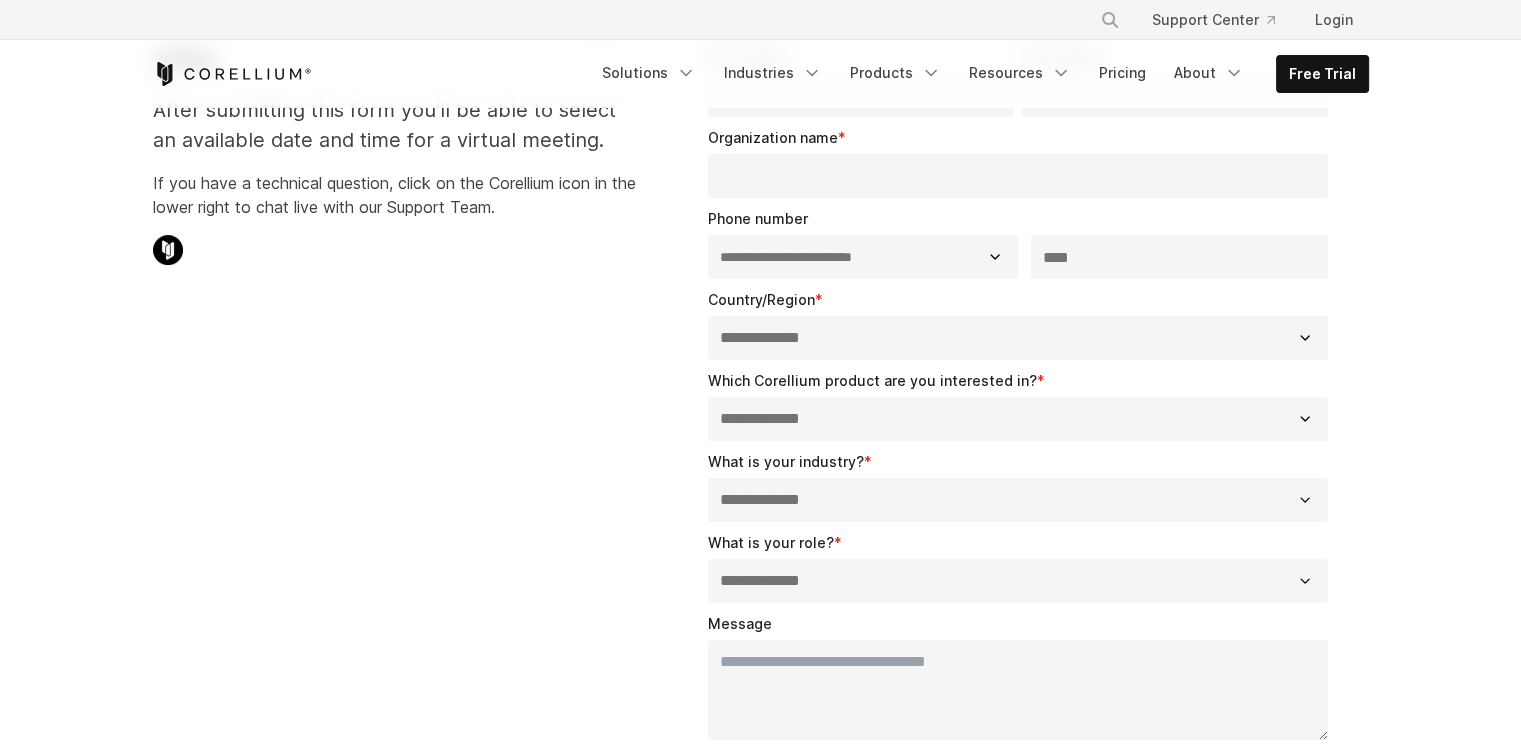 scroll, scrollTop: 0, scrollLeft: 0, axis: both 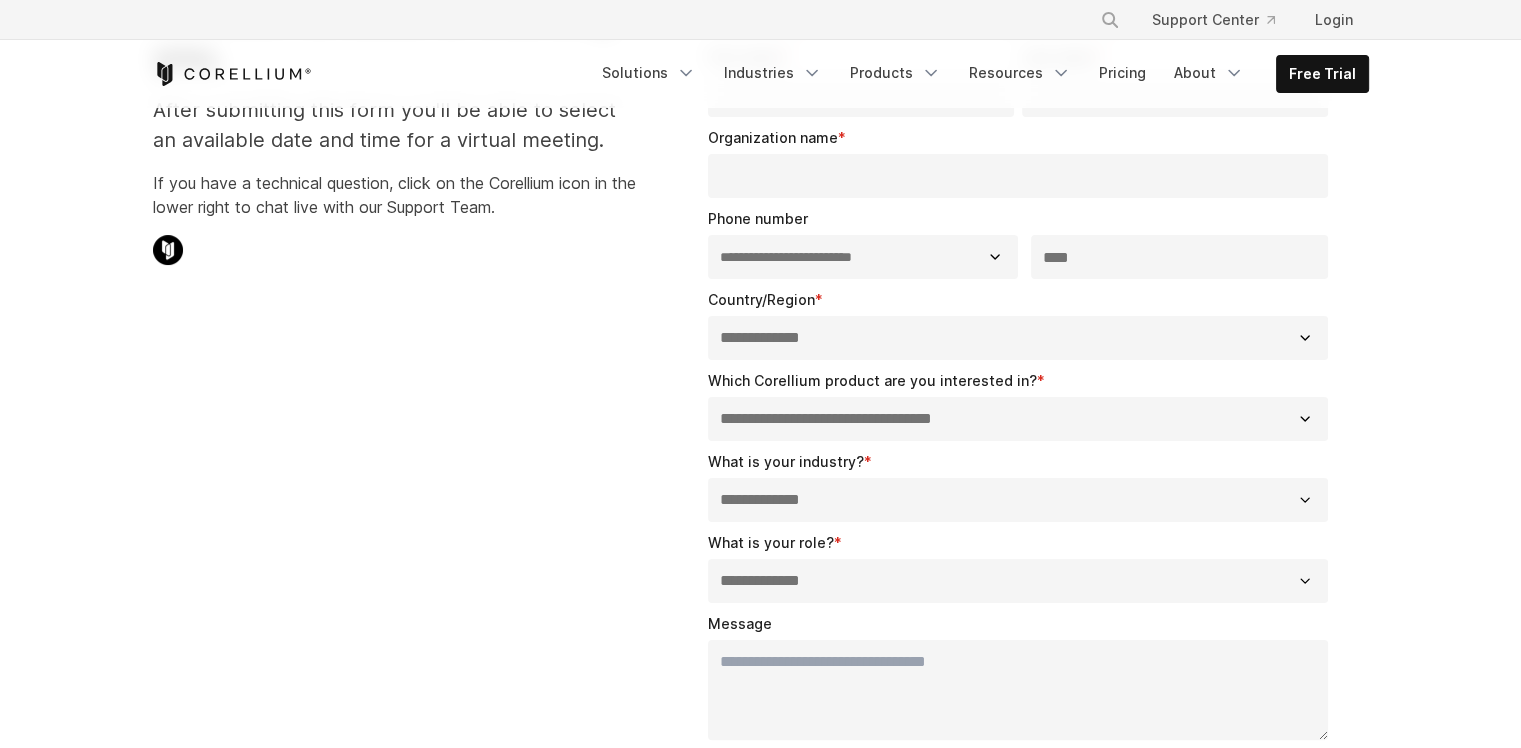 click on "**********" at bounding box center (1018, 419) 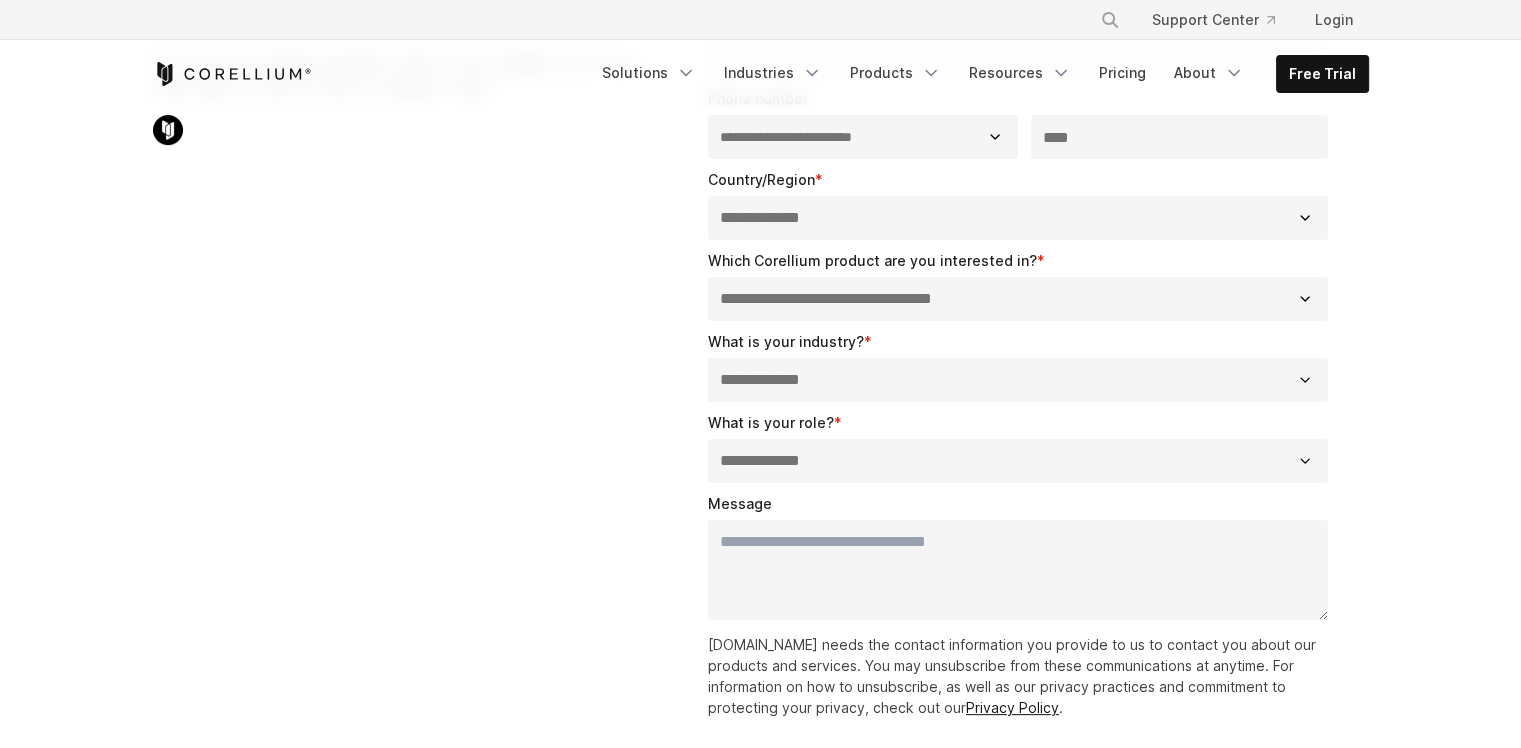 select on "**********" 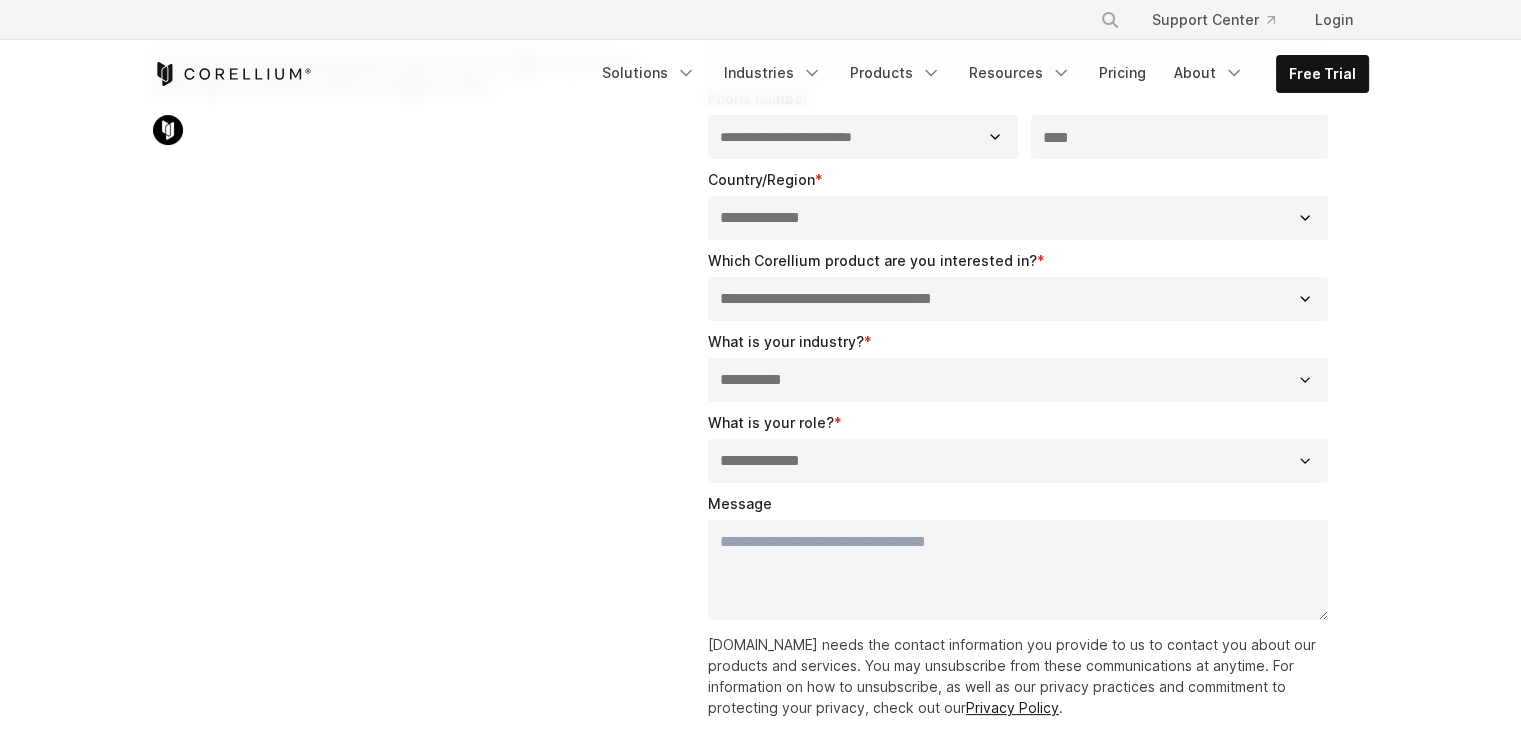 click on "**********" at bounding box center (1018, 380) 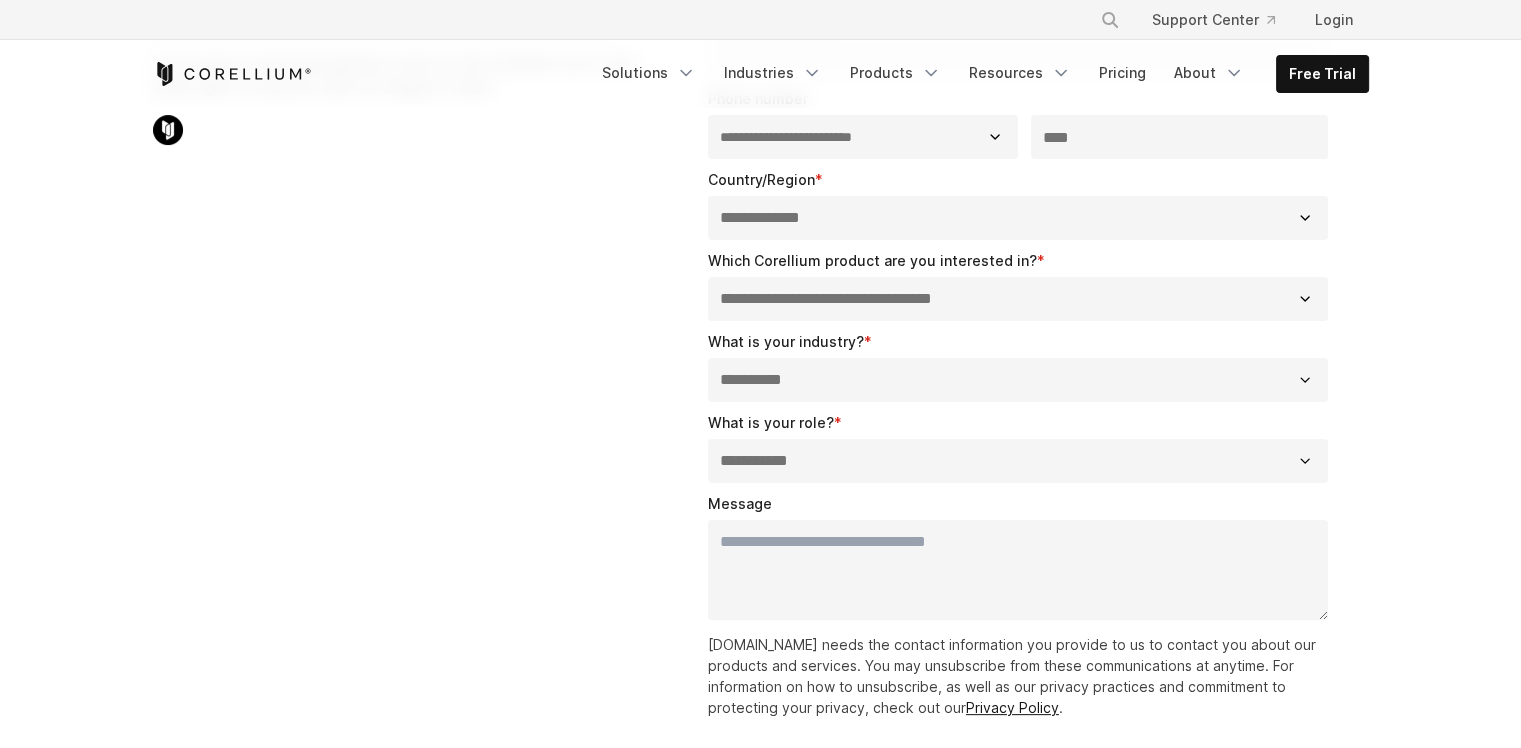 click on "**********" at bounding box center (1018, 461) 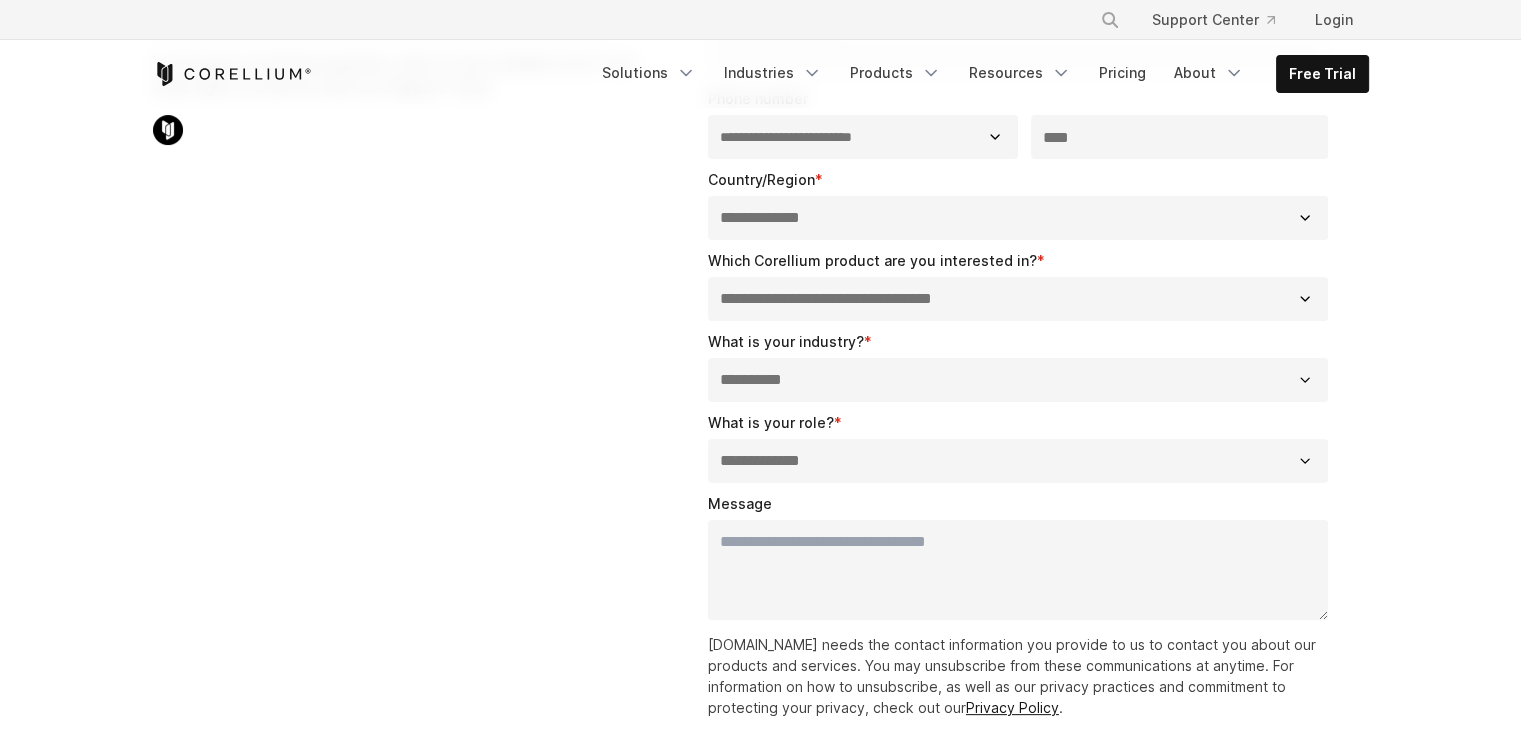 click on "**********" at bounding box center [1018, 461] 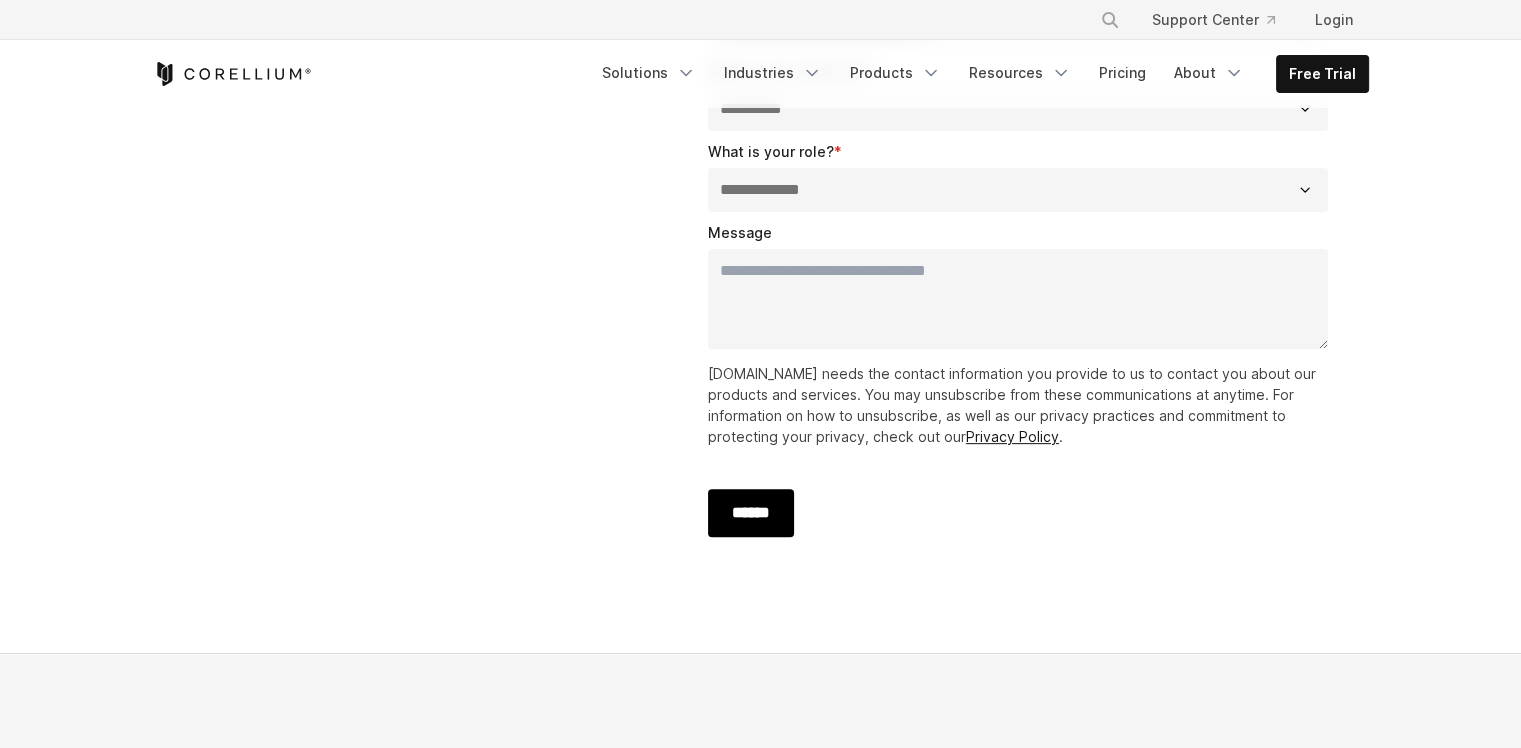 scroll, scrollTop: 720, scrollLeft: 0, axis: vertical 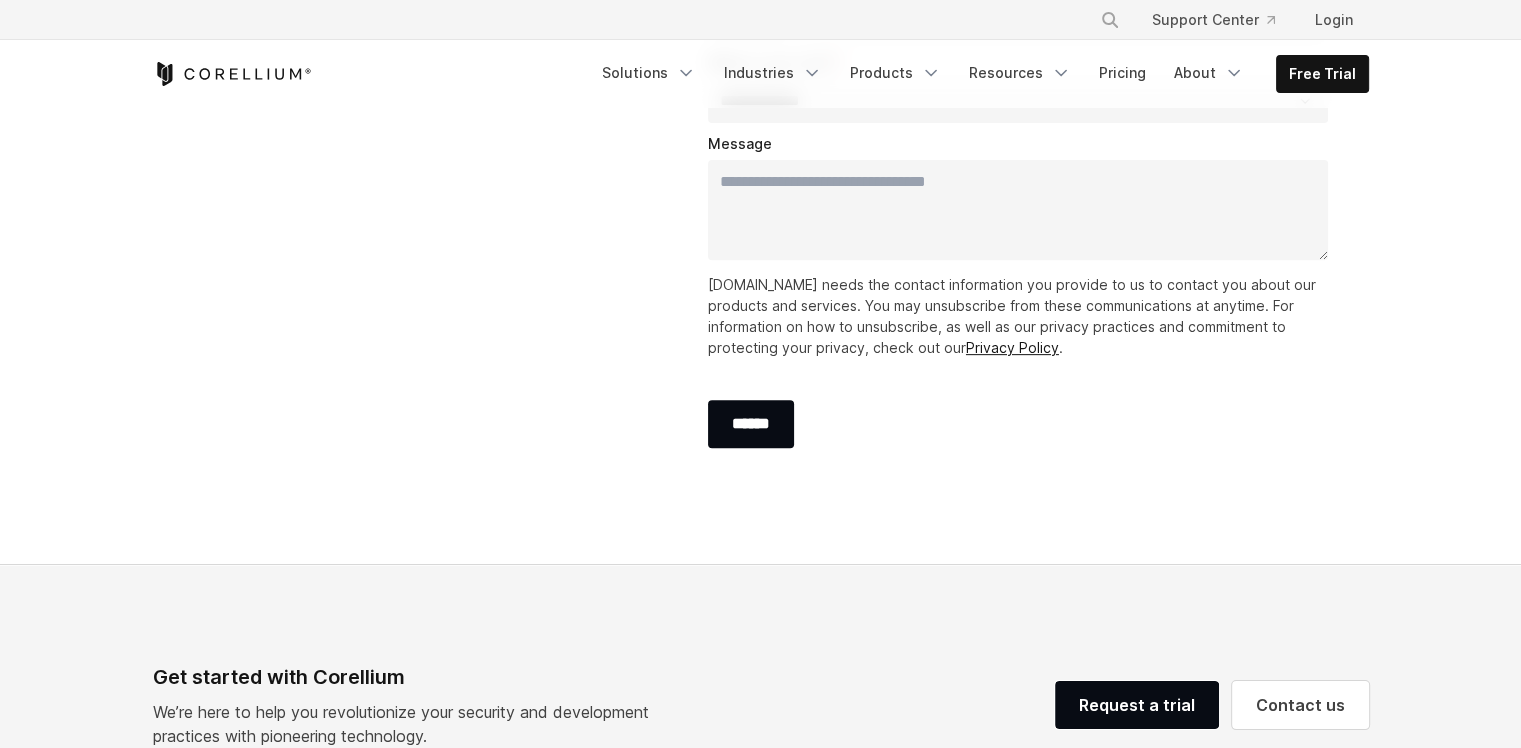 click on "www.corellium.com needs the contact information you provide to us to contact you about our products and services. You may unsubscribe from these communications at anytime. For information on how to unsubscribe, as well as our privacy practices and commitment to protecting your privacy, check out our  Privacy Policy ." at bounding box center (1022, 316) 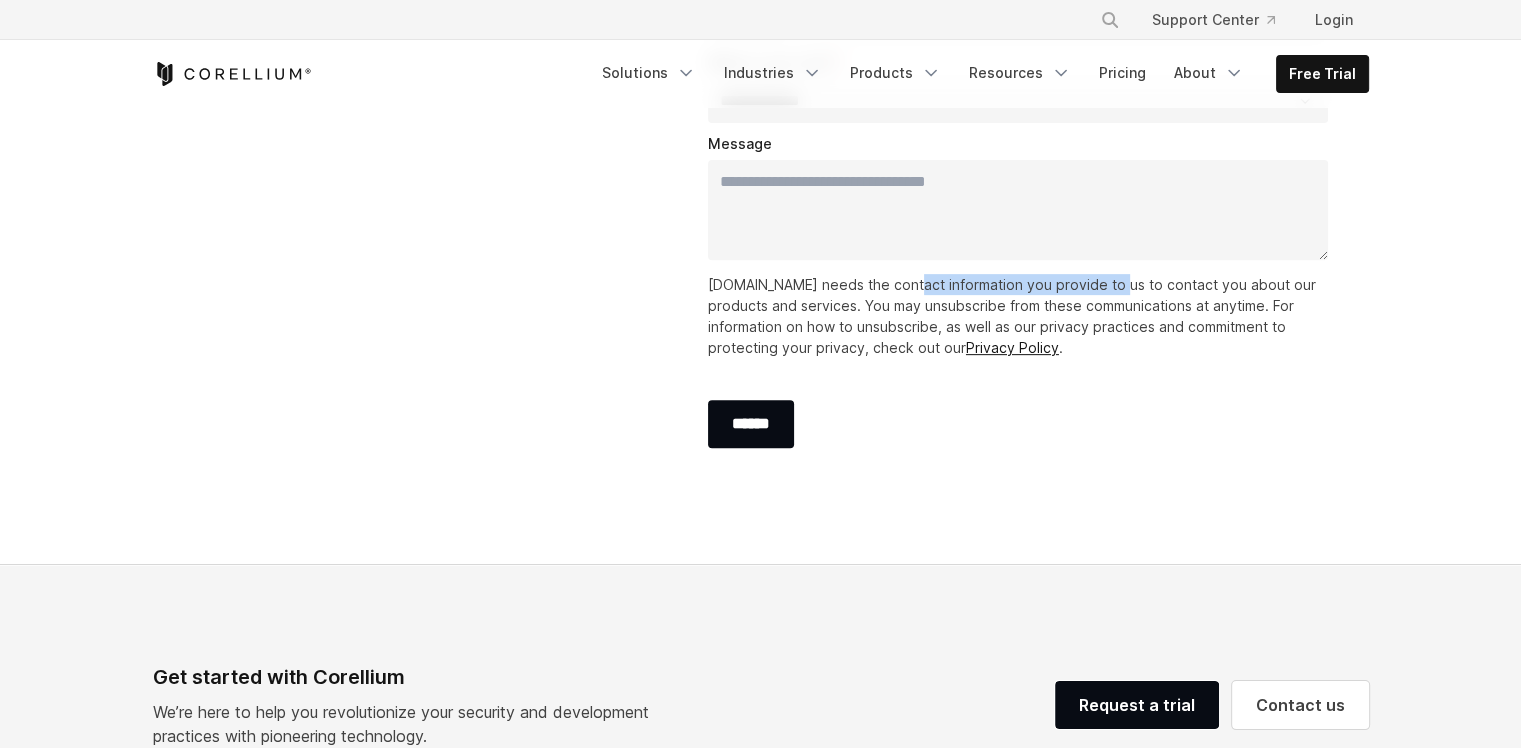 drag, startPoint x: 996, startPoint y: 335, endPoint x: 1157, endPoint y: 353, distance: 162.00308 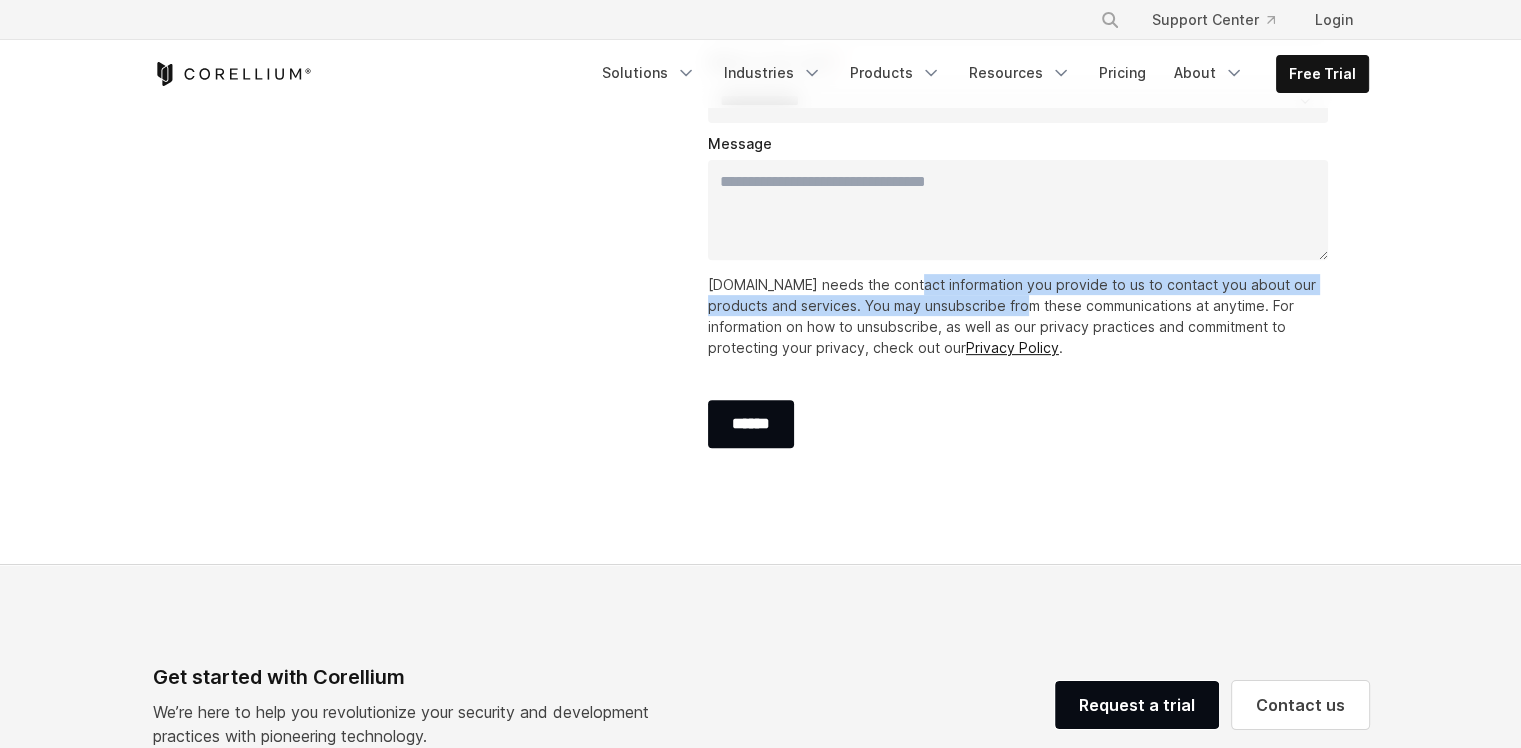 click on "www.corellium.com needs the contact information you provide to us to contact you about our products and services. You may unsubscribe from these communications at anytime. For information on how to unsubscribe, as well as our privacy practices and commitment to protecting your privacy, check out our  Privacy Policy ." at bounding box center (1022, 316) 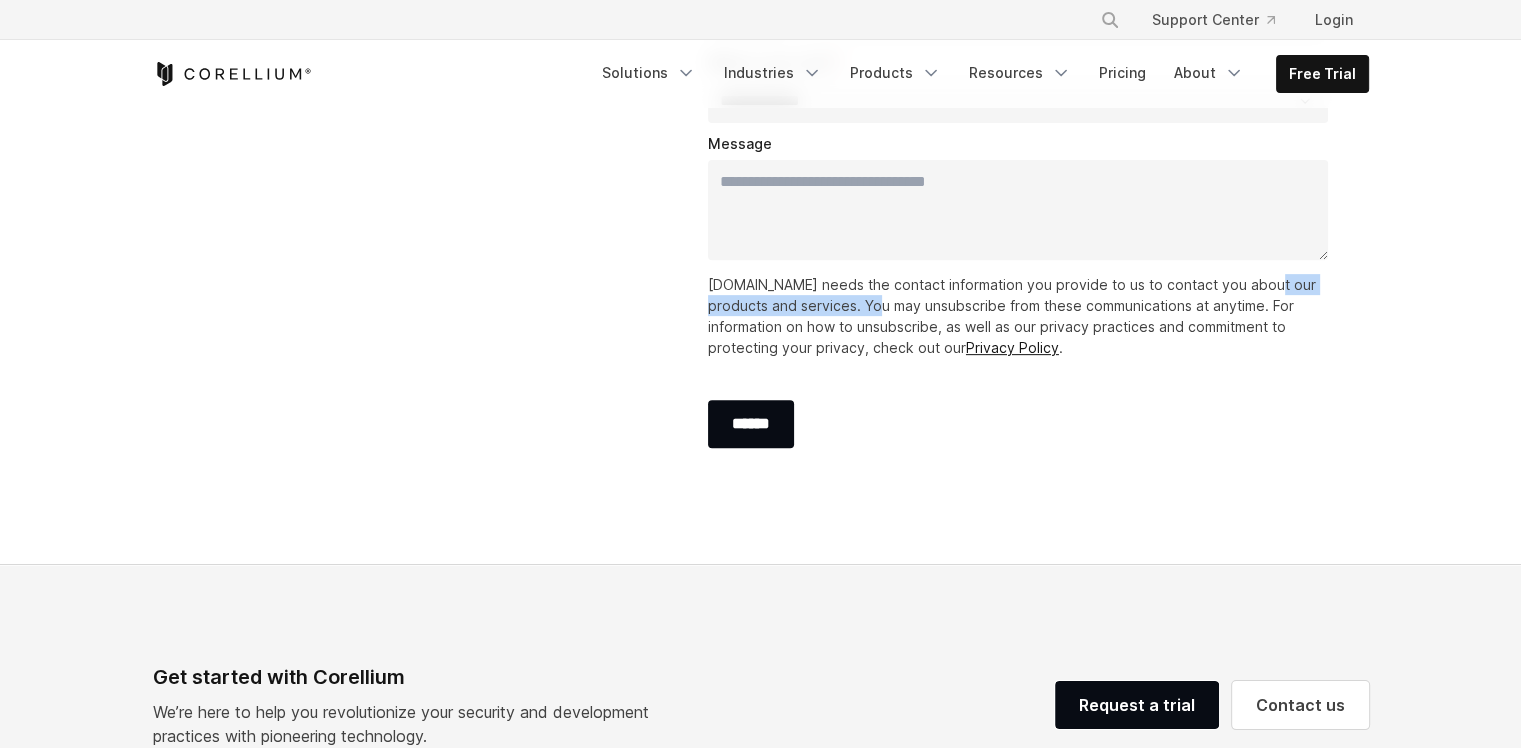 drag, startPoint x: 843, startPoint y: 353, endPoint x: 1049, endPoint y: 371, distance: 206.78491 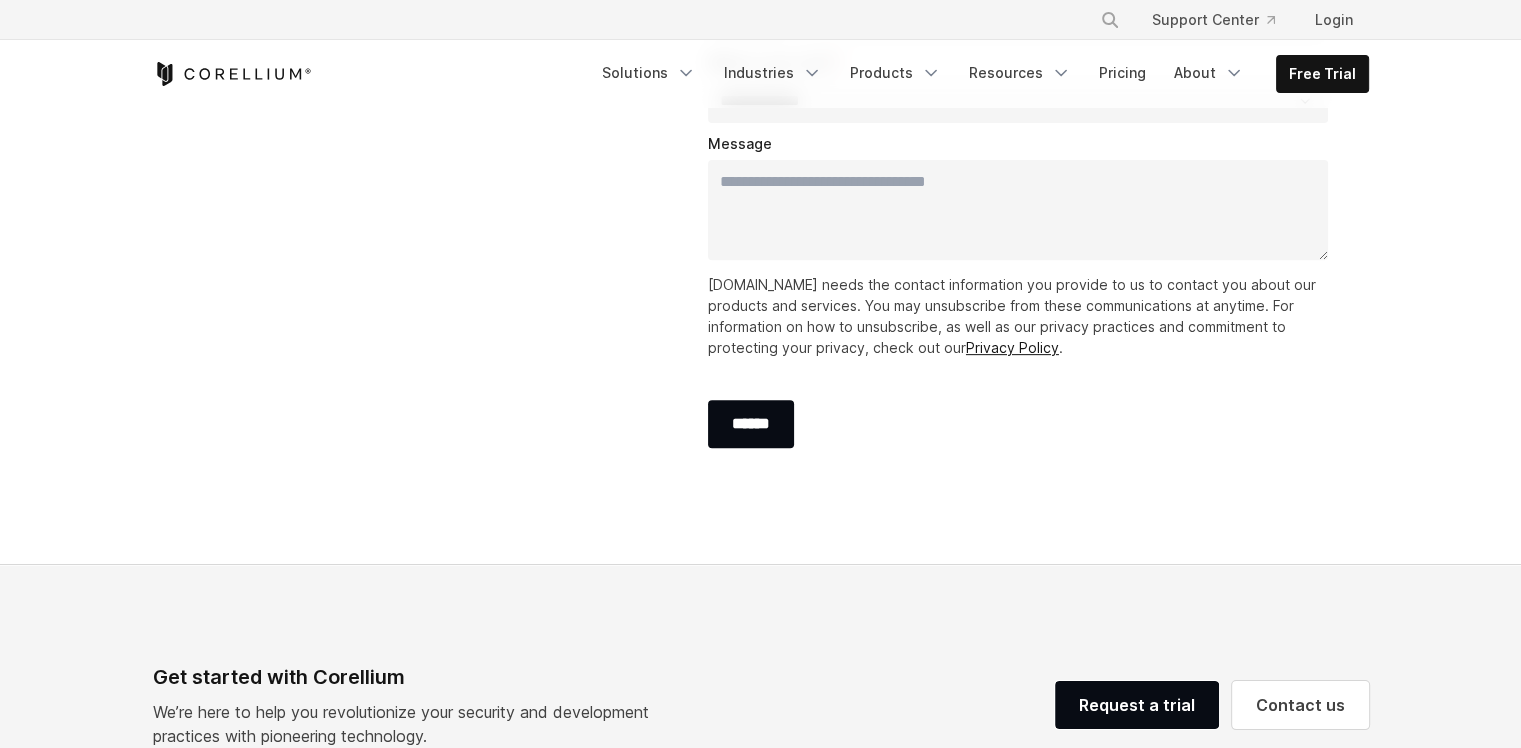click on "www.corellium.com needs the contact information you provide to us to contact you about our products and services. You may unsubscribe from these communications at anytime. For information on how to unsubscribe, as well as our privacy practices and commitment to protecting your privacy, check out our  Privacy Policy ." at bounding box center [1022, 316] 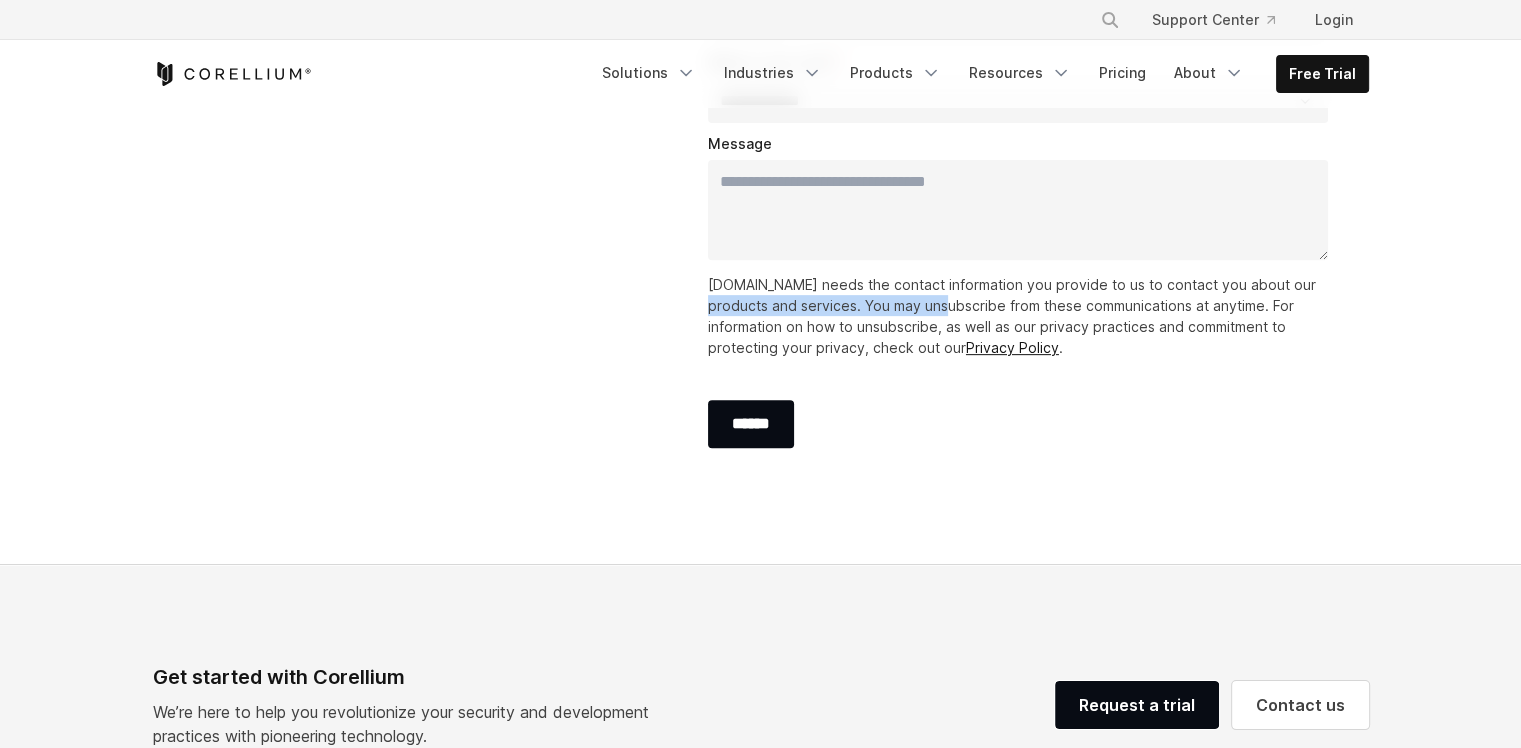 drag, startPoint x: 1134, startPoint y: 366, endPoint x: 870, endPoint y: 368, distance: 264.00757 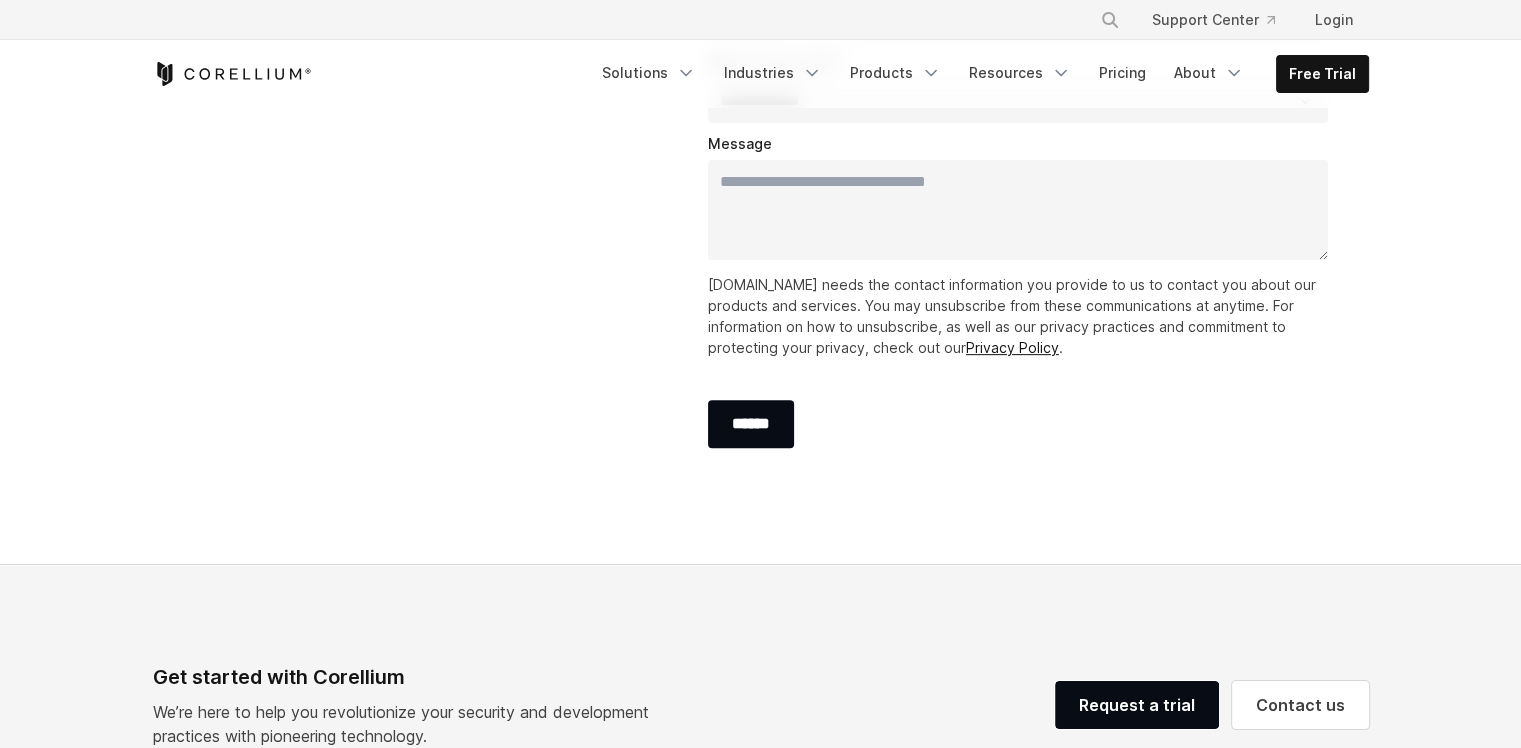click on "www.corellium.com needs the contact information you provide to us to contact you about our products and services. You may unsubscribe from these communications at anytime. For information on how to unsubscribe, as well as our privacy practices and commitment to protecting your privacy, check out our  Privacy Policy ." at bounding box center (1022, 316) 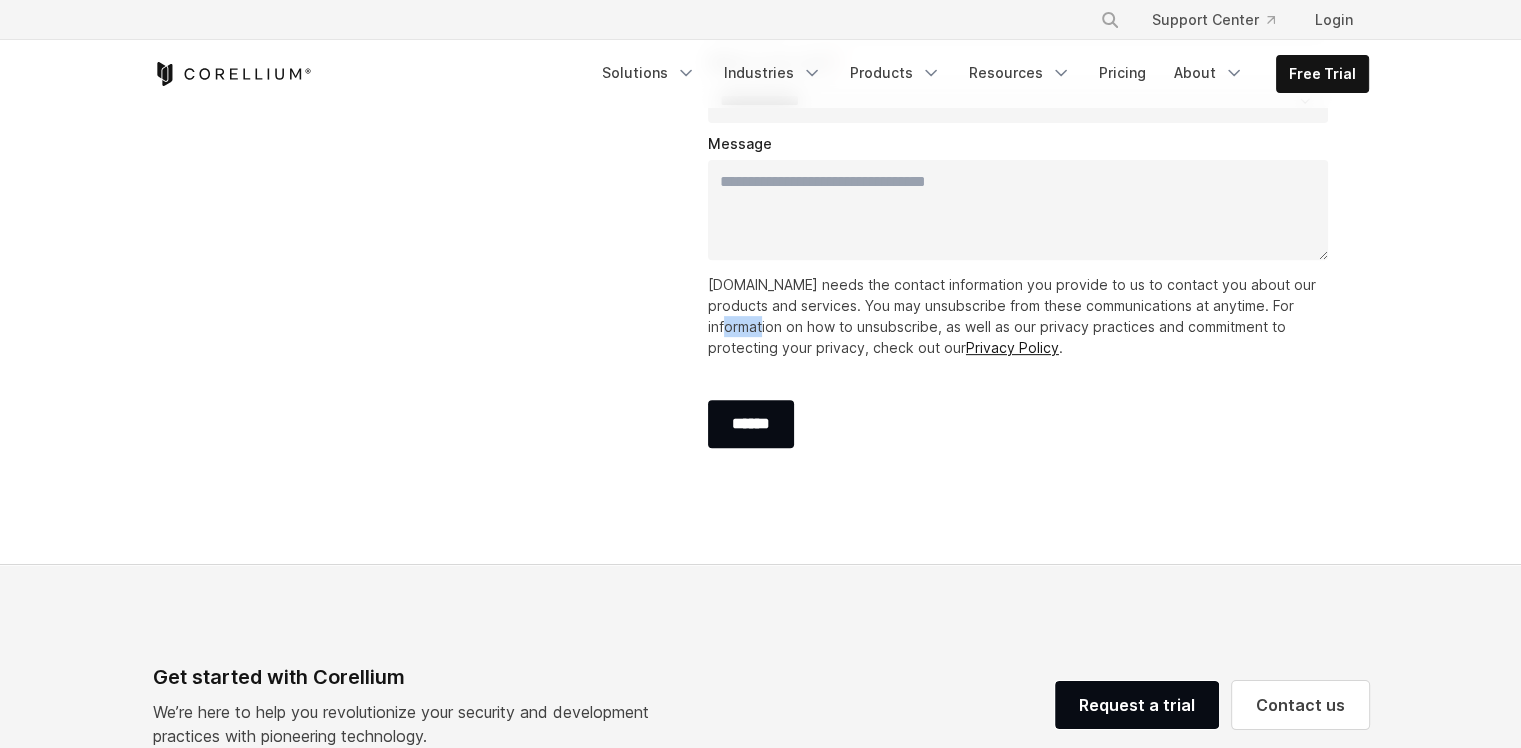 click on "www.corellium.com needs the contact information you provide to us to contact you about our products and services. You may unsubscribe from these communications at anytime. For information on how to unsubscribe, as well as our privacy practices and commitment to protecting your privacy, check out our  Privacy Policy ." at bounding box center (1022, 316) 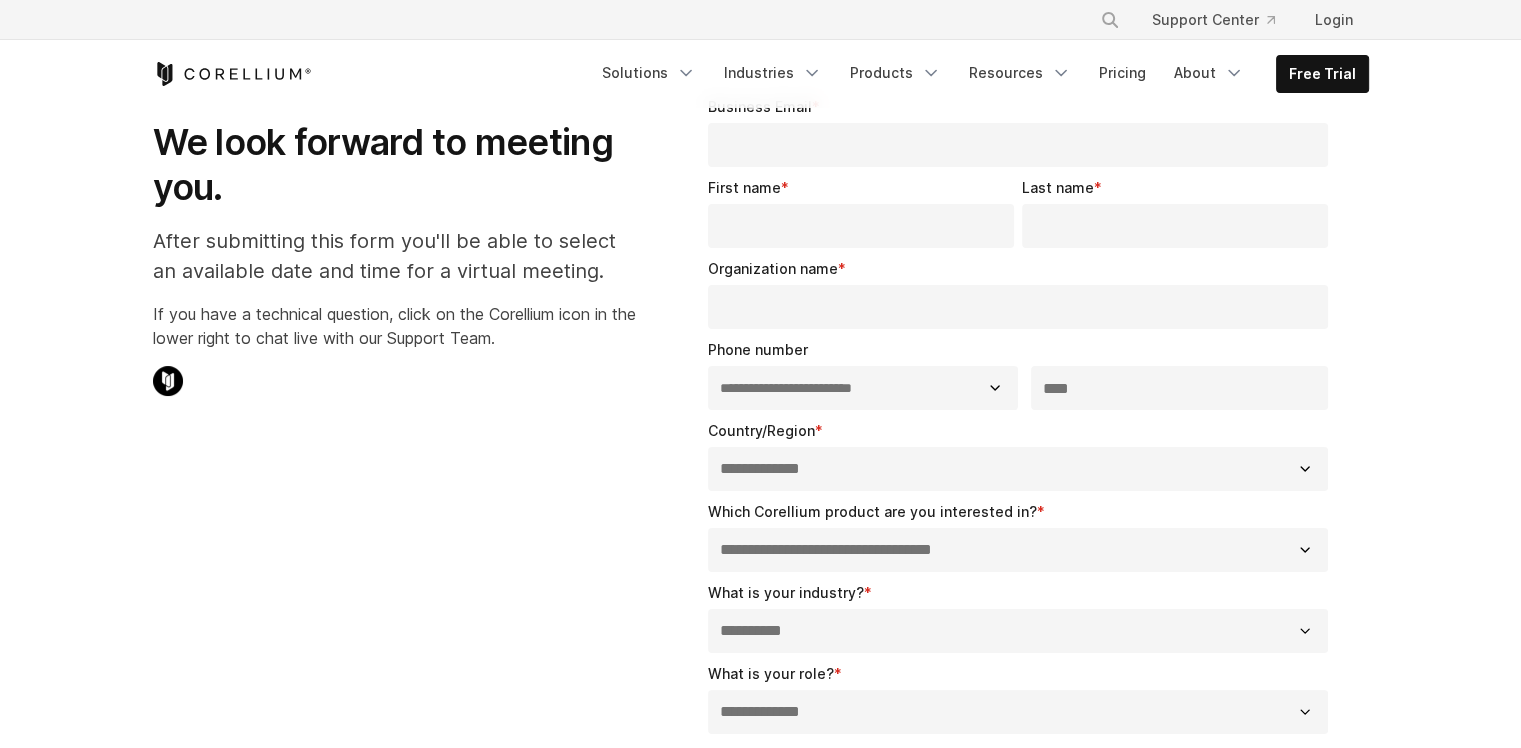scroll, scrollTop: 0, scrollLeft: 0, axis: both 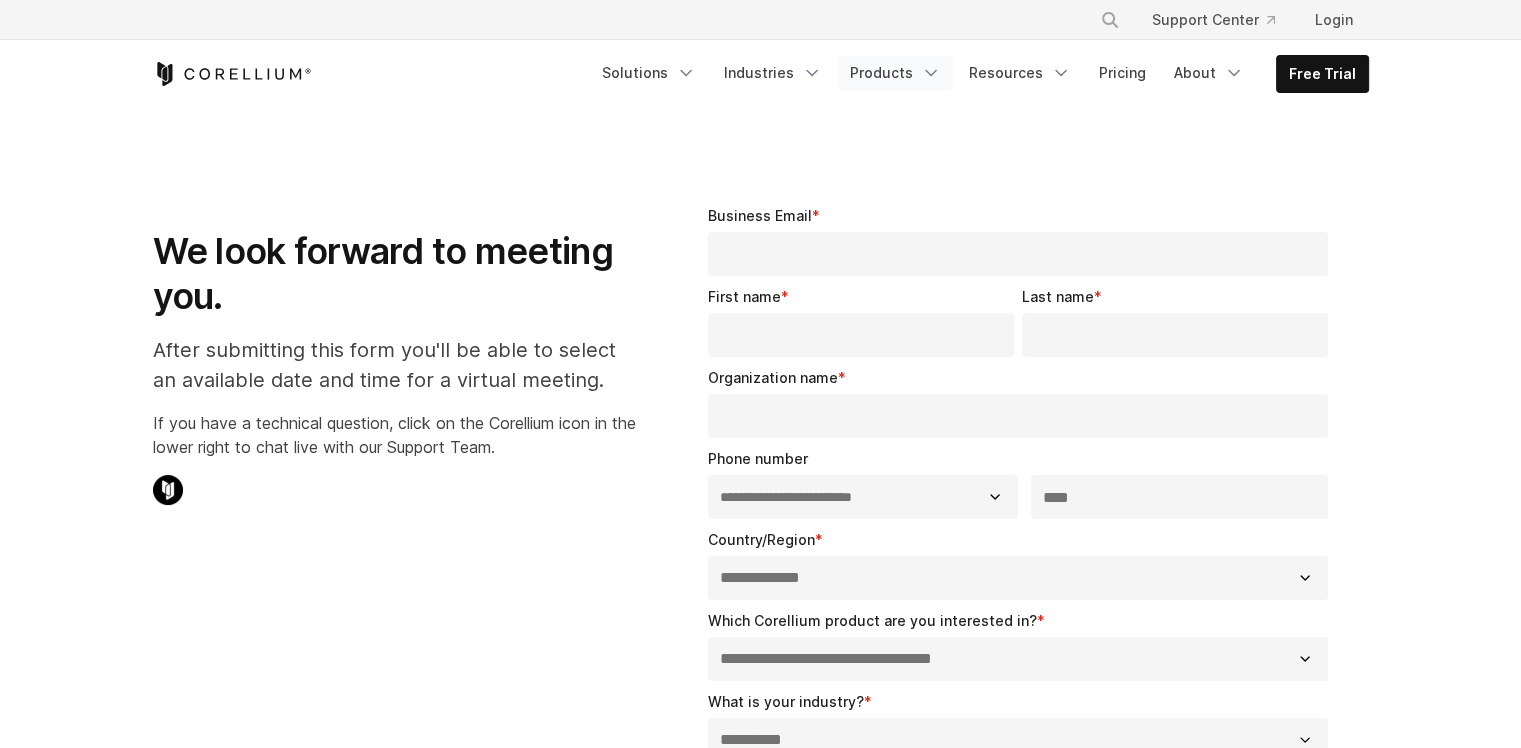 click on "Products" at bounding box center [895, 73] 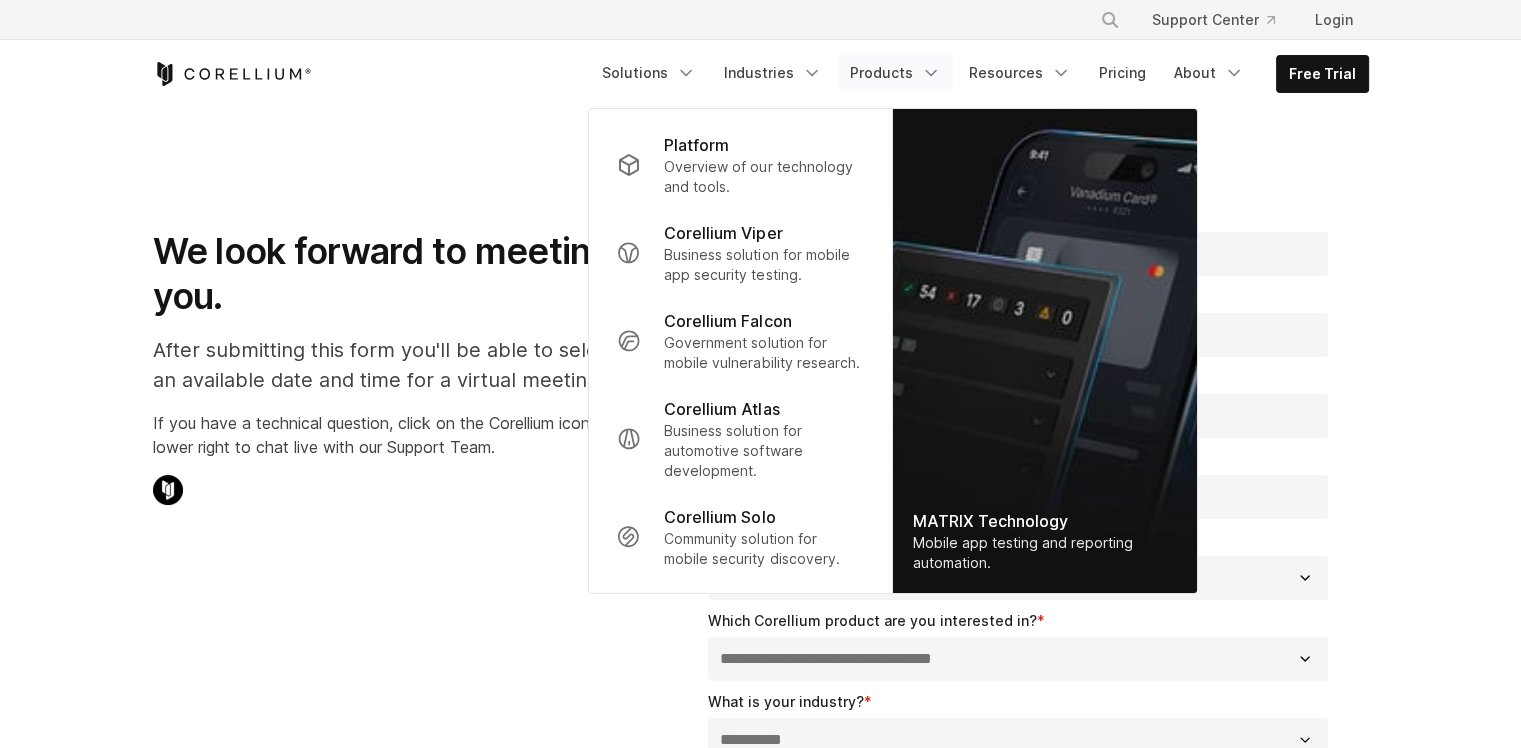 click on "We look forward to meeting you." at bounding box center (394, 274) 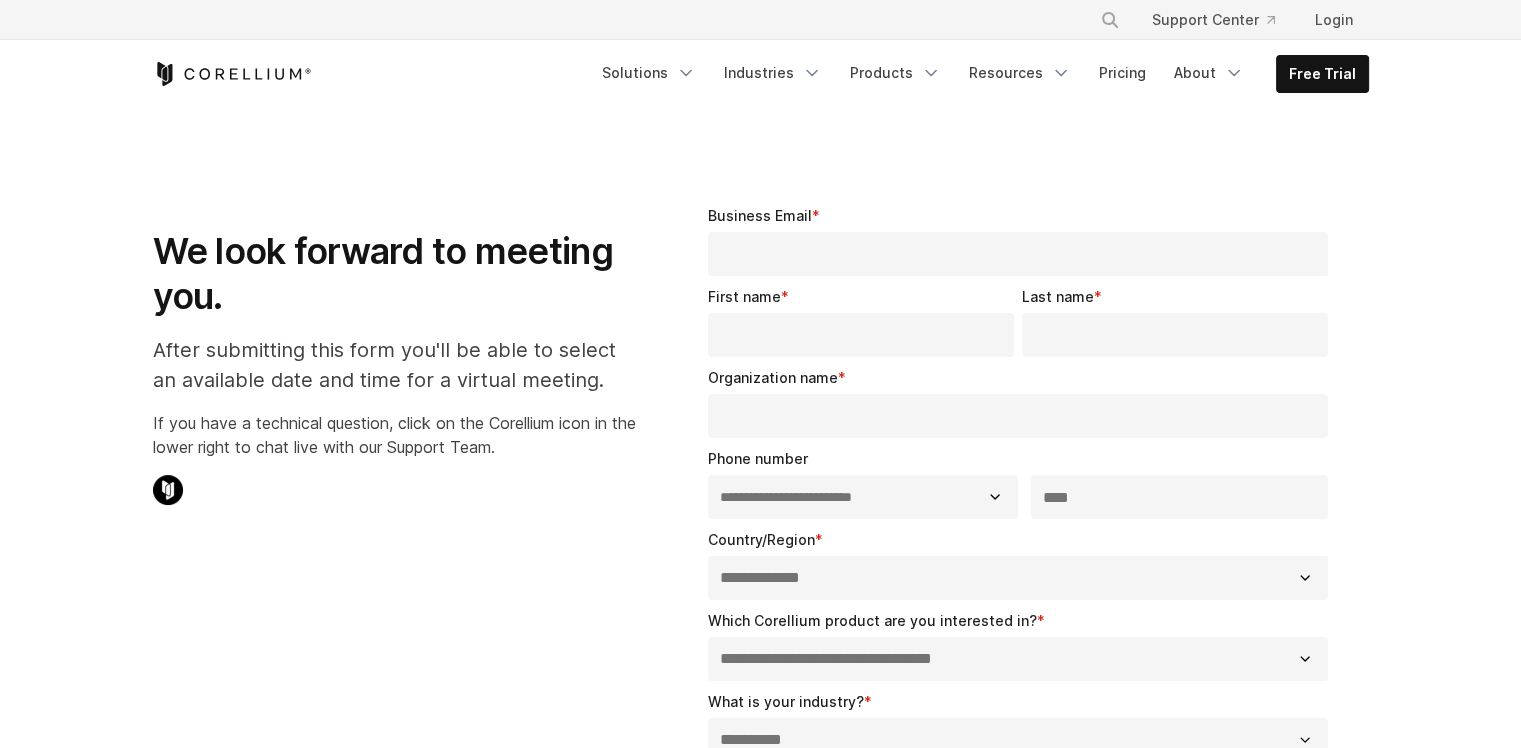 click 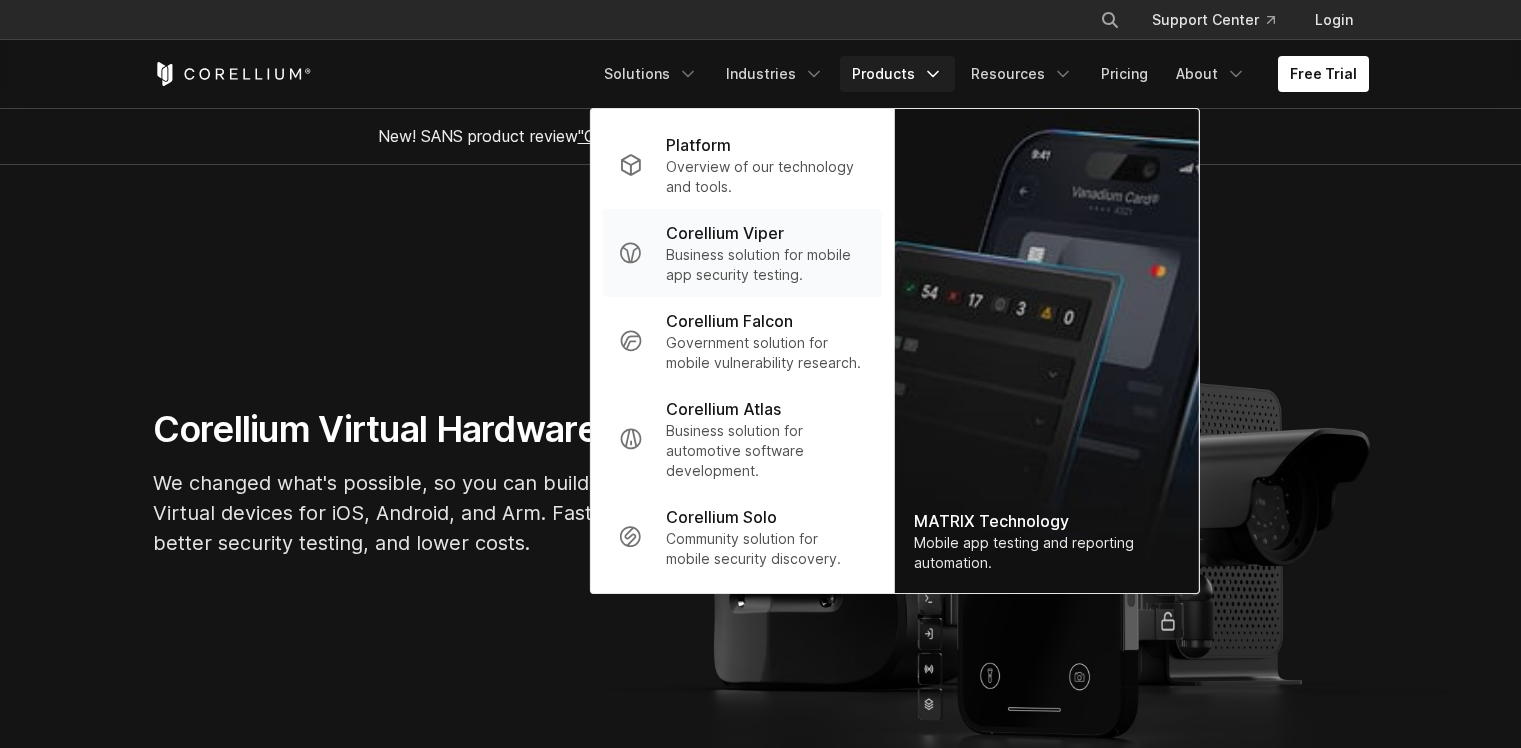 scroll, scrollTop: 0, scrollLeft: 0, axis: both 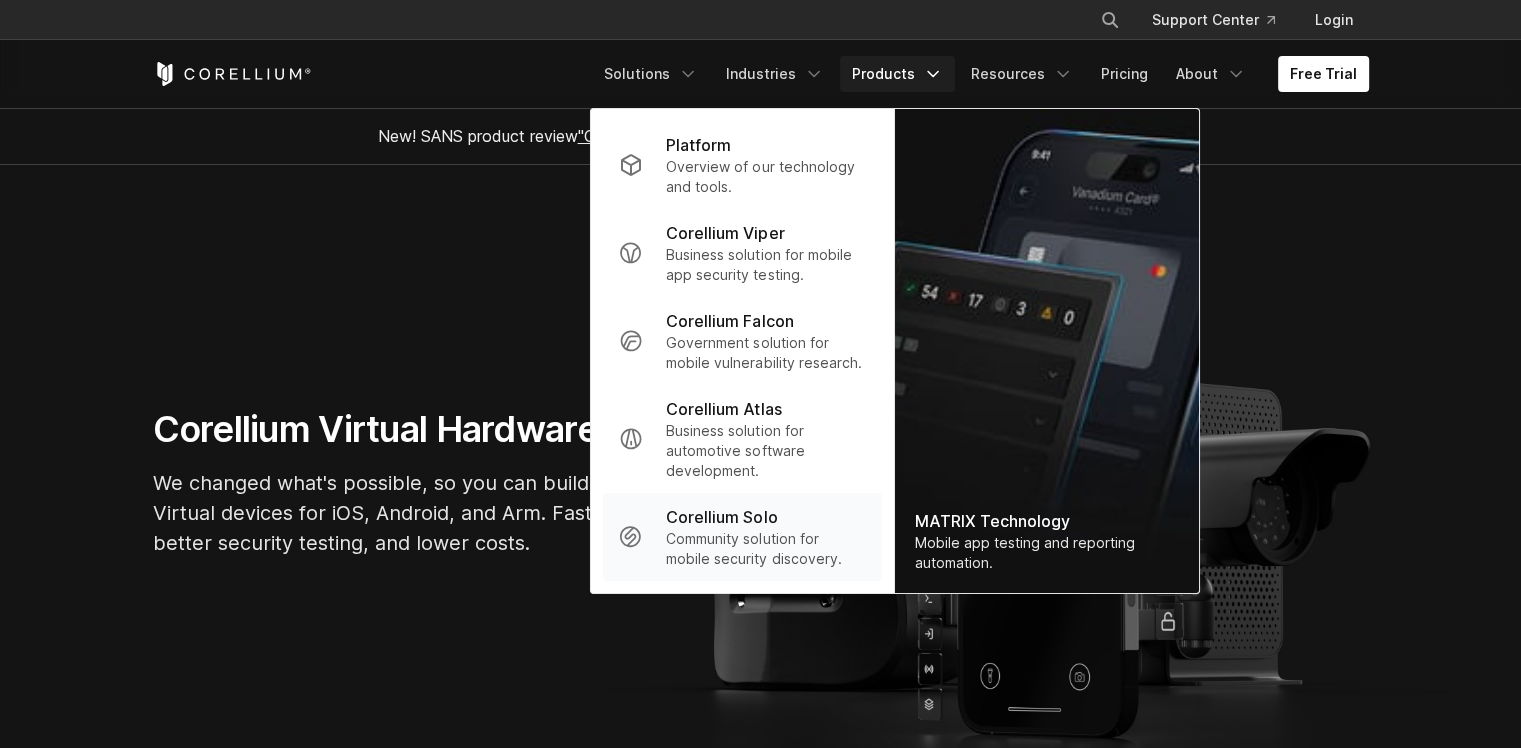 click on "Community solution for mobile security discovery." at bounding box center (765, 549) 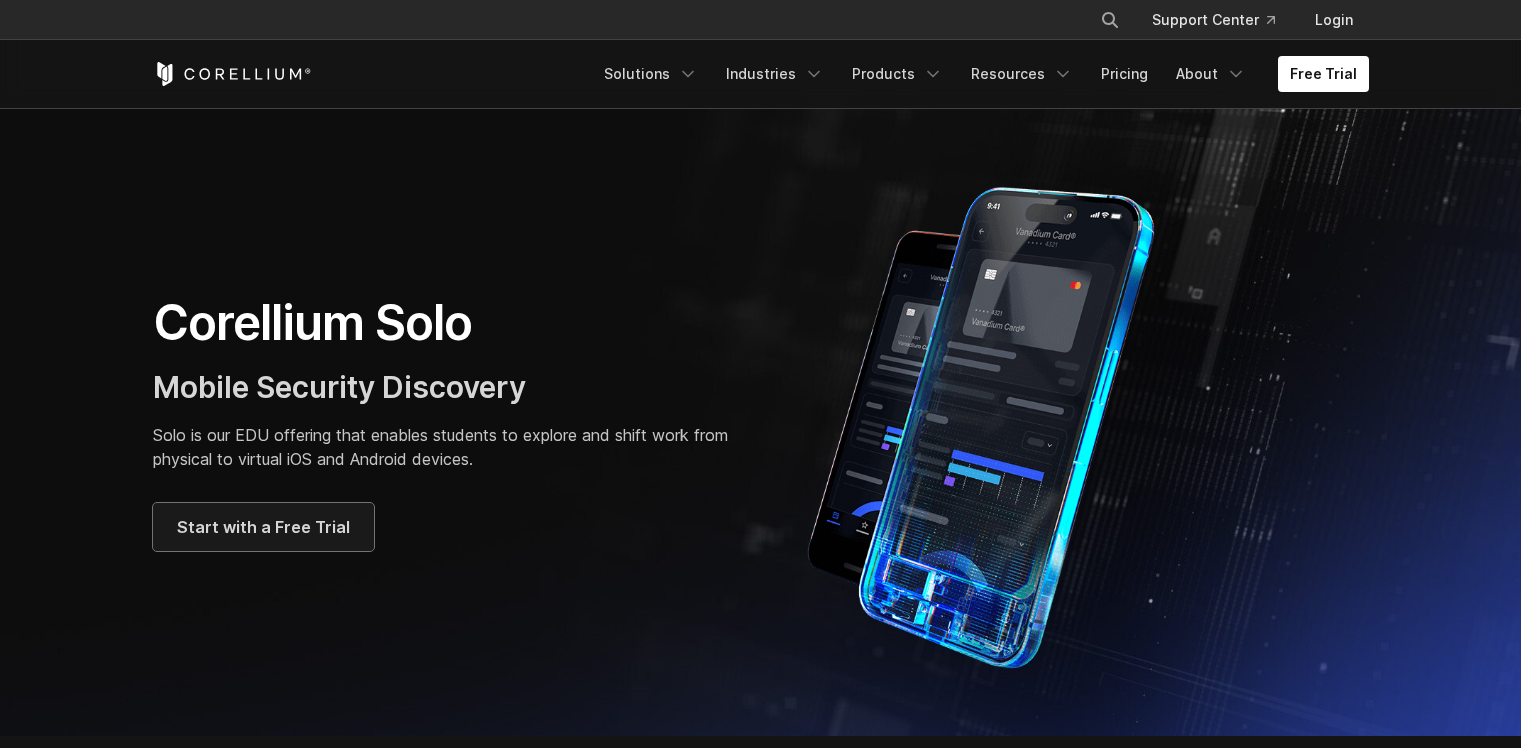 scroll, scrollTop: 240, scrollLeft: 0, axis: vertical 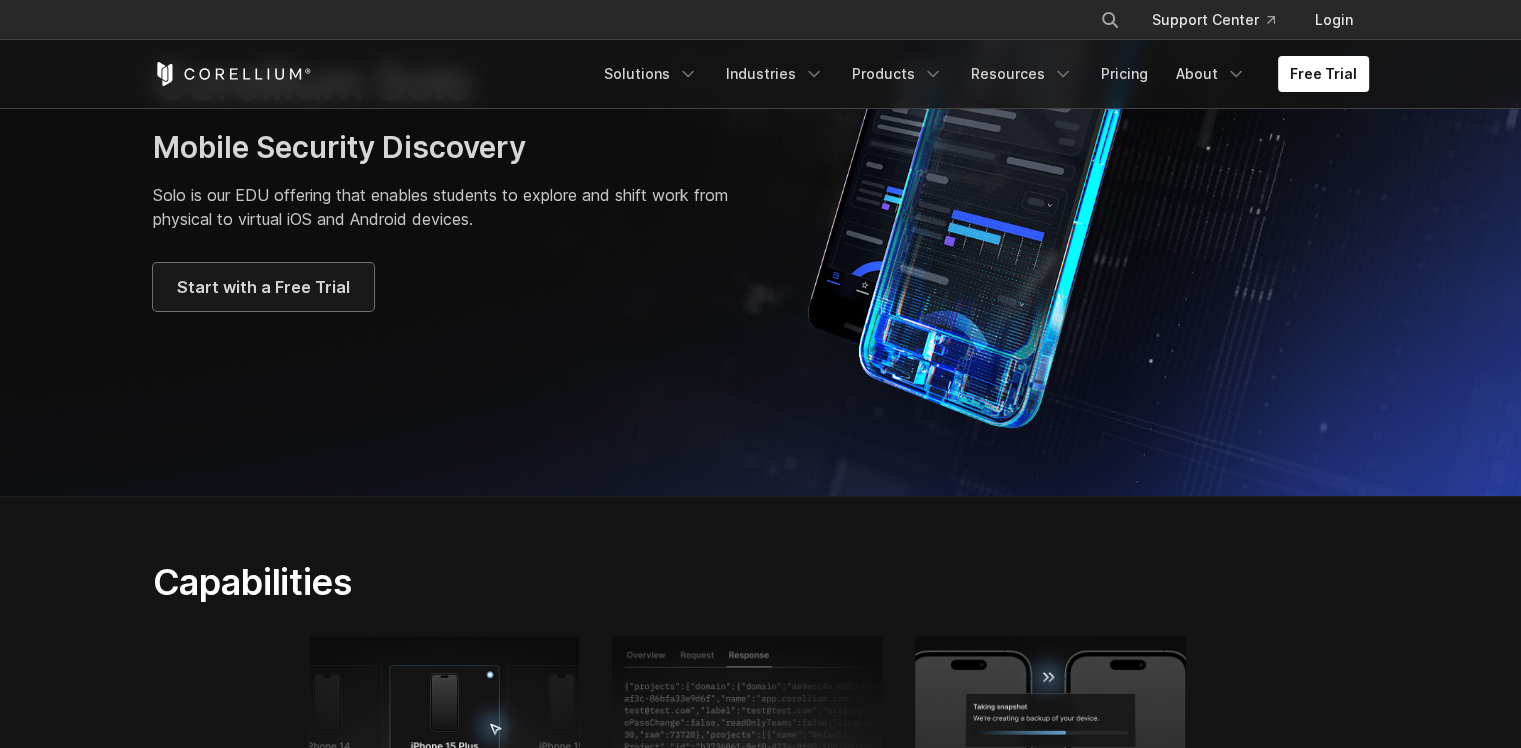 click on "Start with a Free Trial" at bounding box center (263, 287) 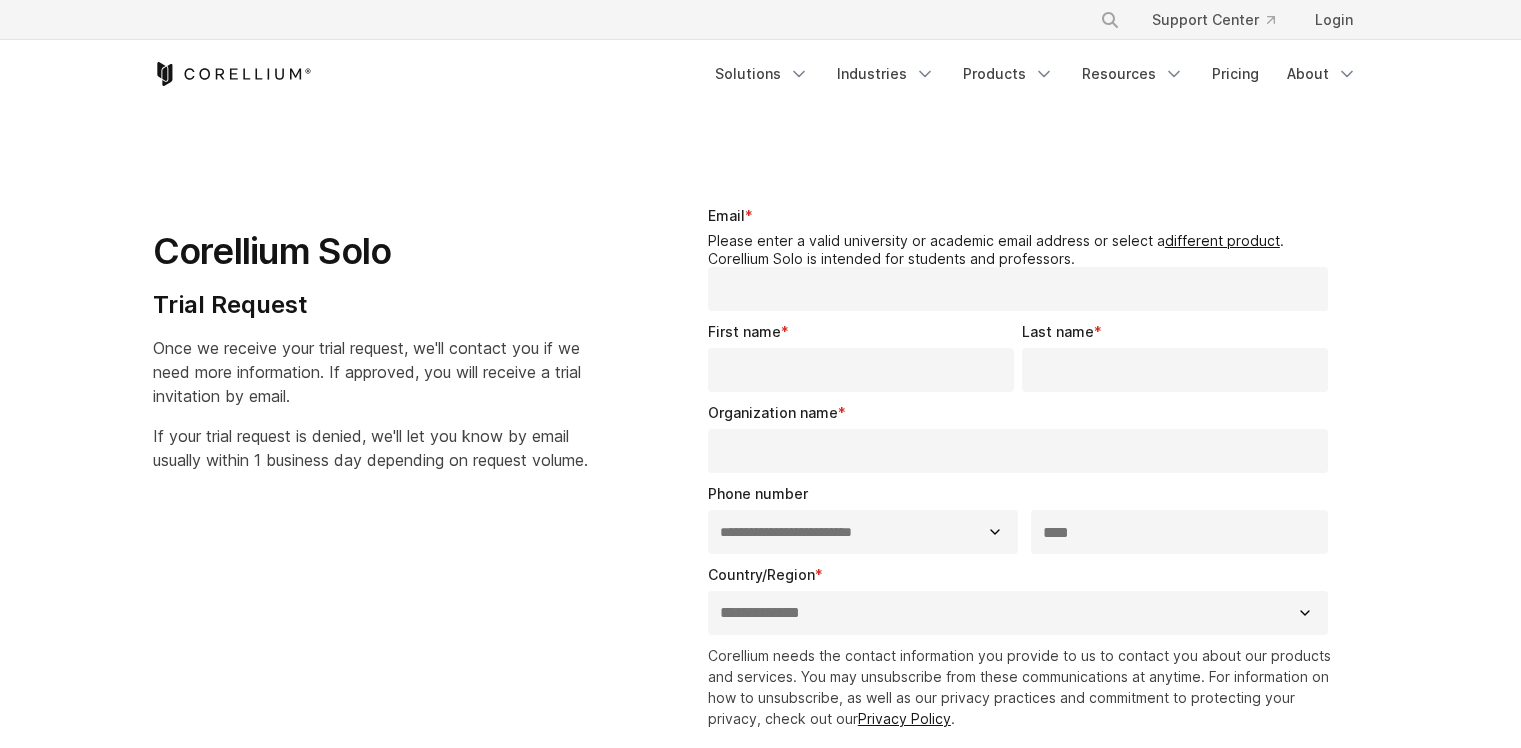 select on "**" 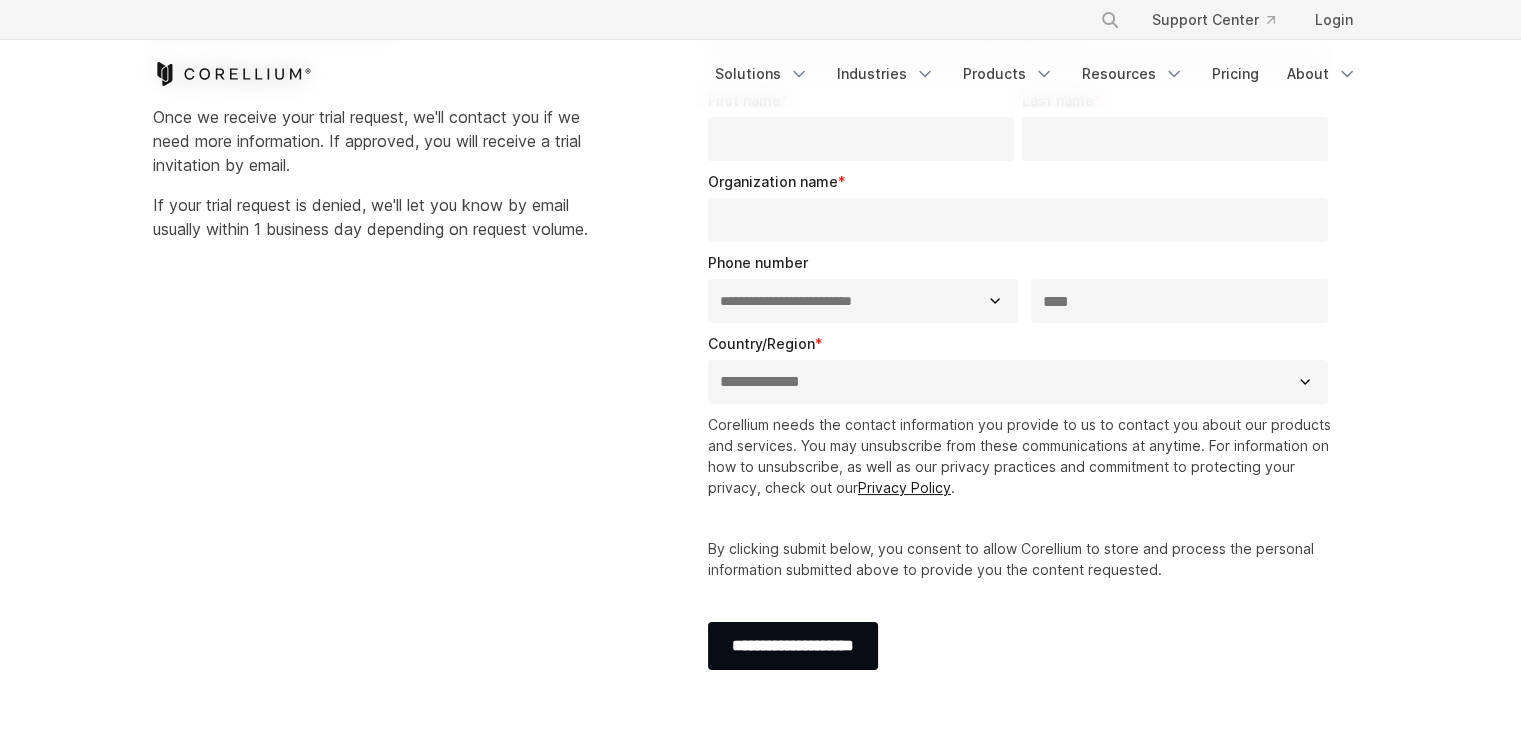 scroll, scrollTop: 0, scrollLeft: 0, axis: both 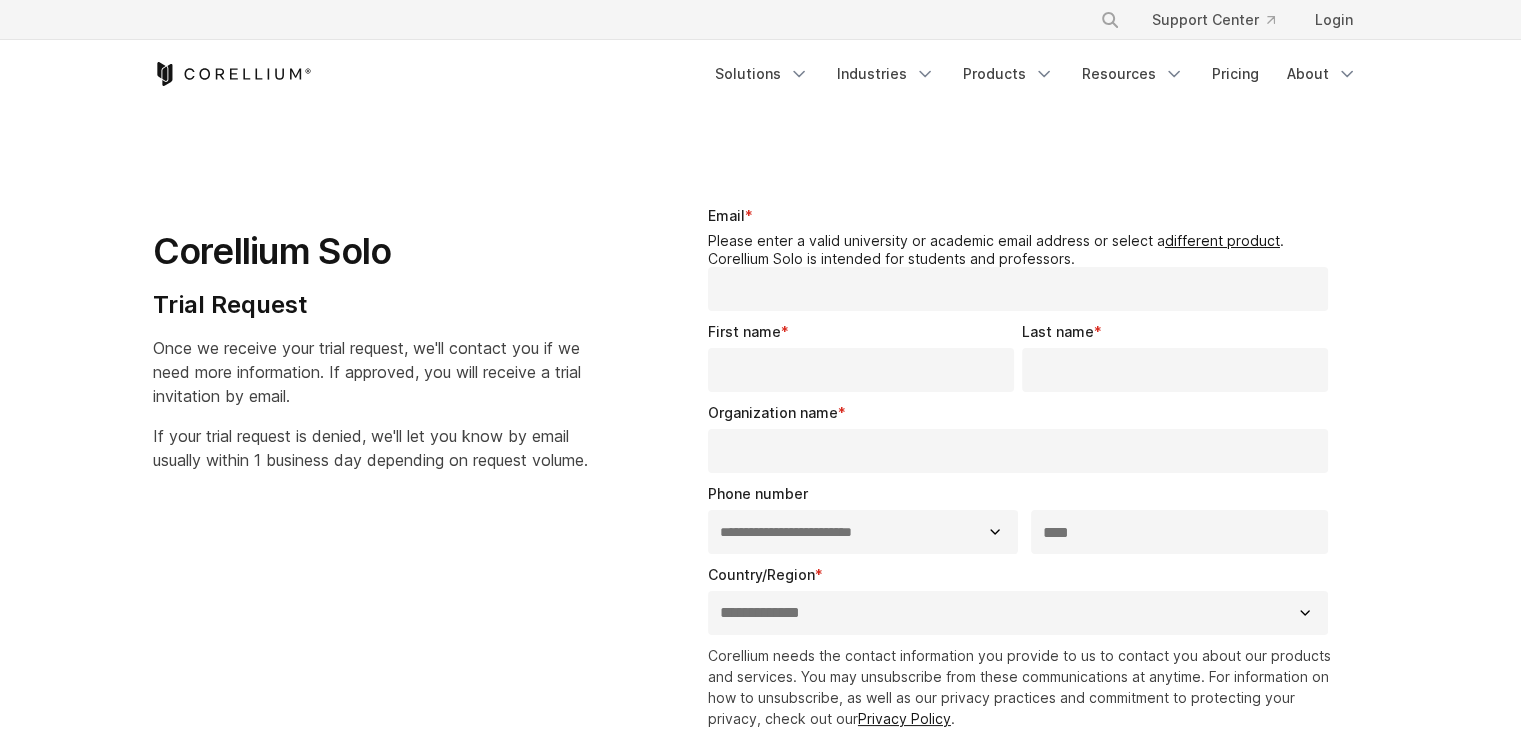 click on "Please enter a valid university or academic email address or select a  different product . Corellium Solo is intended for students and professors." at bounding box center [1022, 249] 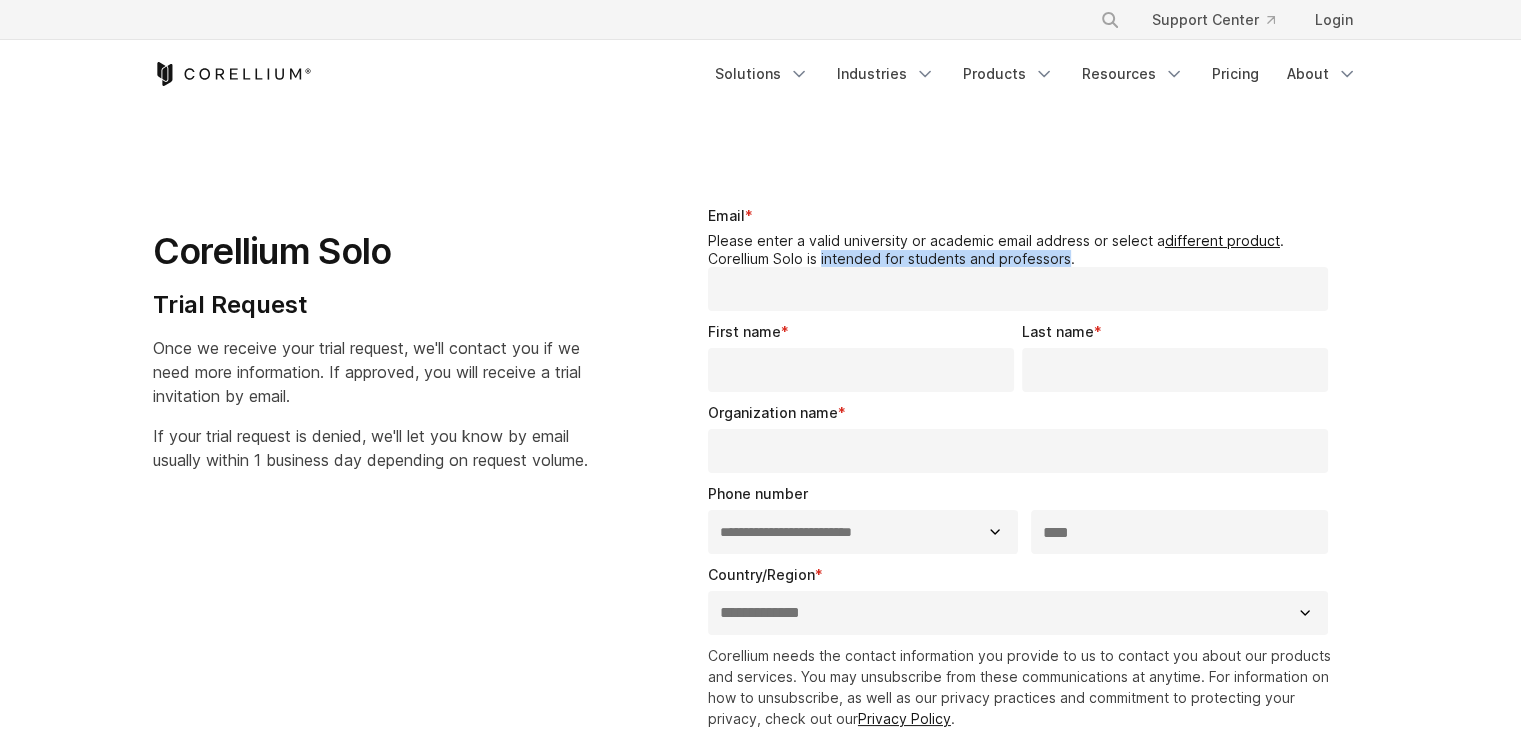 drag, startPoint x: 868, startPoint y: 265, endPoint x: 1023, endPoint y: 272, distance: 155.15799 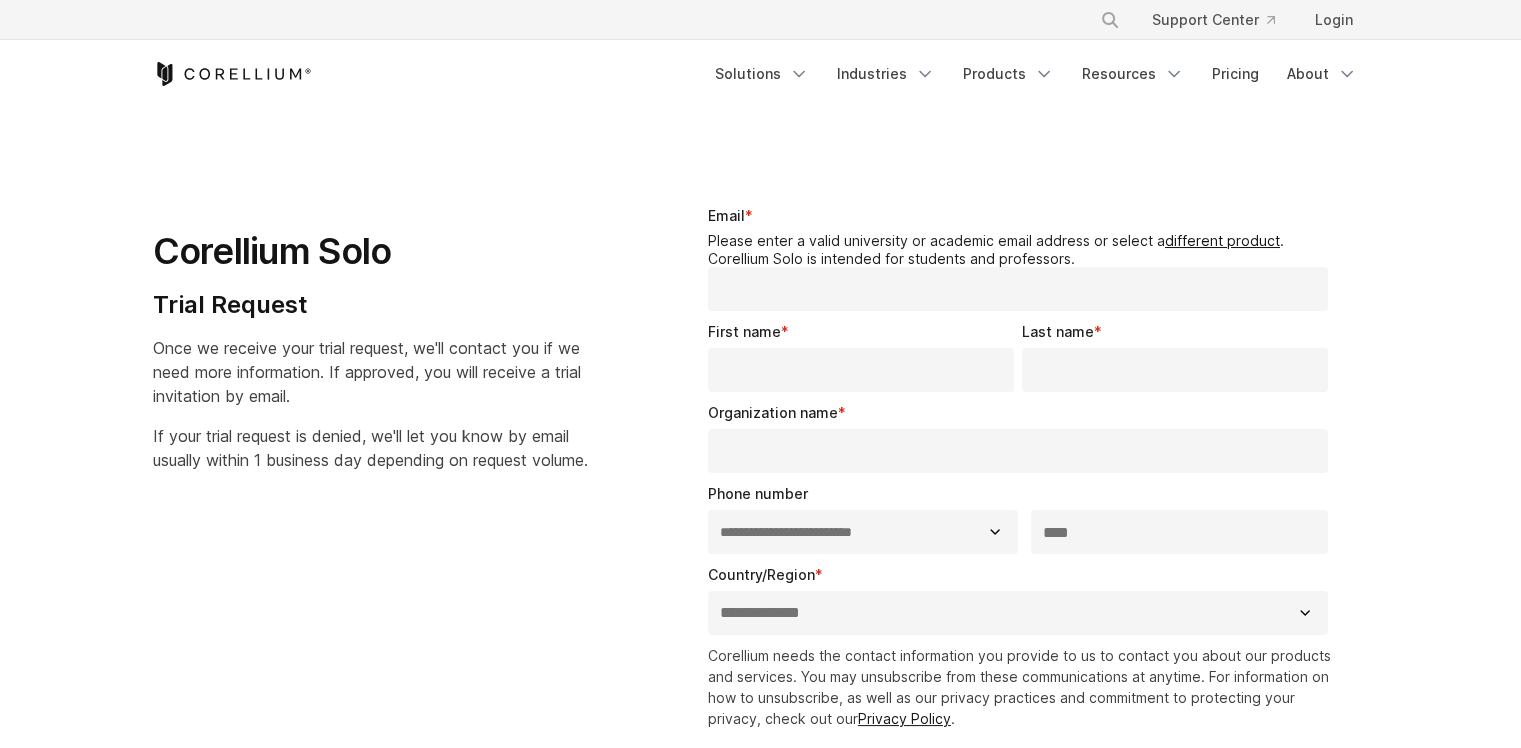 click on "Please enter a valid university or academic email address or select a  different product . Corellium Solo is intended for students and professors." at bounding box center (1022, 249) 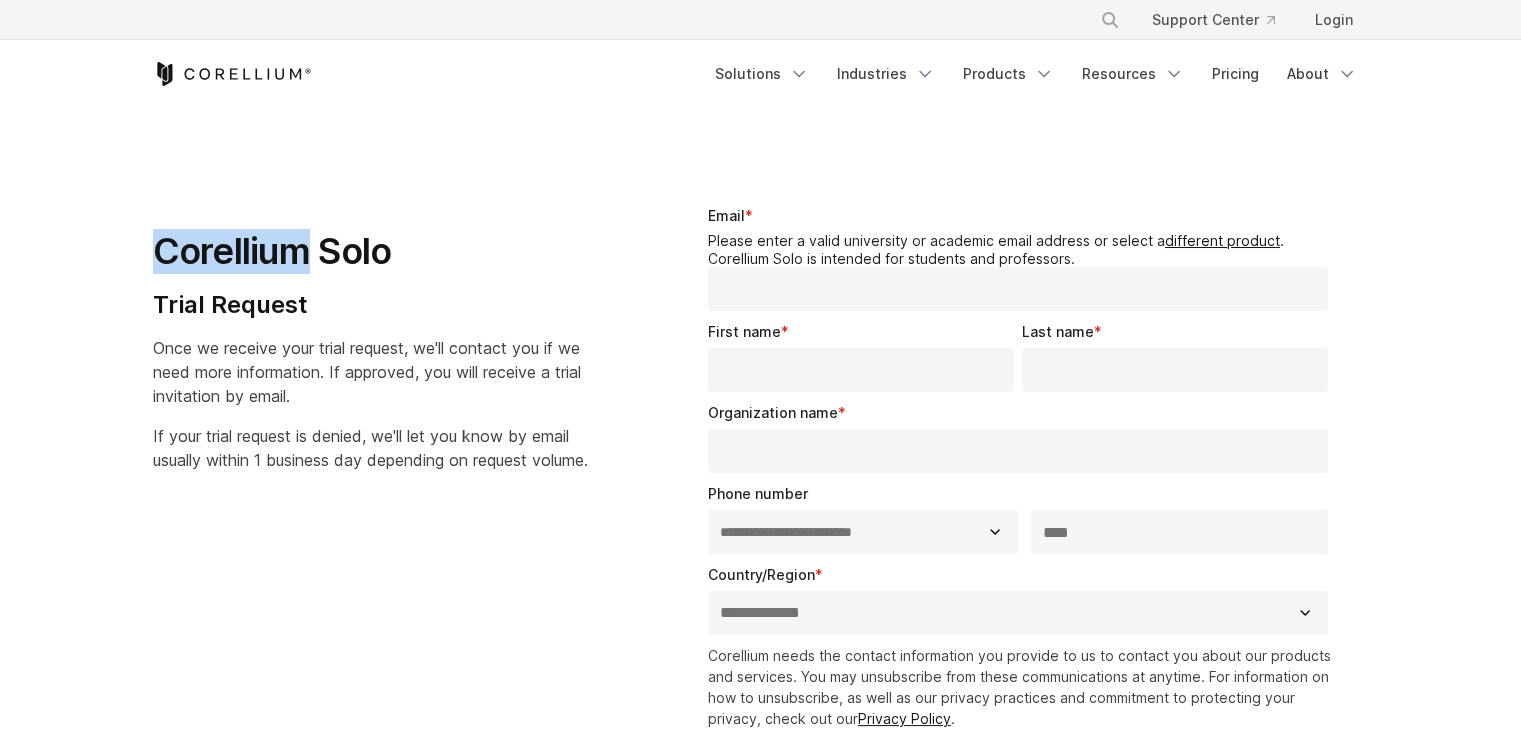 click on "Corellium Solo" at bounding box center [370, 251] 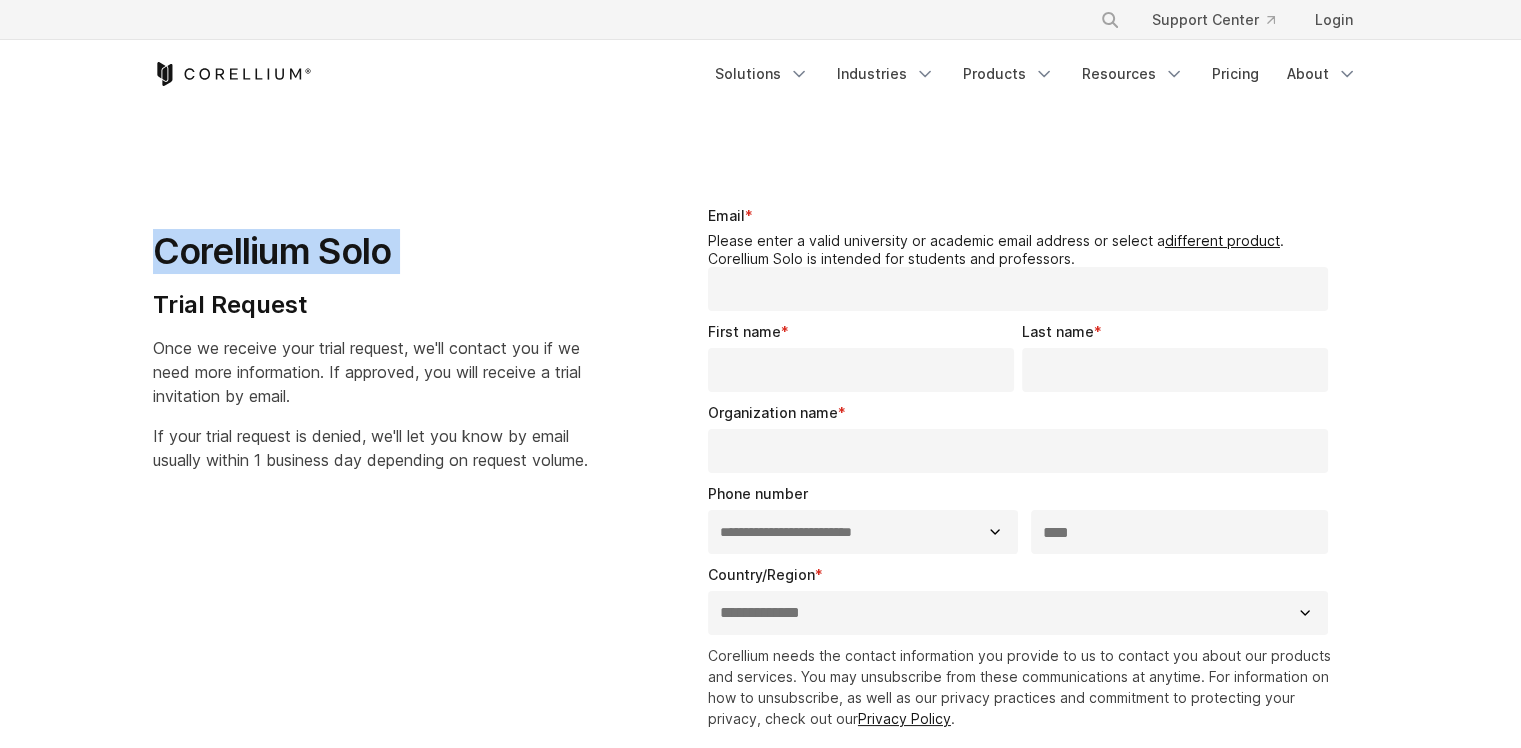click on "Corellium Solo" at bounding box center [370, 251] 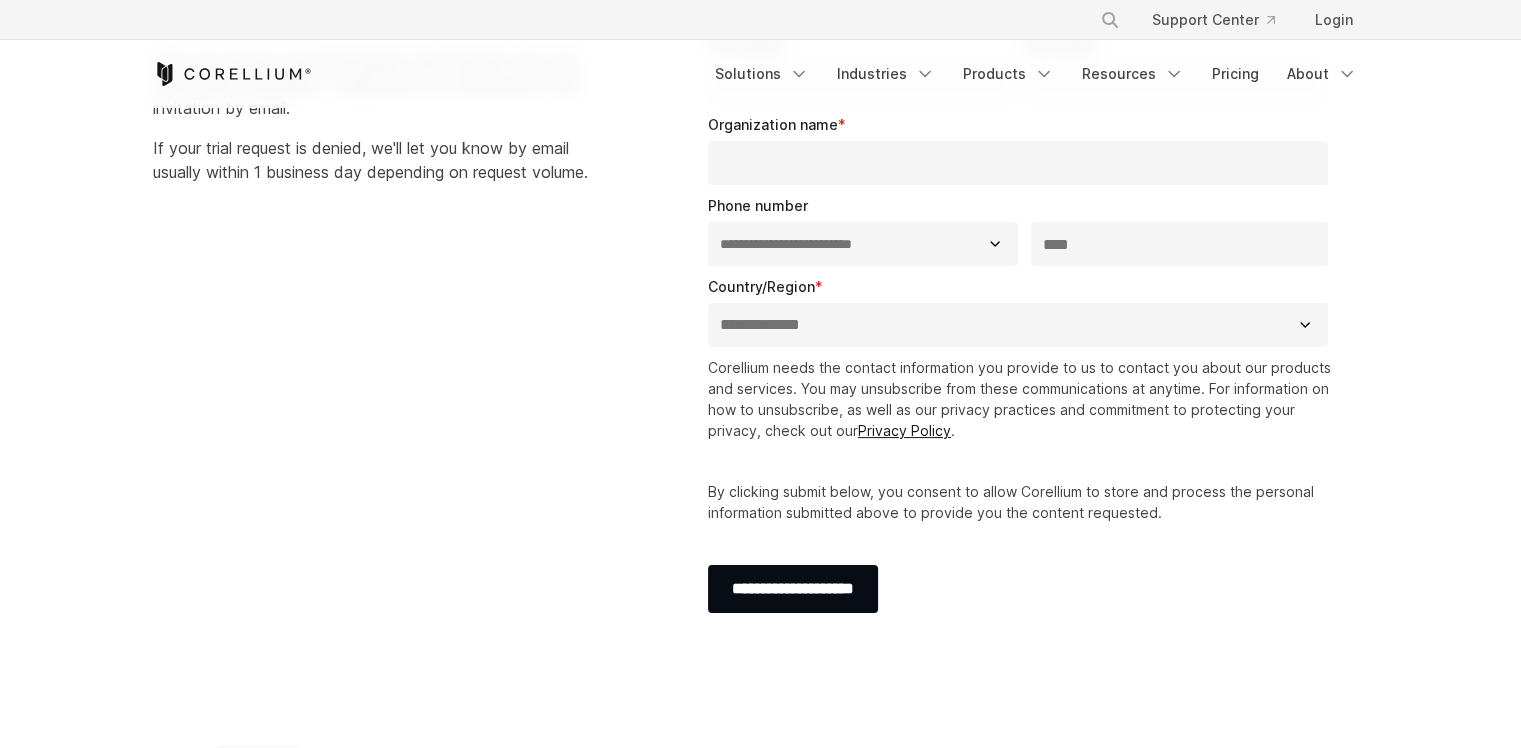 scroll, scrollTop: 360, scrollLeft: 0, axis: vertical 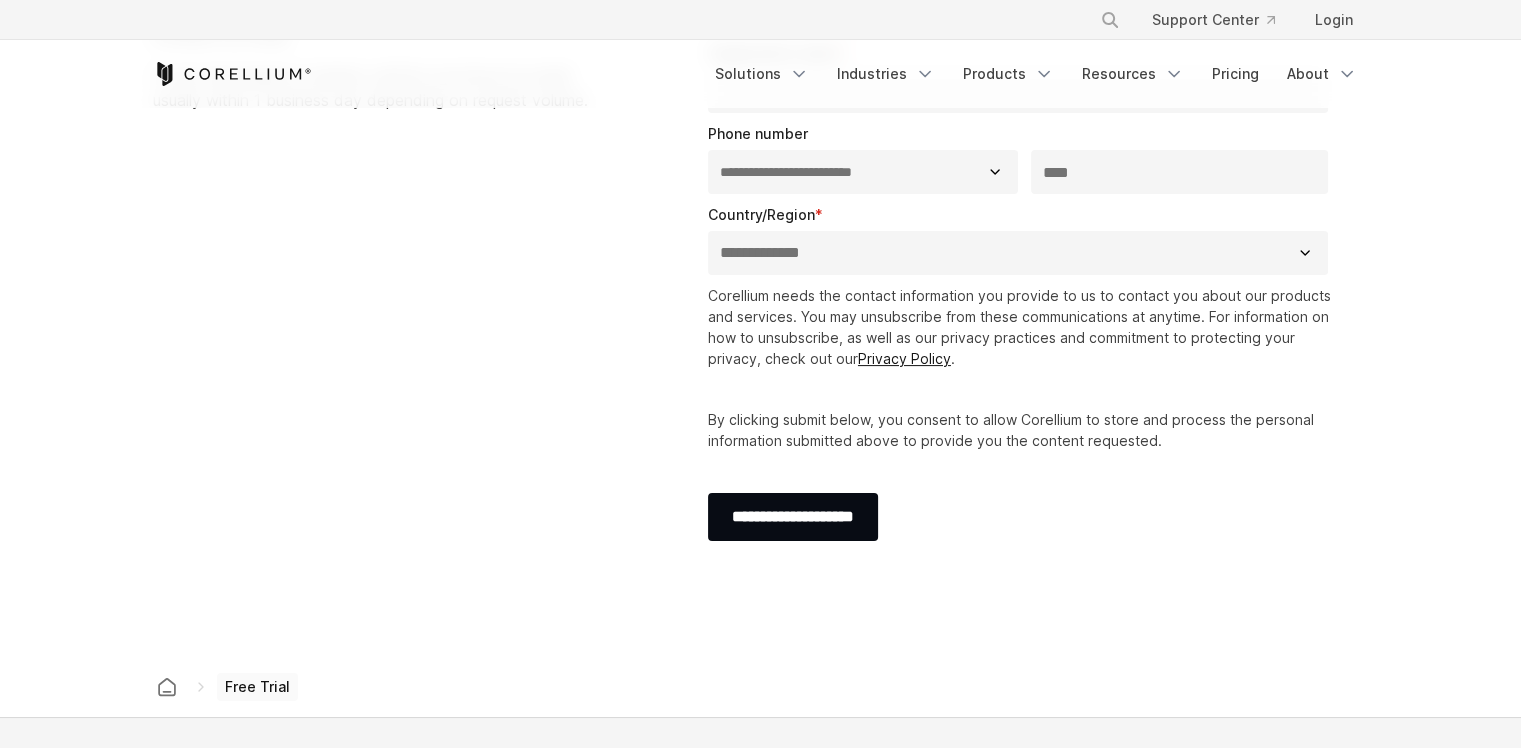 click on "If your trial request is denied, we'll let you know by email usually within 1 business day depending on request volume." at bounding box center [370, 88] 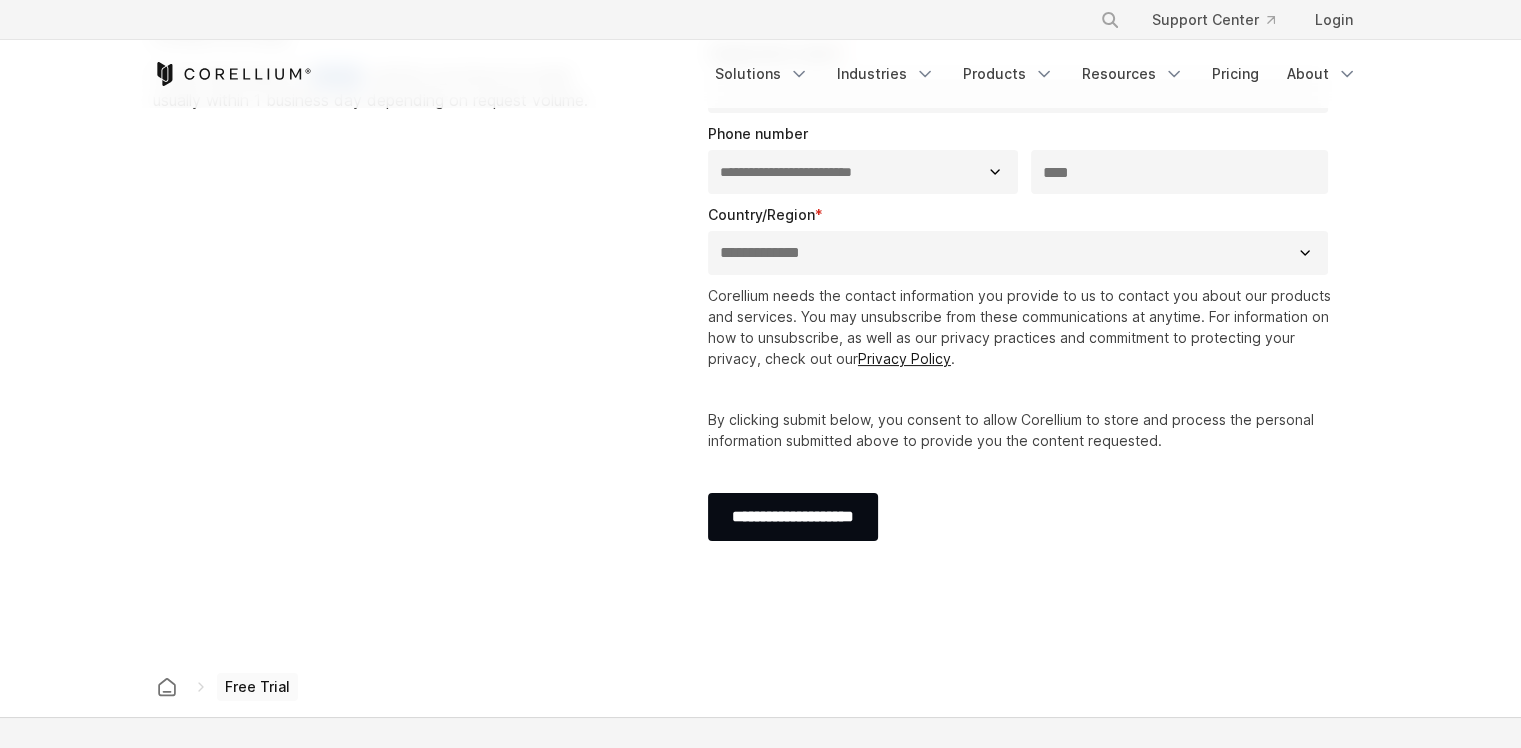 click on "If your trial request is denied, we'll let you know by email usually within 1 business day depending on request volume." at bounding box center [370, 88] 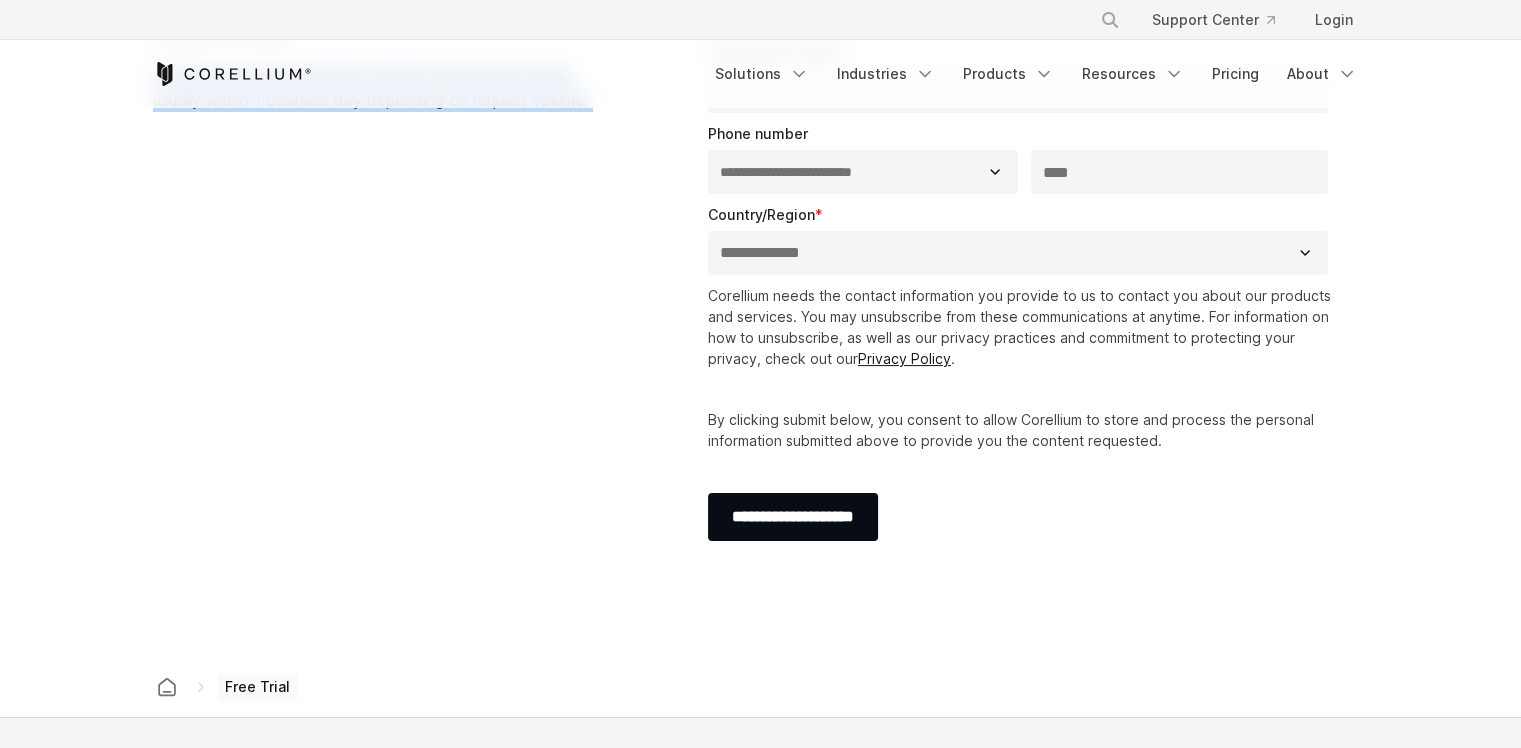 click on "If your trial request is denied, we'll let you know by email usually within 1 business day depending on request volume." at bounding box center (370, 88) 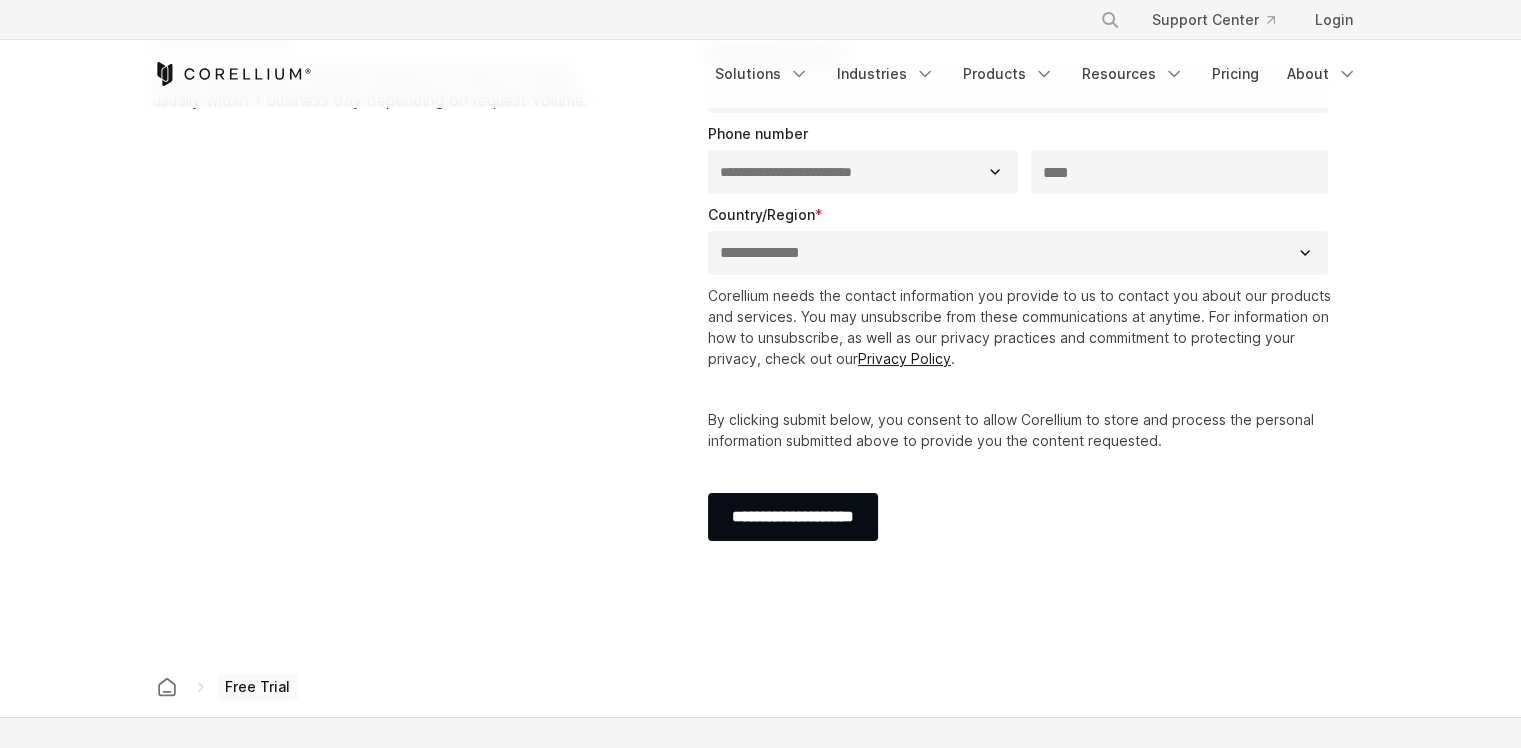 click on "If your trial request is denied, we'll let you know by email usually within 1 business day depending on request volume." at bounding box center [370, 88] 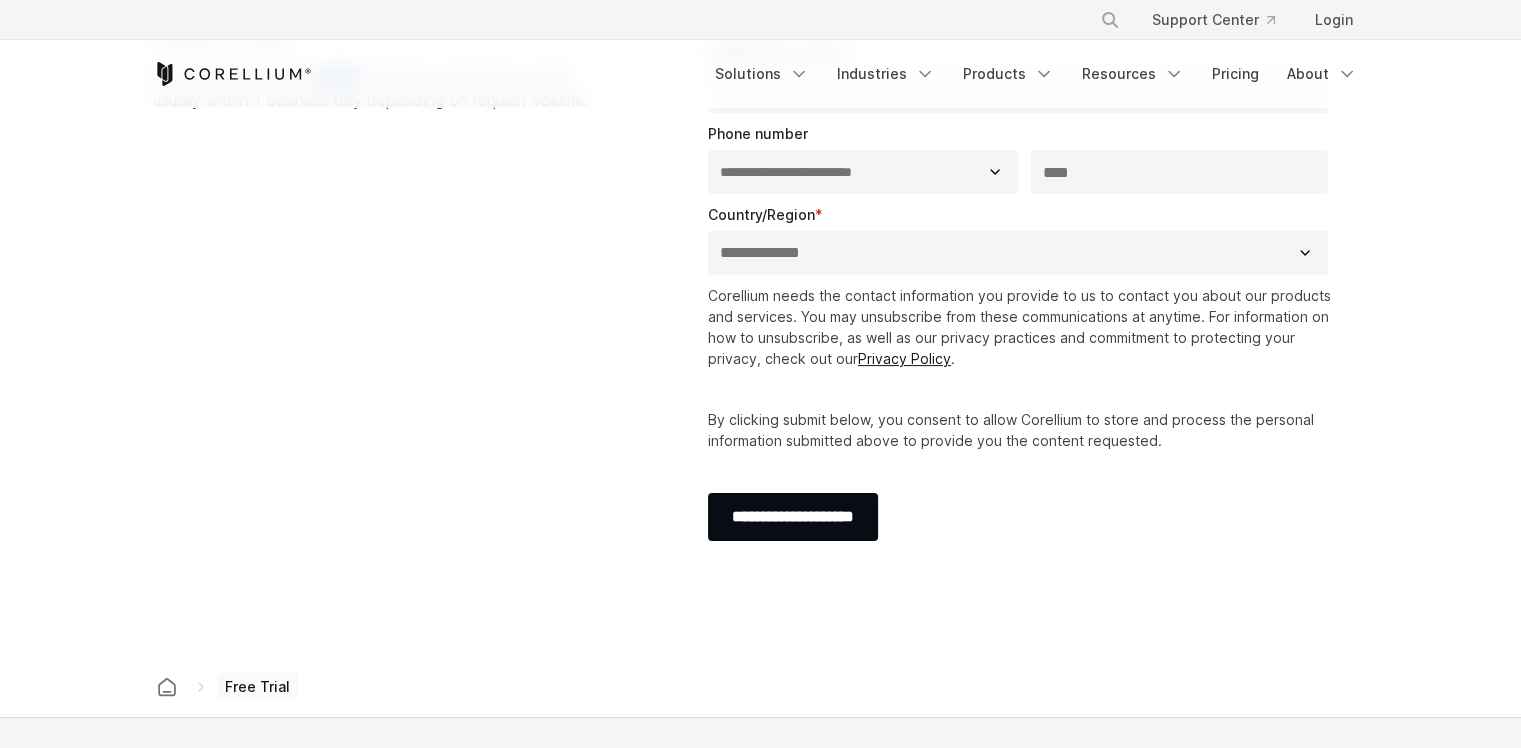 click on "If your trial request is denied, we'll let you know by email usually within 1 business day depending on request volume." at bounding box center (370, 88) 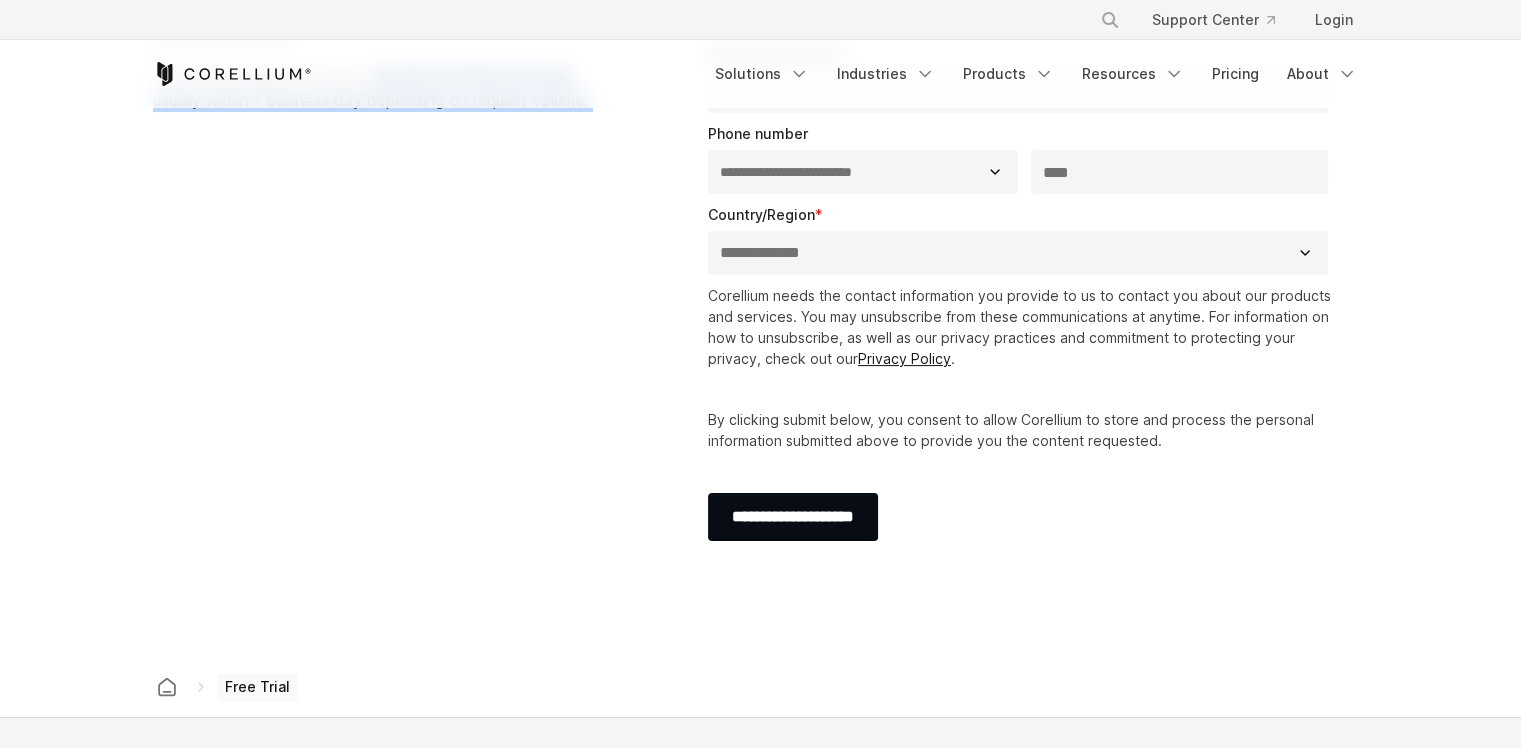 drag, startPoint x: 466, startPoint y: 167, endPoint x: 480, endPoint y: 219, distance: 53.851646 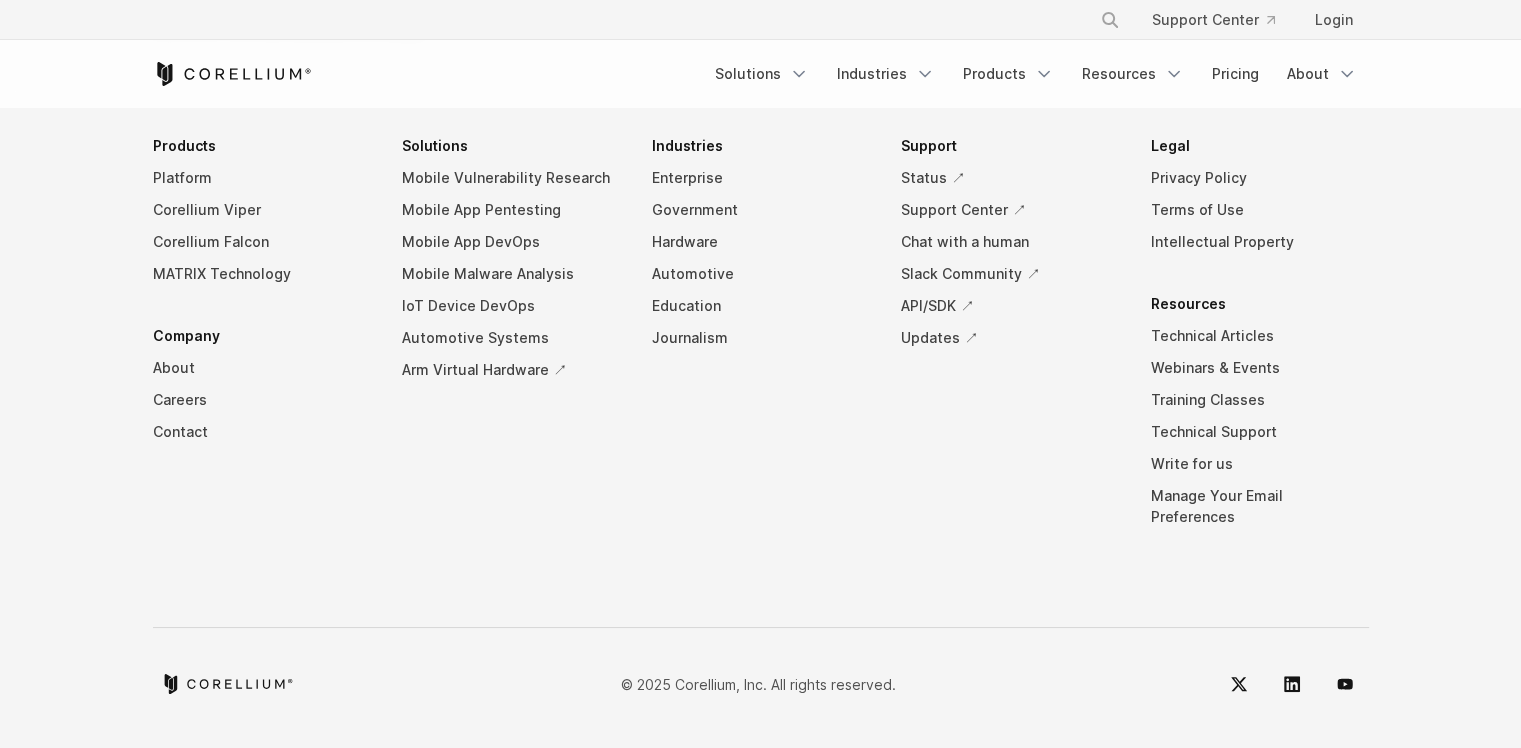 scroll, scrollTop: 1496, scrollLeft: 0, axis: vertical 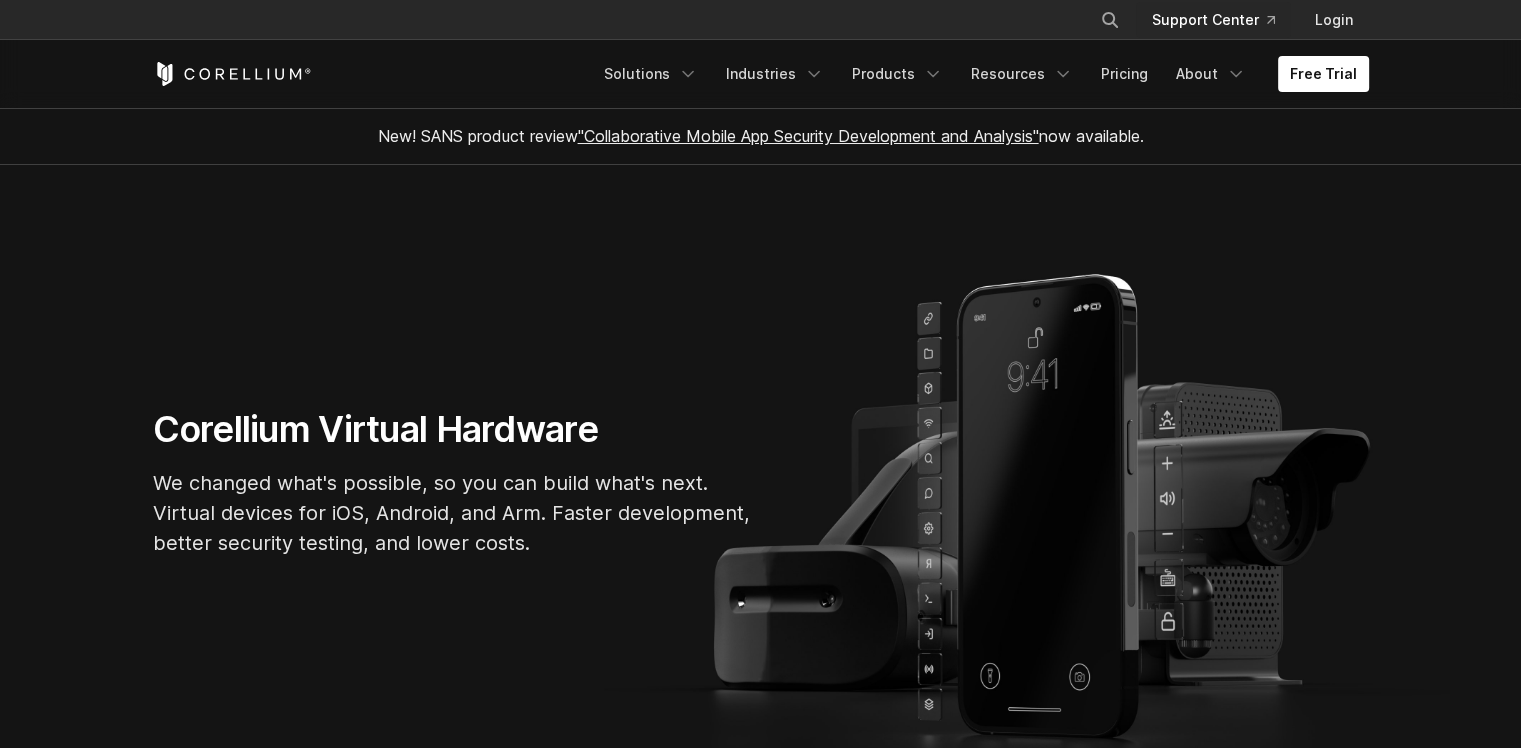 click on "Support Center" at bounding box center [1213, 20] 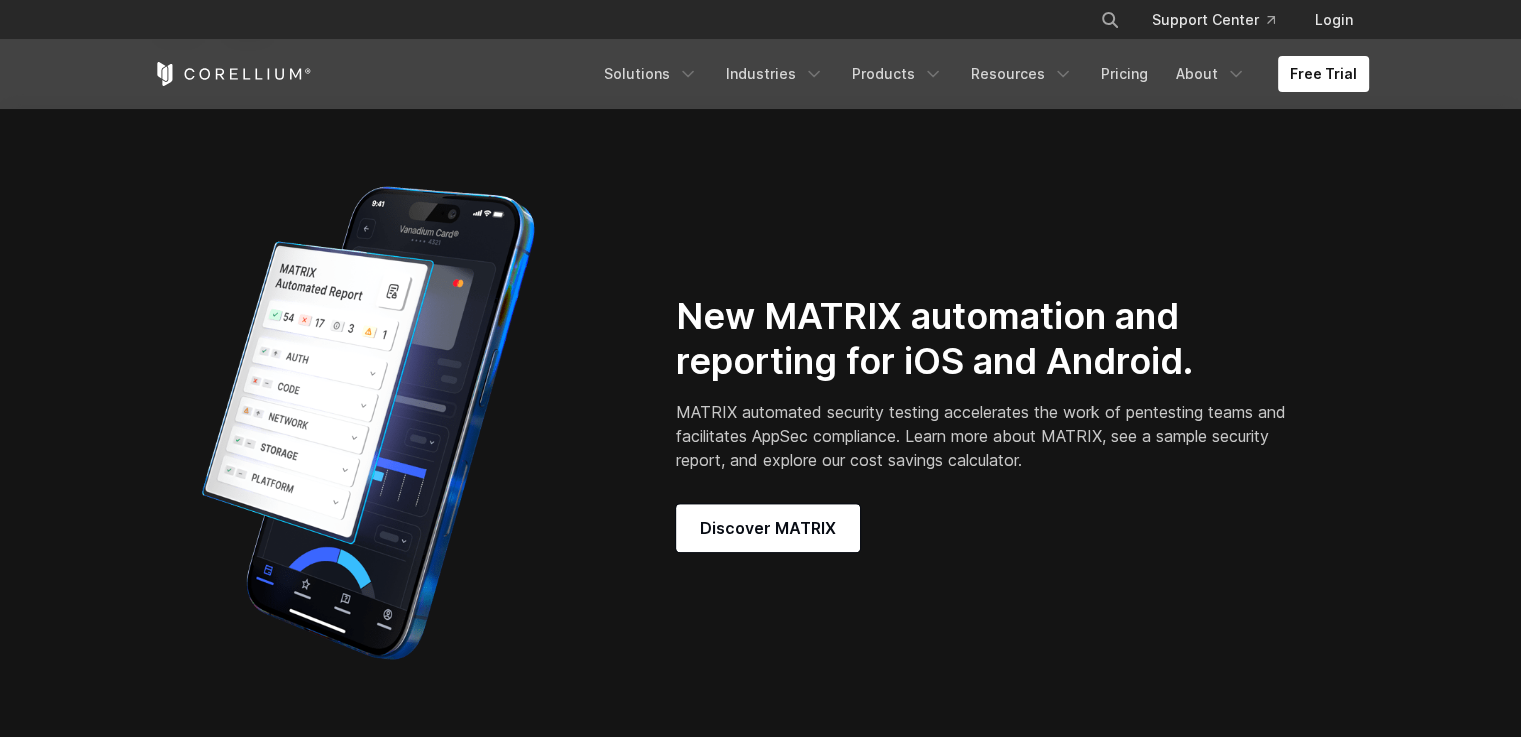 scroll, scrollTop: 3240, scrollLeft: 0, axis: vertical 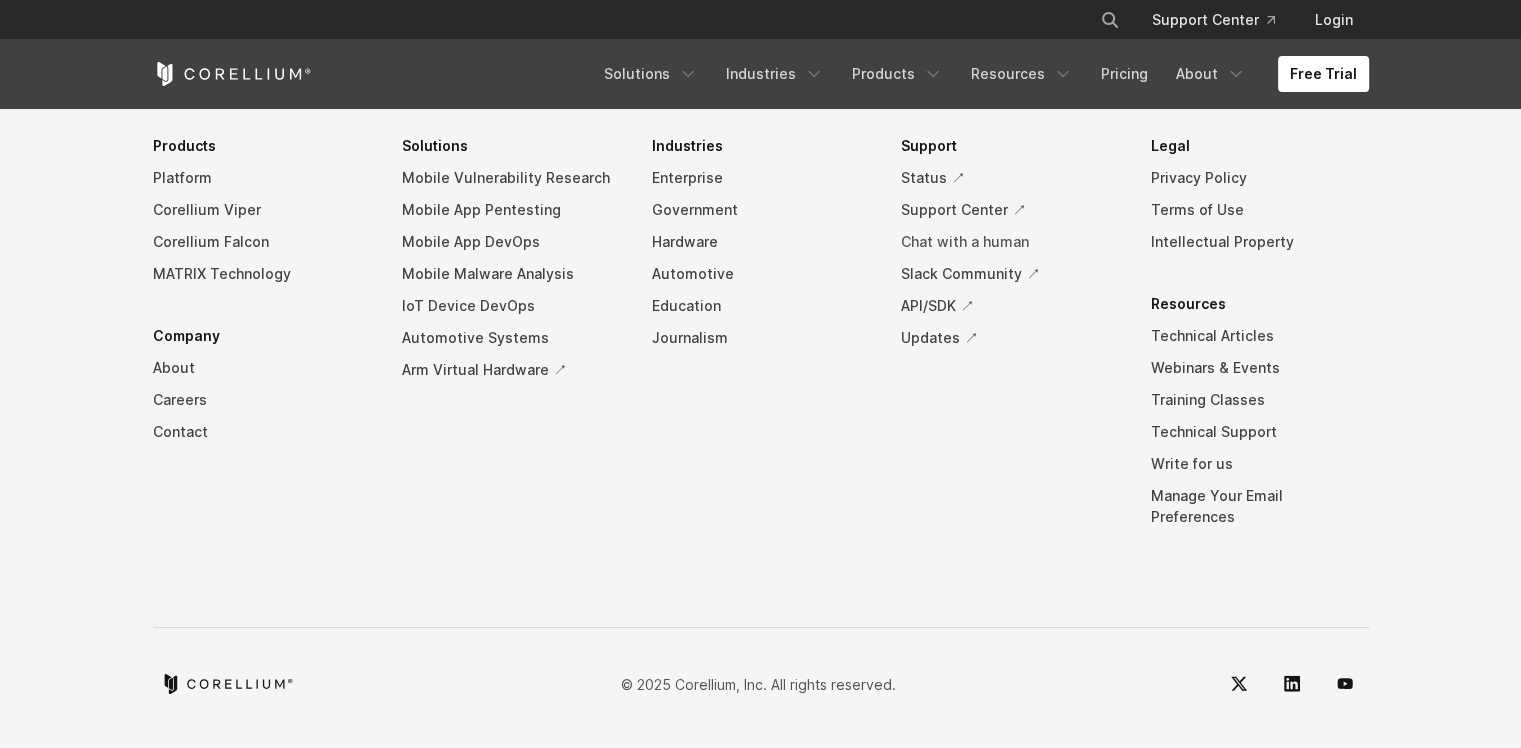 click on "Chat with a human" at bounding box center [1010, 242] 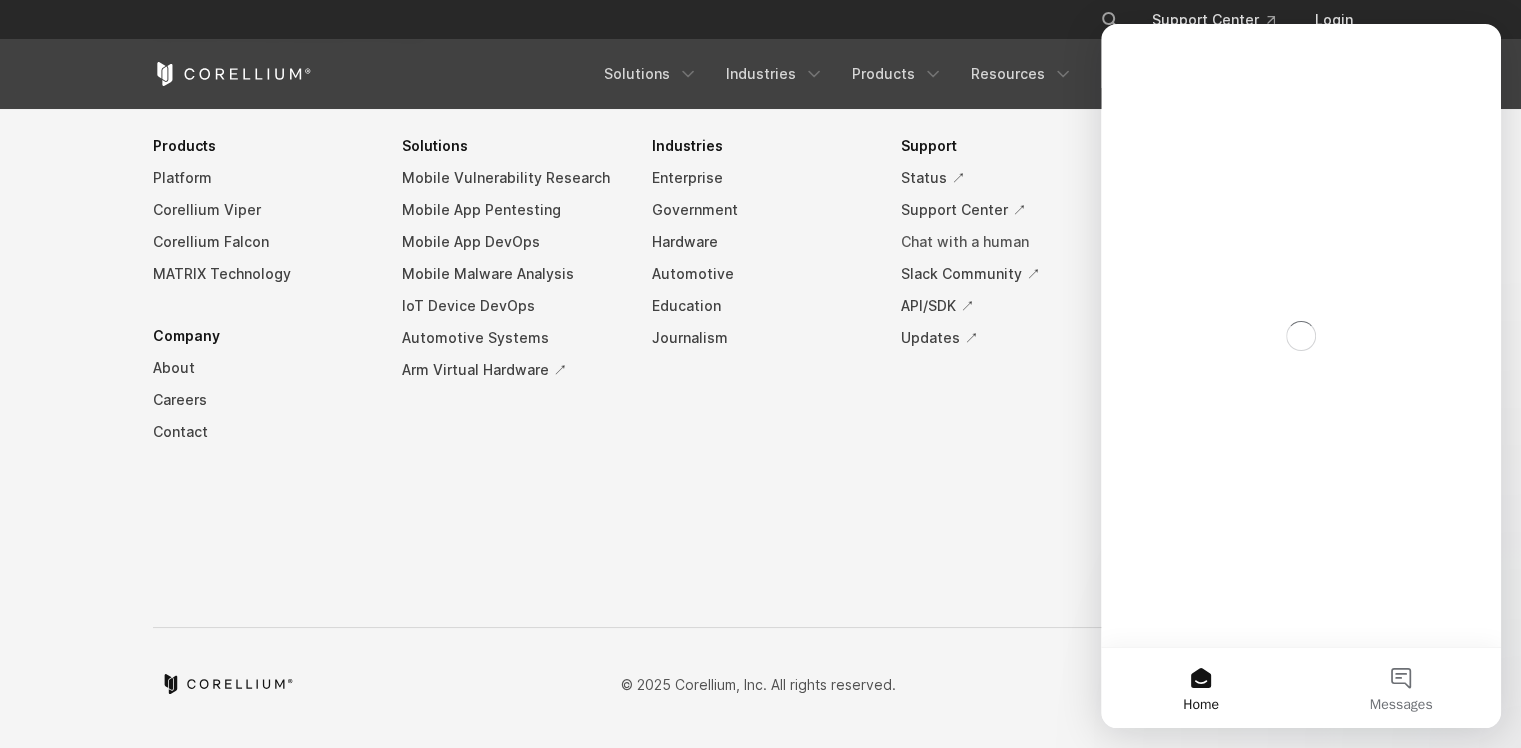 scroll, scrollTop: 0, scrollLeft: 0, axis: both 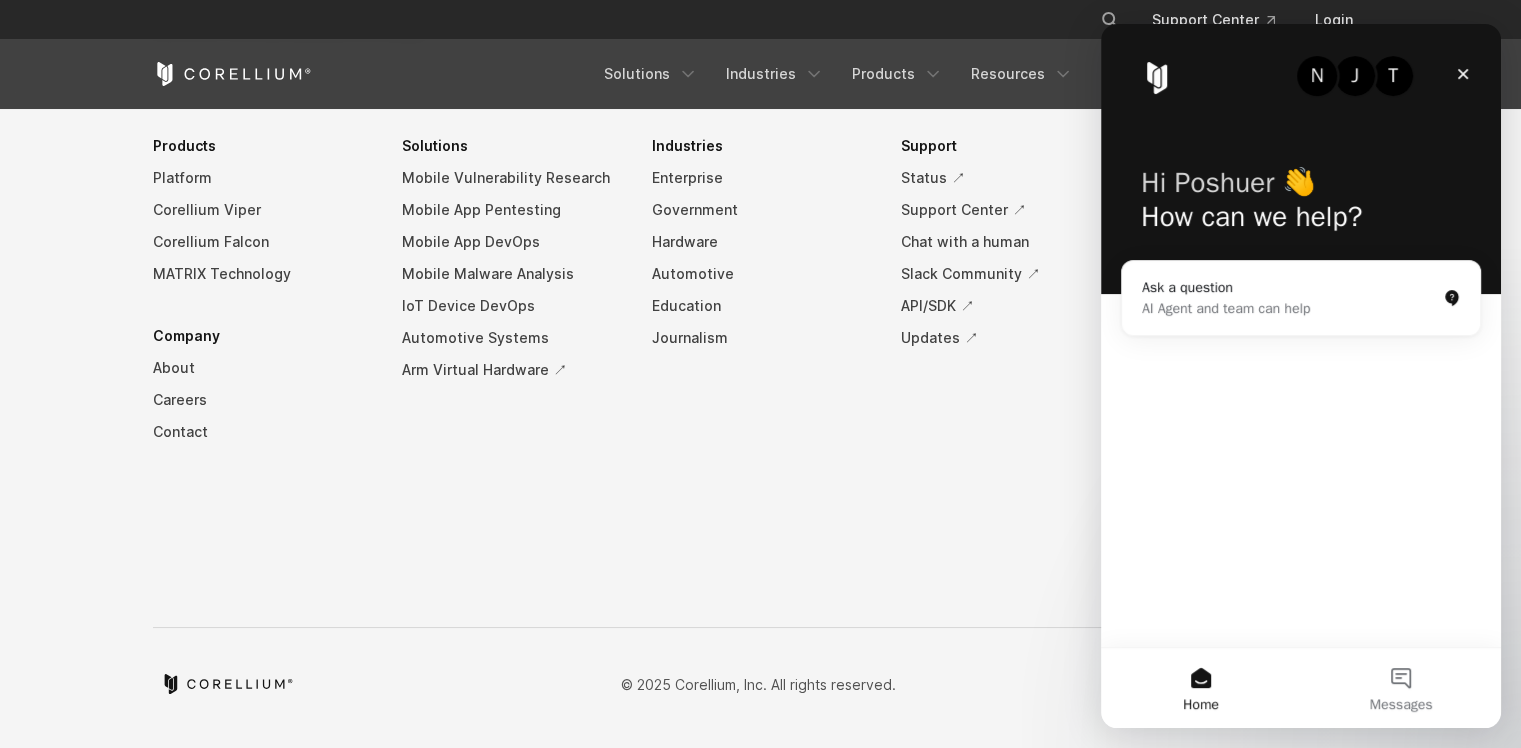 click on "How can we help?" at bounding box center [1301, 217] 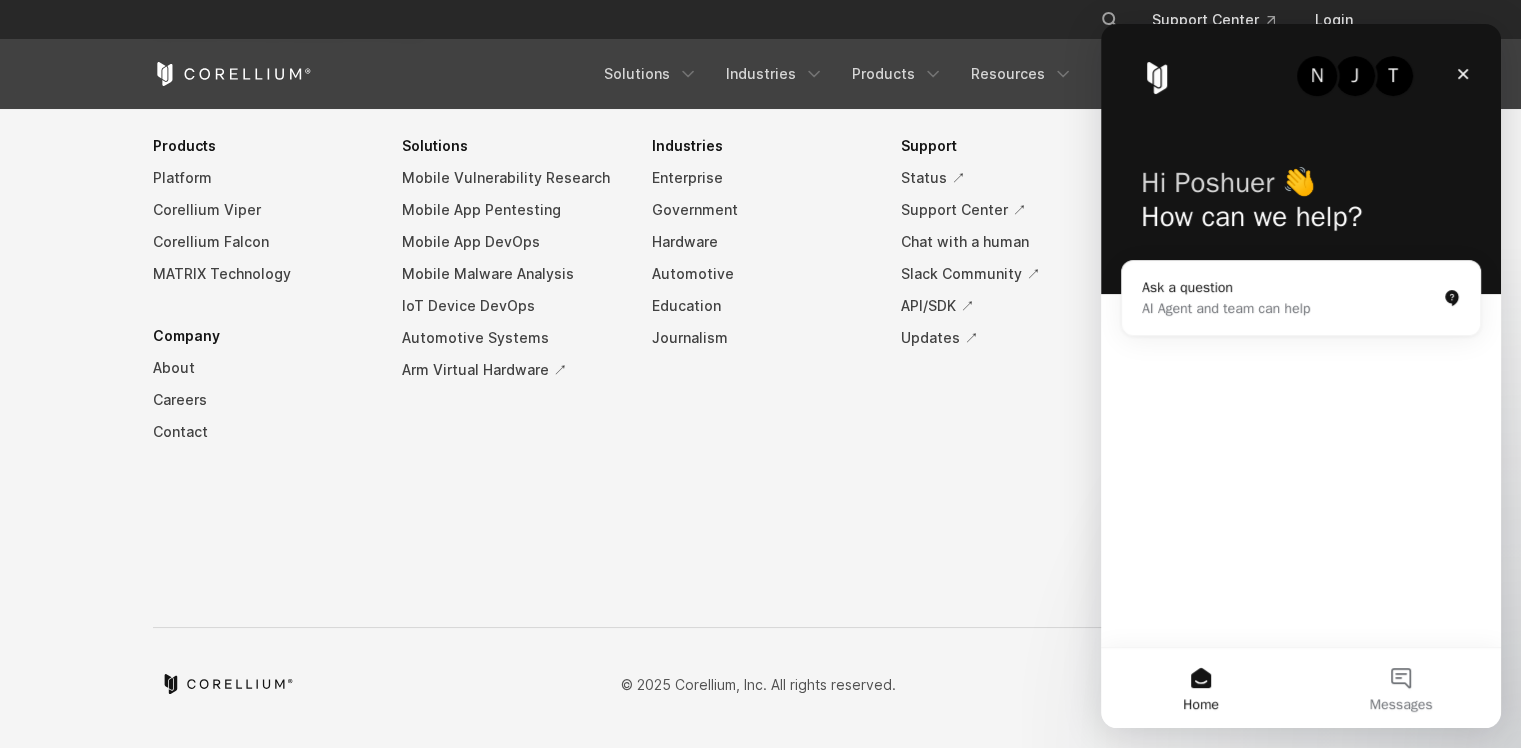 click on "AI Agent and team can help" at bounding box center (1289, 308) 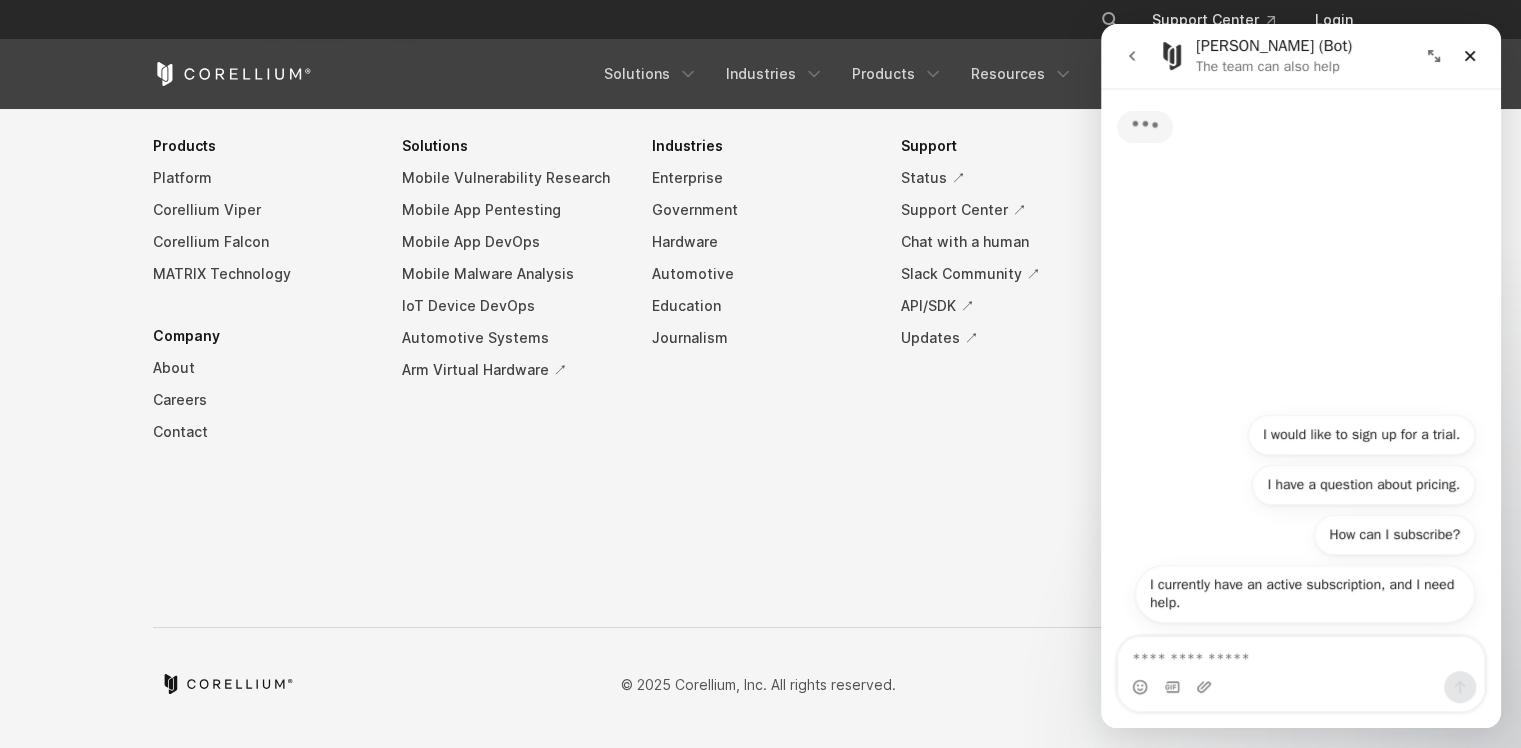 click at bounding box center [1301, 654] 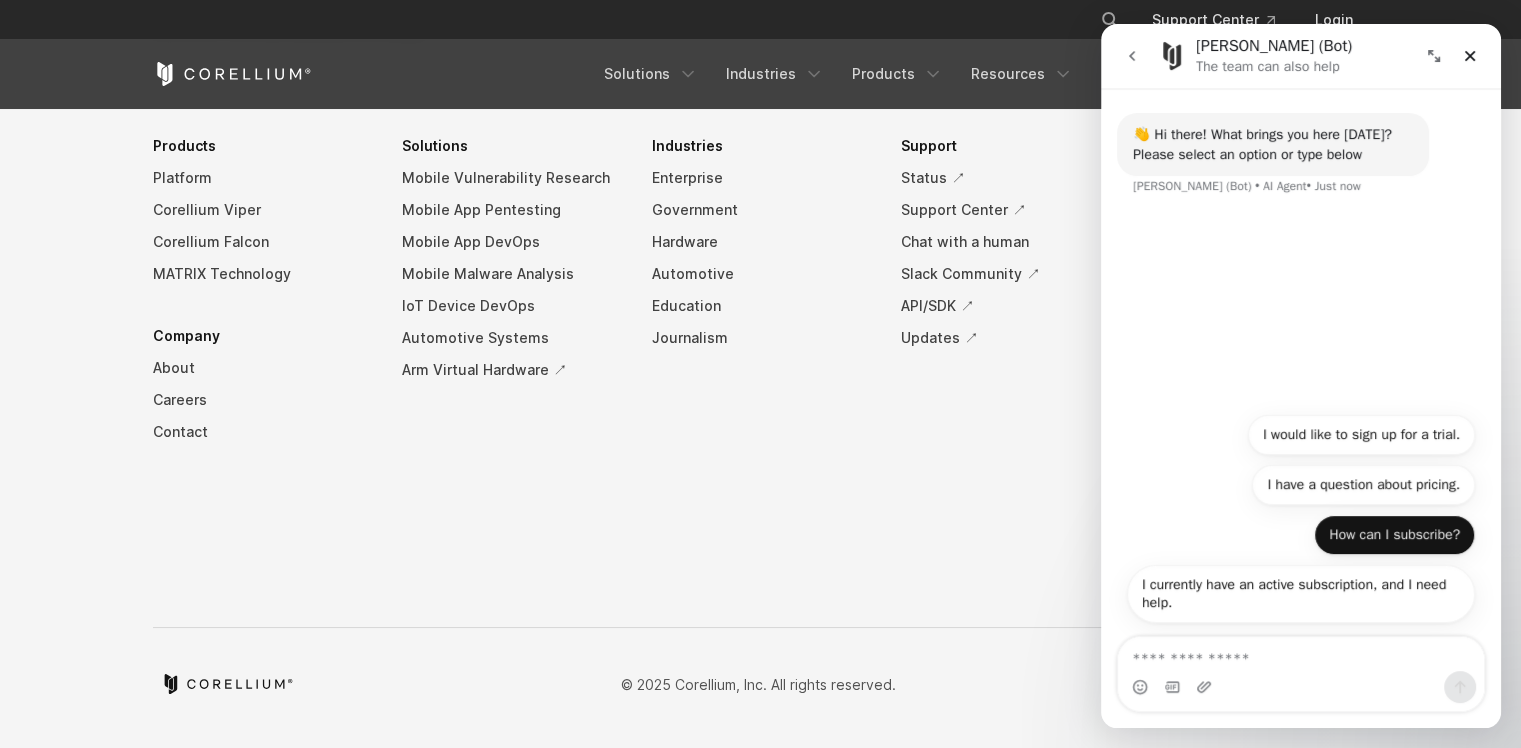 click on "How can I subscribe?" at bounding box center [1394, 535] 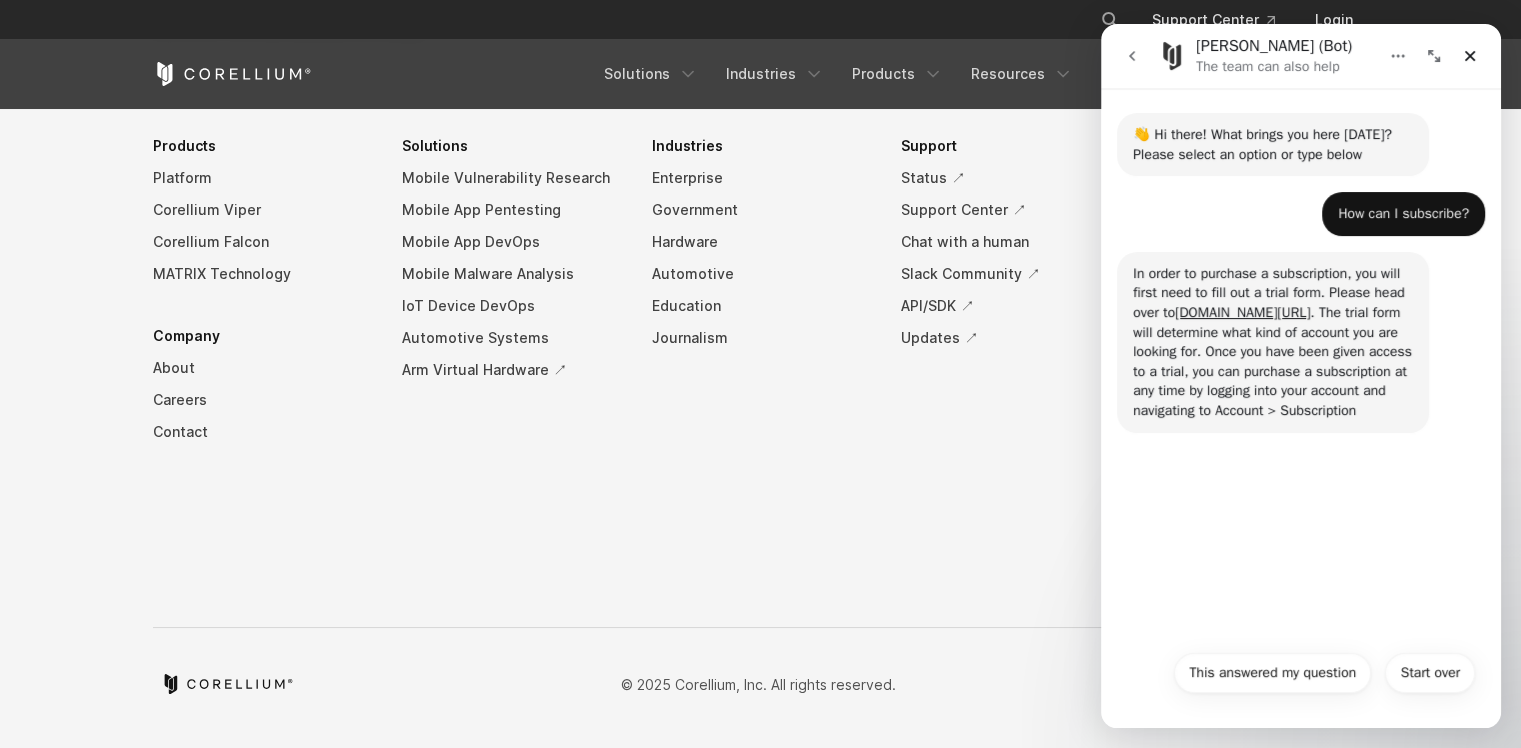 click on "In order to purchase a subscription, you will first need to fill out a trial form. Please head over to  www.corellium.com/trial . The trial form will determine what kind of account you are looking for. Once you have been given access to a trial, you can purchase a subscription at any time by logging into your account and navigating to Account > Subscription" at bounding box center [1273, 342] 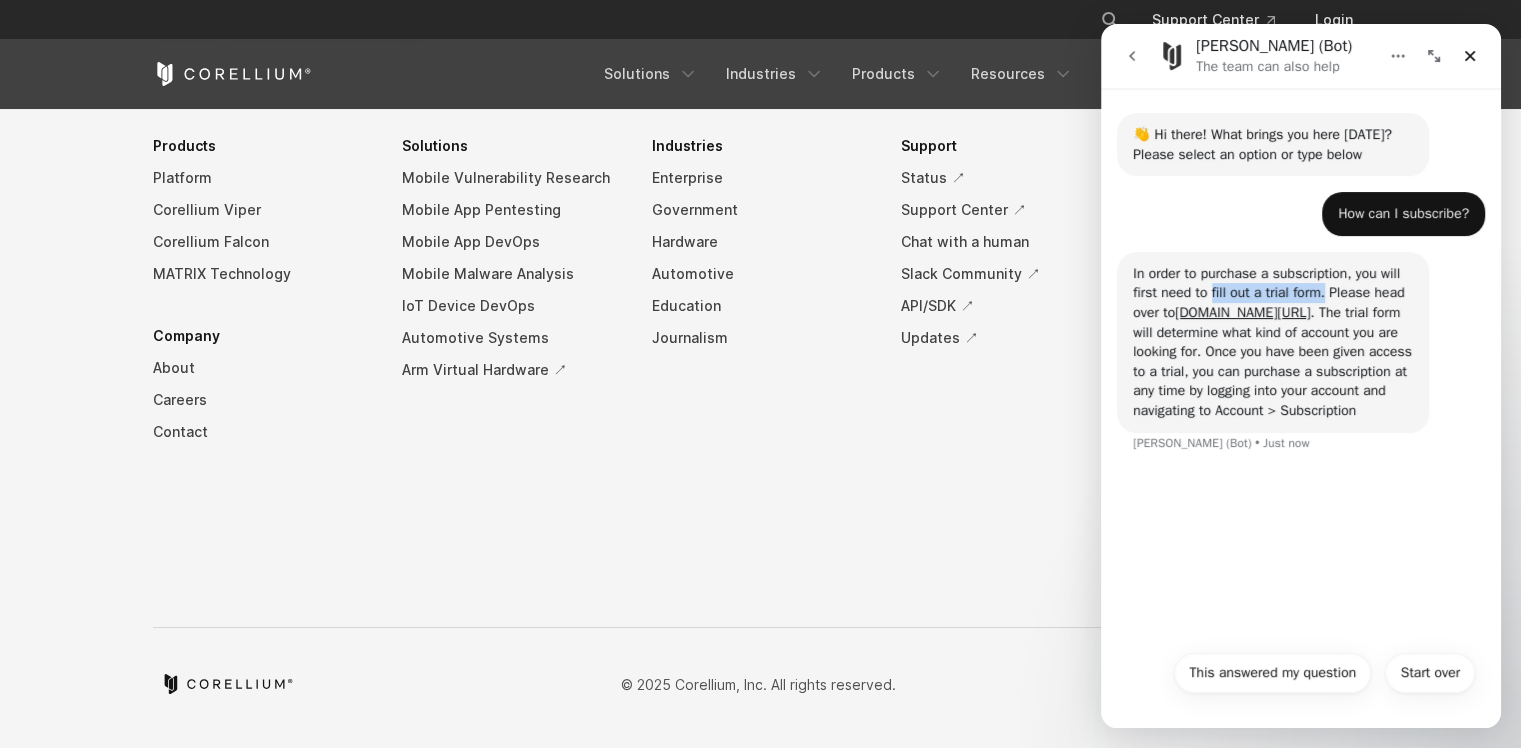 drag, startPoint x: 1213, startPoint y: 299, endPoint x: 1331, endPoint y: 297, distance: 118.016945 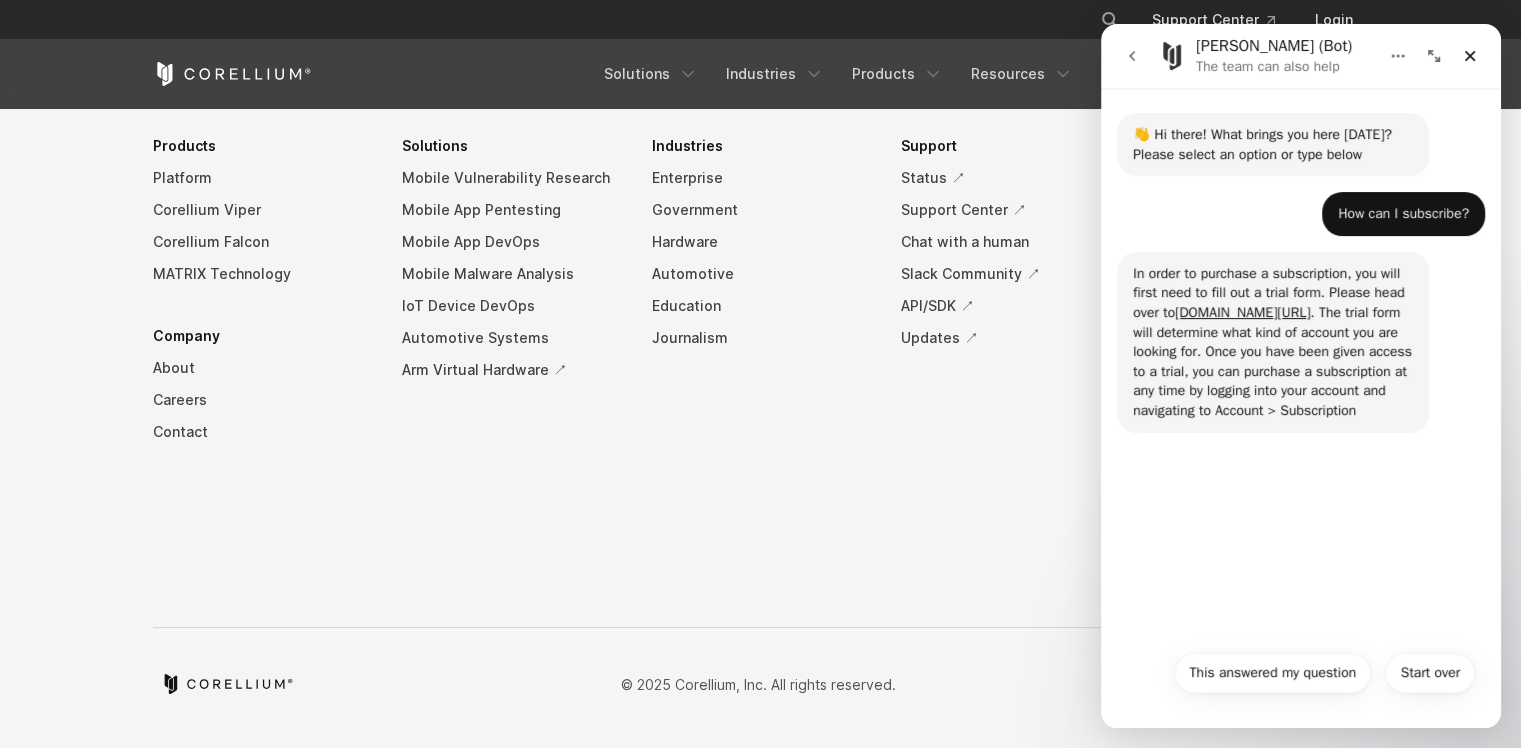 click on "In order to purchase a subscription, you will first need to fill out a trial form. Please head over to  www.corellium.com/trial . The trial form will determine what kind of account you are looking for. Once you have been given access to a trial, you can purchase a subscription at any time by logging into your account and navigating to Account > Subscription" at bounding box center [1273, 342] 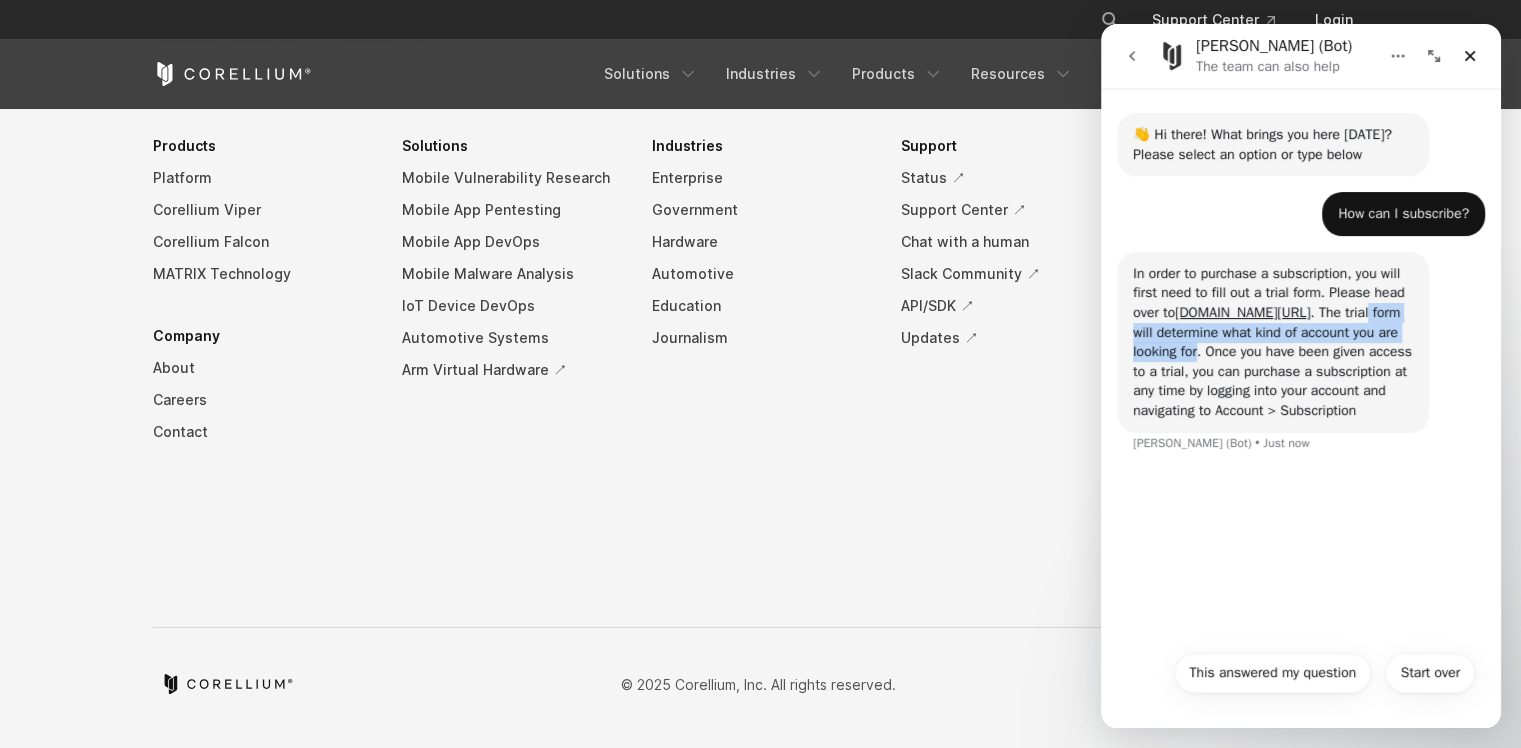 drag, startPoint x: 1163, startPoint y: 337, endPoint x: 1285, endPoint y: 347, distance: 122.40915 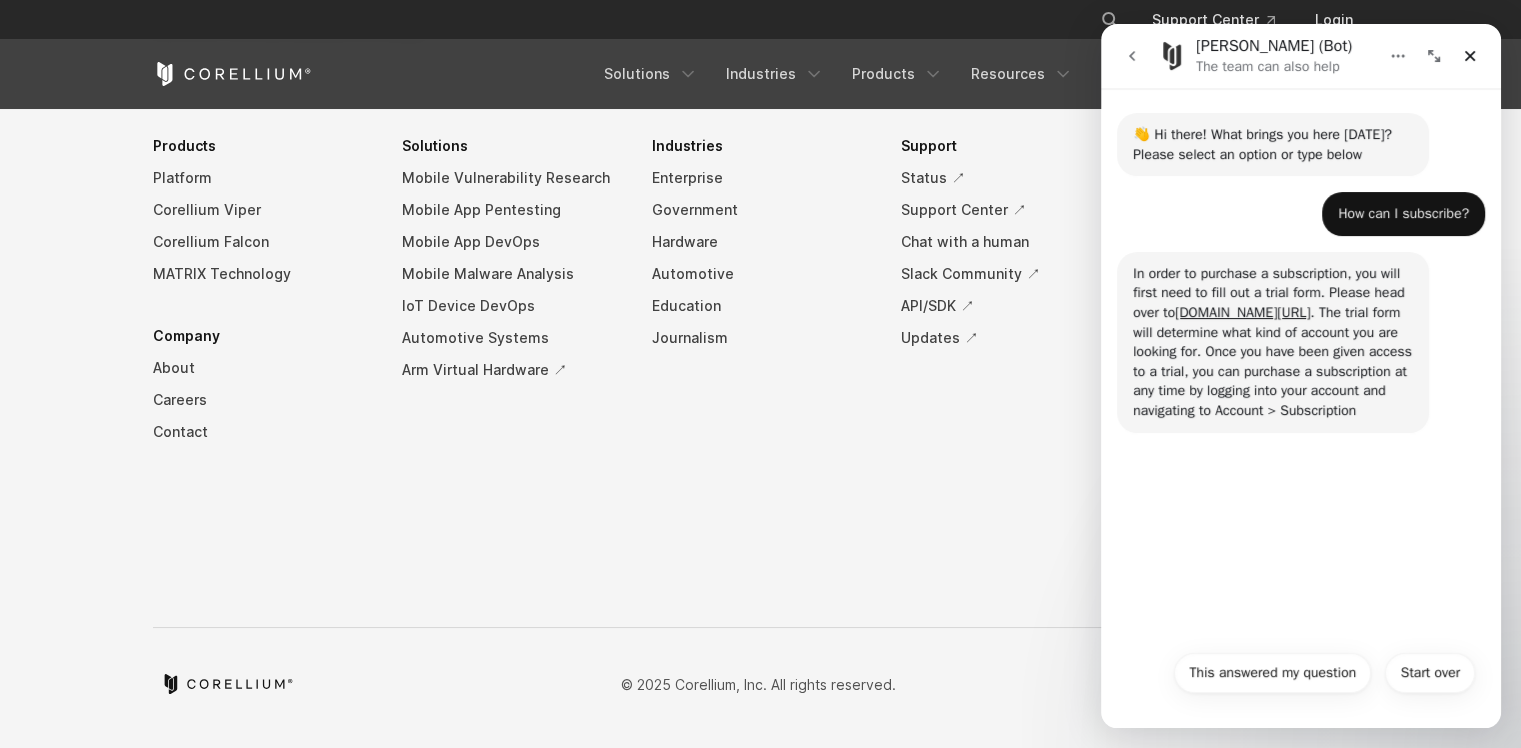 click on "In order to purchase a subscription, you will first need to fill out a trial form. Please head over to  www.corellium.com/trial . The trial form will determine what kind of account you are looking for. Once you have been given access to a trial, you can purchase a subscription at any time by logging into your account and navigating to Account > Subscription" at bounding box center [1273, 342] 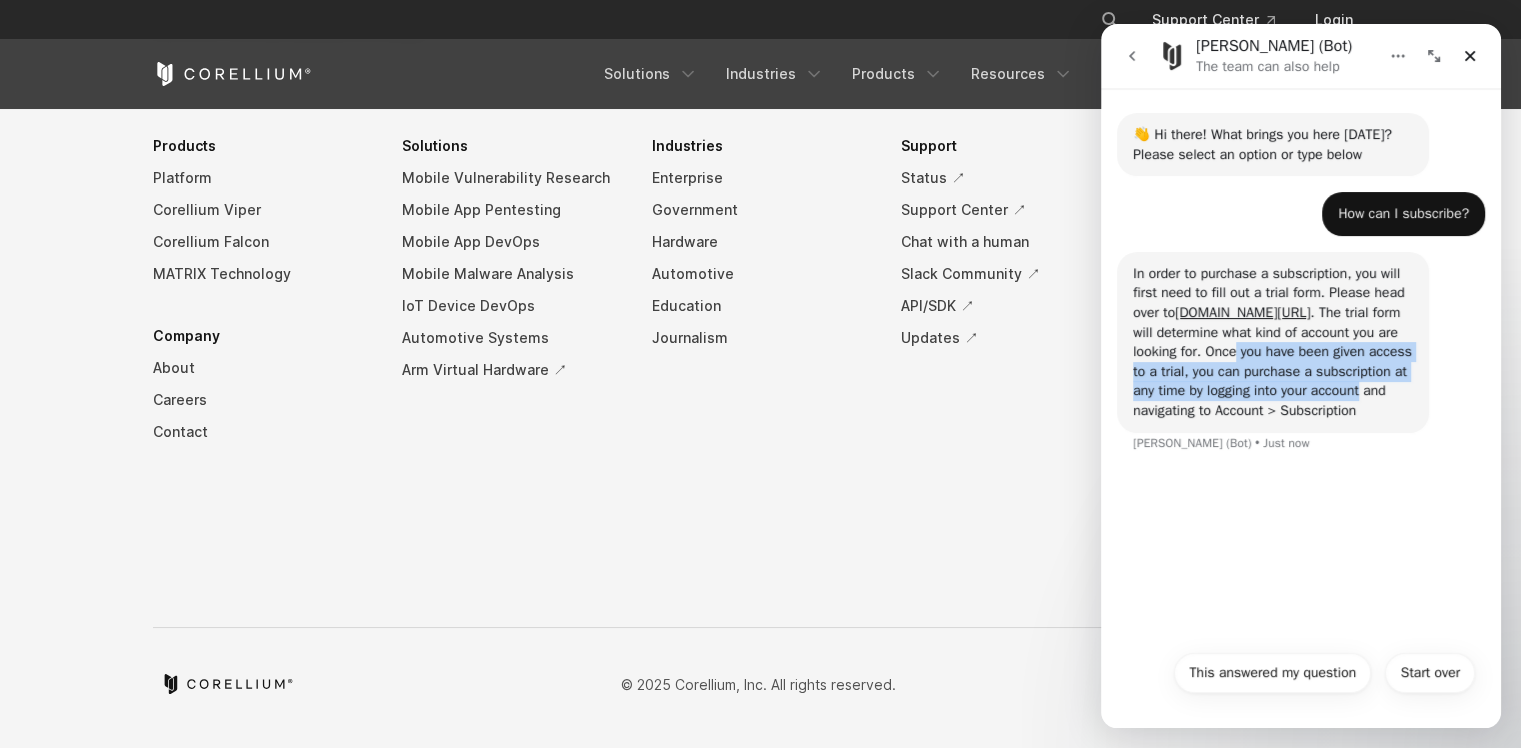 drag, startPoint x: 1344, startPoint y: 348, endPoint x: 1269, endPoint y: 411, distance: 97.94897 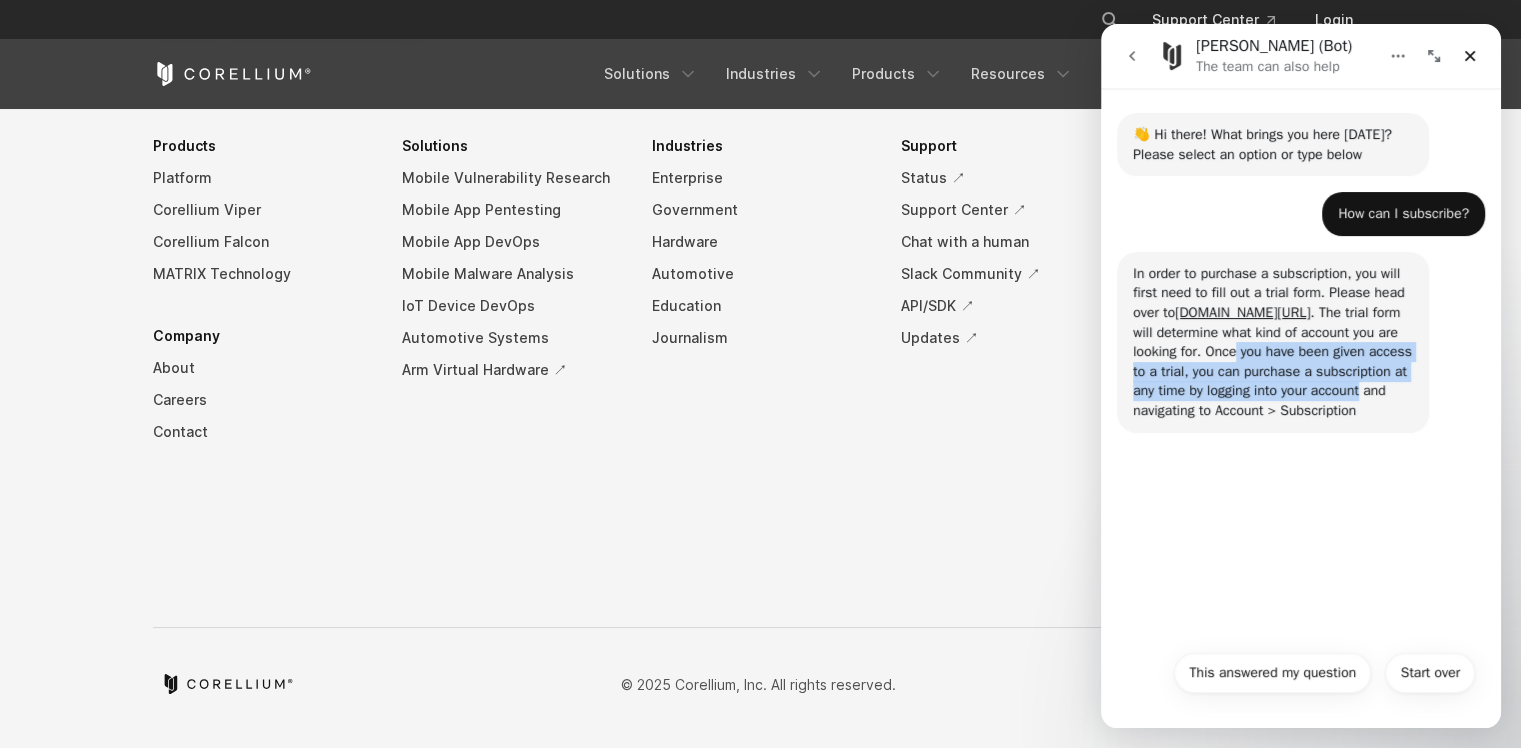click on "In order to purchase a subscription, you will first need to fill out a trial form. Please head over to  www.corellium.com/trial . The trial form will determine what kind of account you are looking for. Once you have been given access to a trial, you can purchase a subscription at any time by logging into your account and navigating to Account > Subscription" at bounding box center [1273, 342] 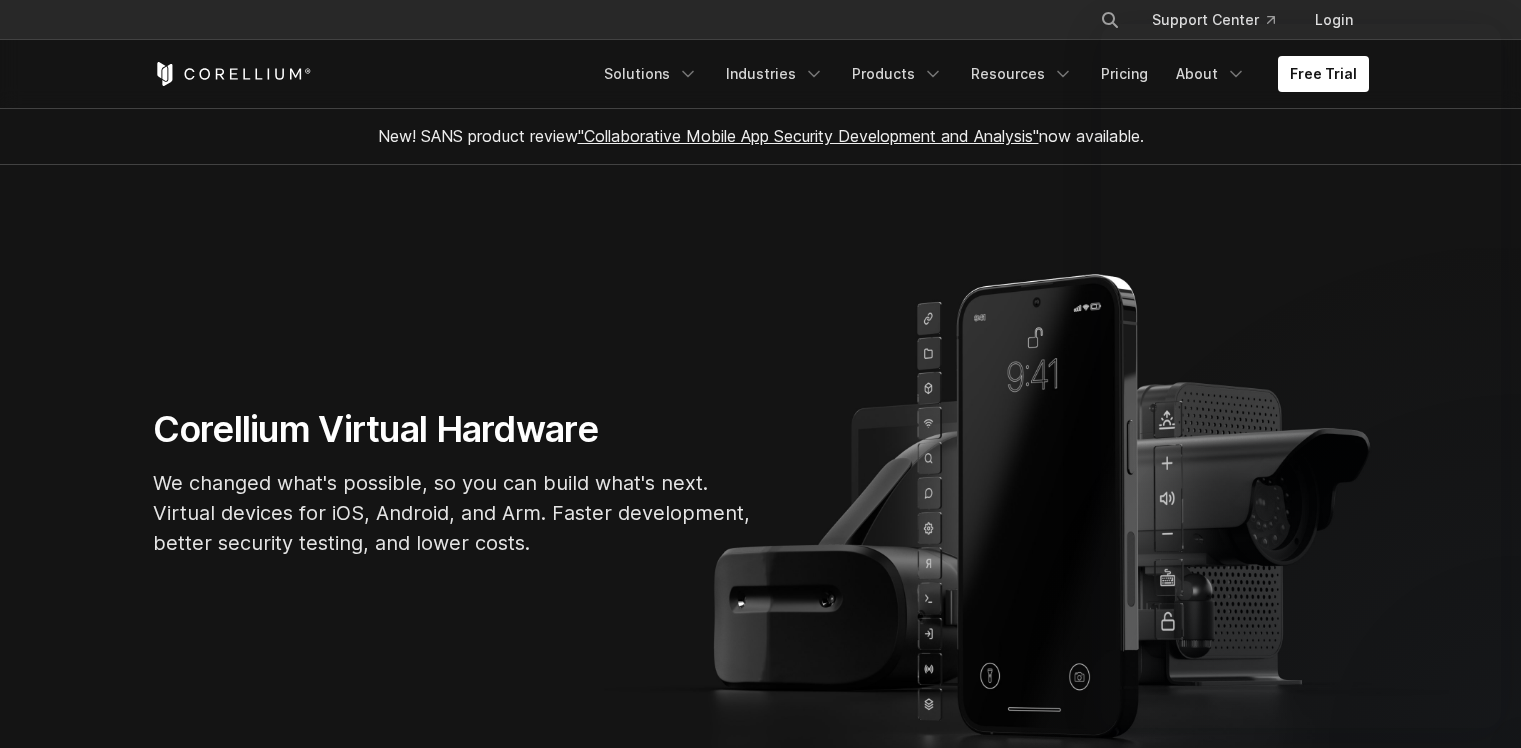 scroll, scrollTop: 5485, scrollLeft: 0, axis: vertical 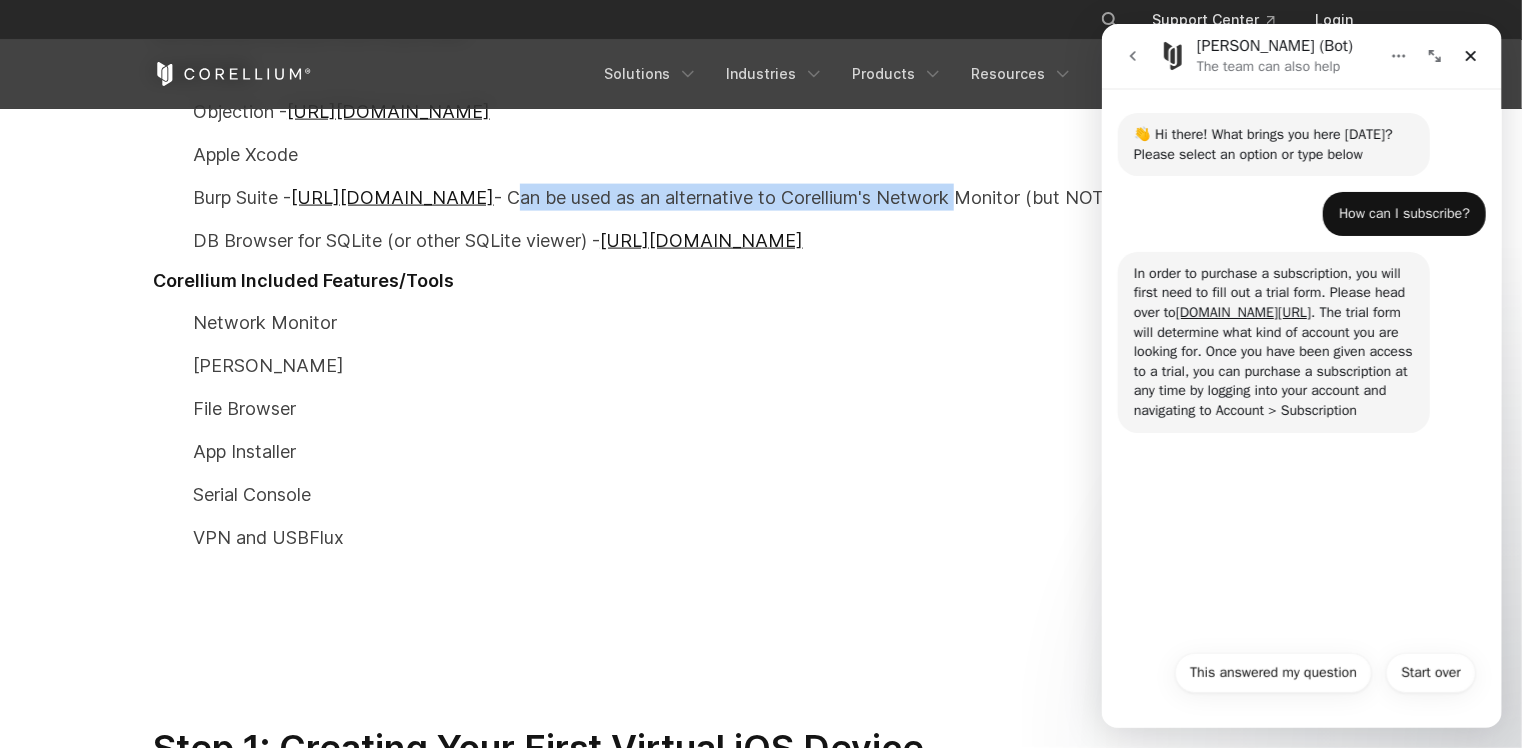 click on "Burp Suite -  [URL][DOMAIN_NAME]  - Can be used as an alternative to Corellium's Network Monitor (but NOT required for this guide)" at bounding box center [761, 197] 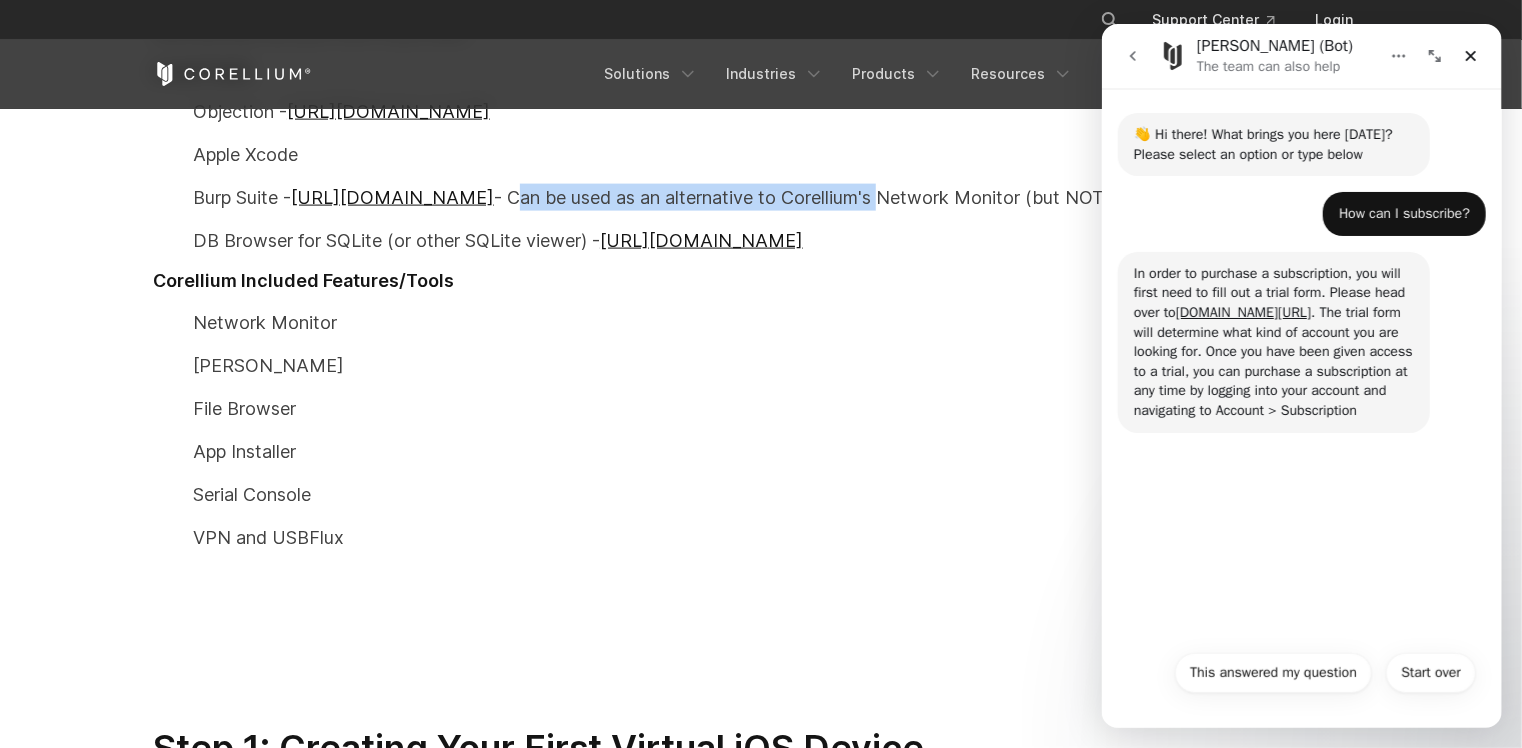 click on "Burp Suite -  [URL][DOMAIN_NAME]  - Can be used as an alternative to Corellium's Network Monitor (but NOT required for this guide)" at bounding box center [761, 197] 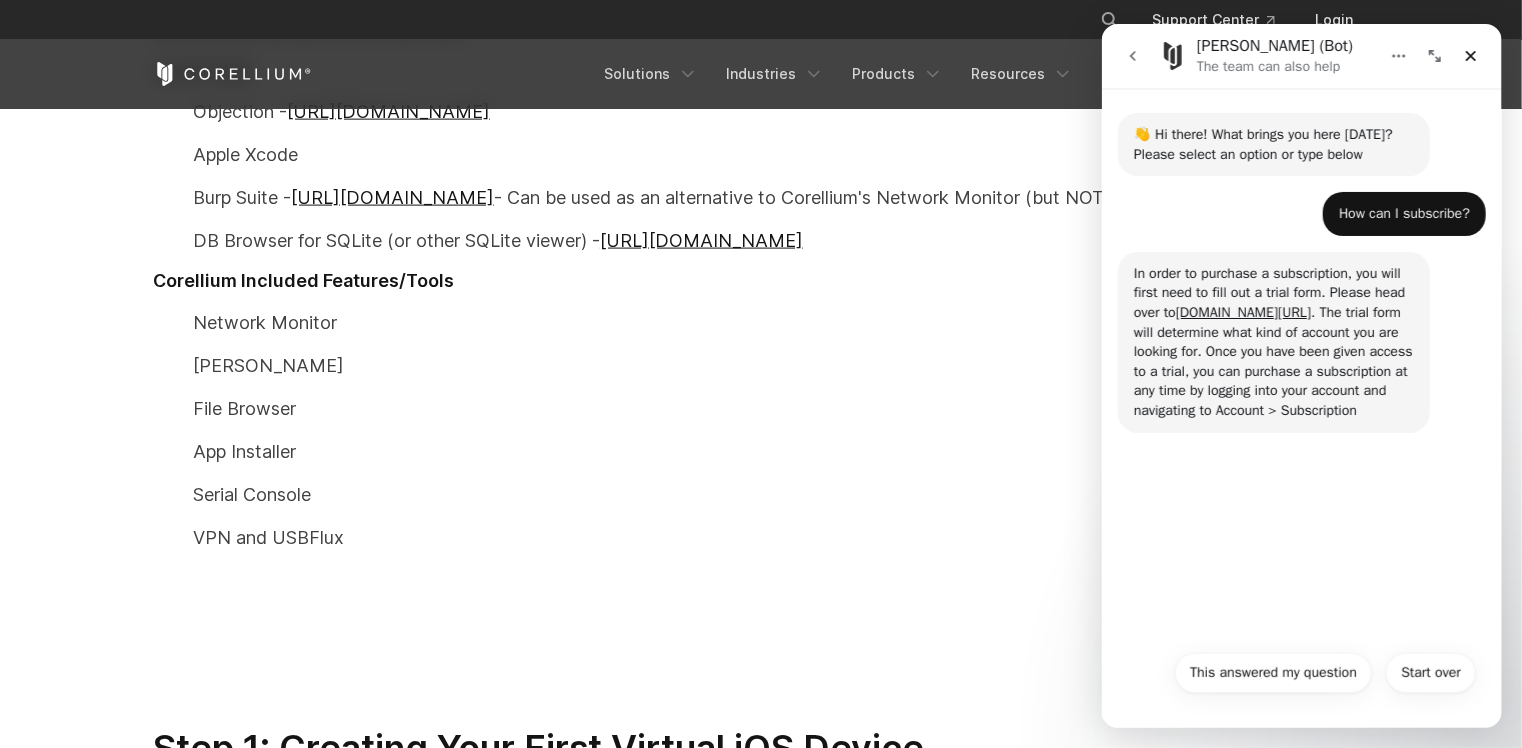 drag, startPoint x: 1011, startPoint y: 385, endPoint x: 1094, endPoint y: 361, distance: 86.40023 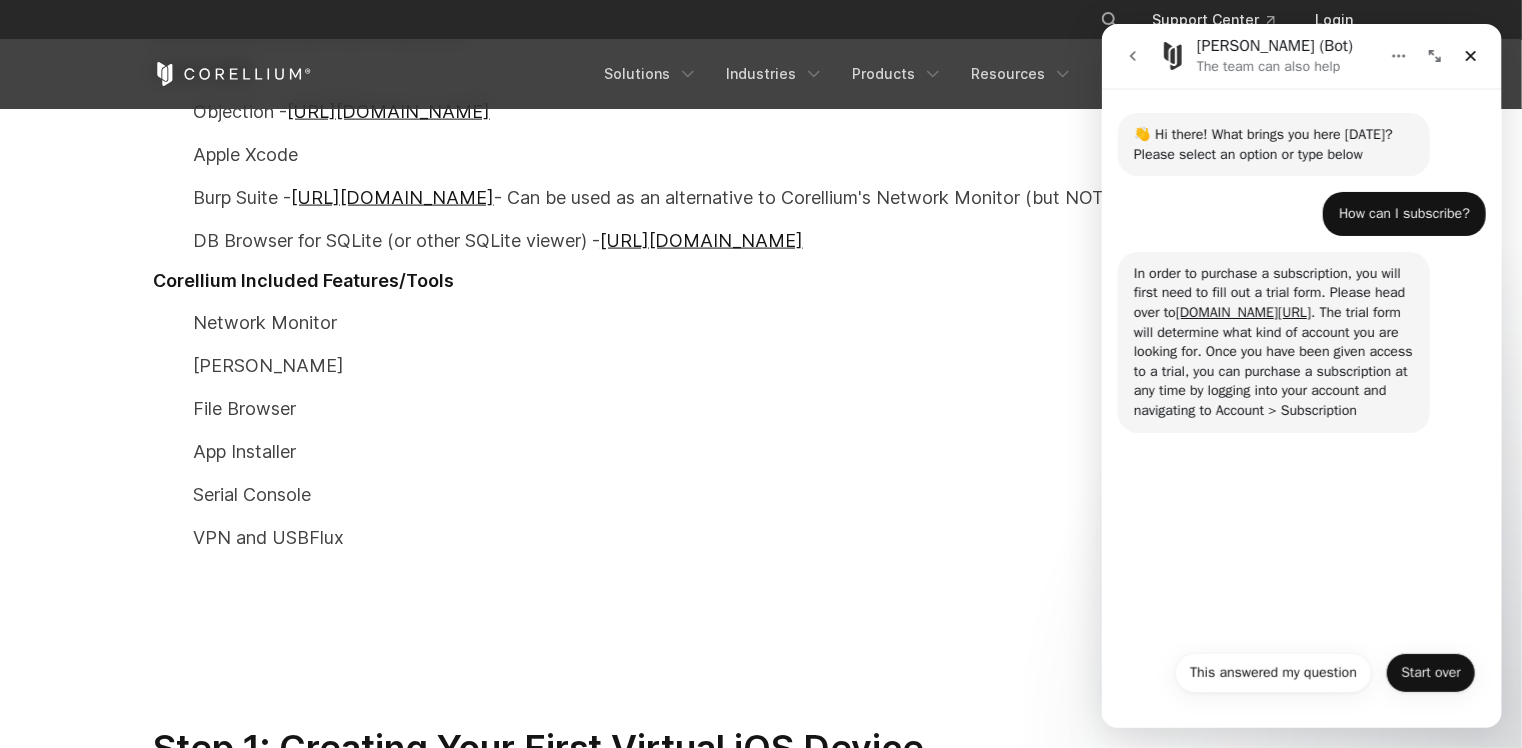 click on "Start over" at bounding box center [1430, 673] 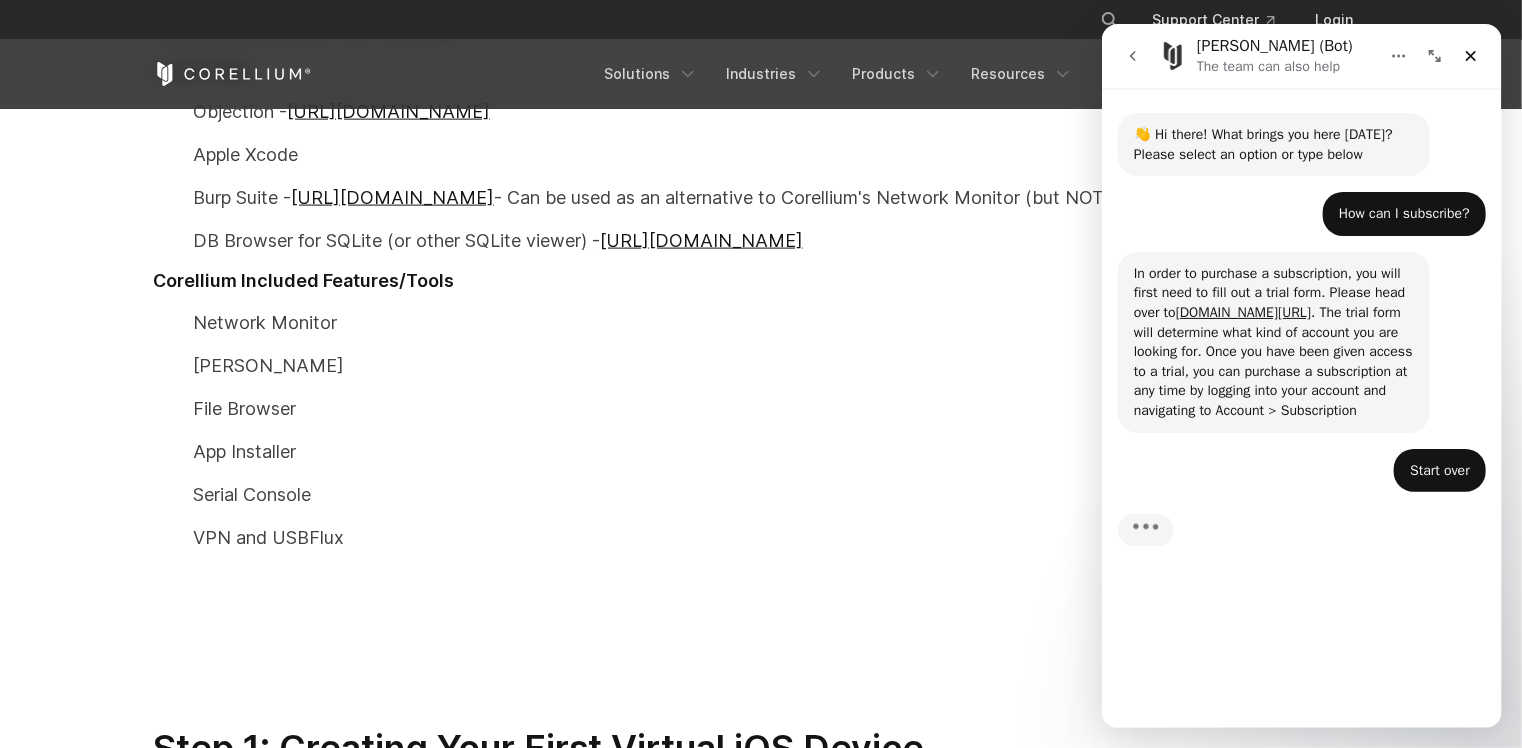 scroll, scrollTop: 1680, scrollLeft: 0, axis: vertical 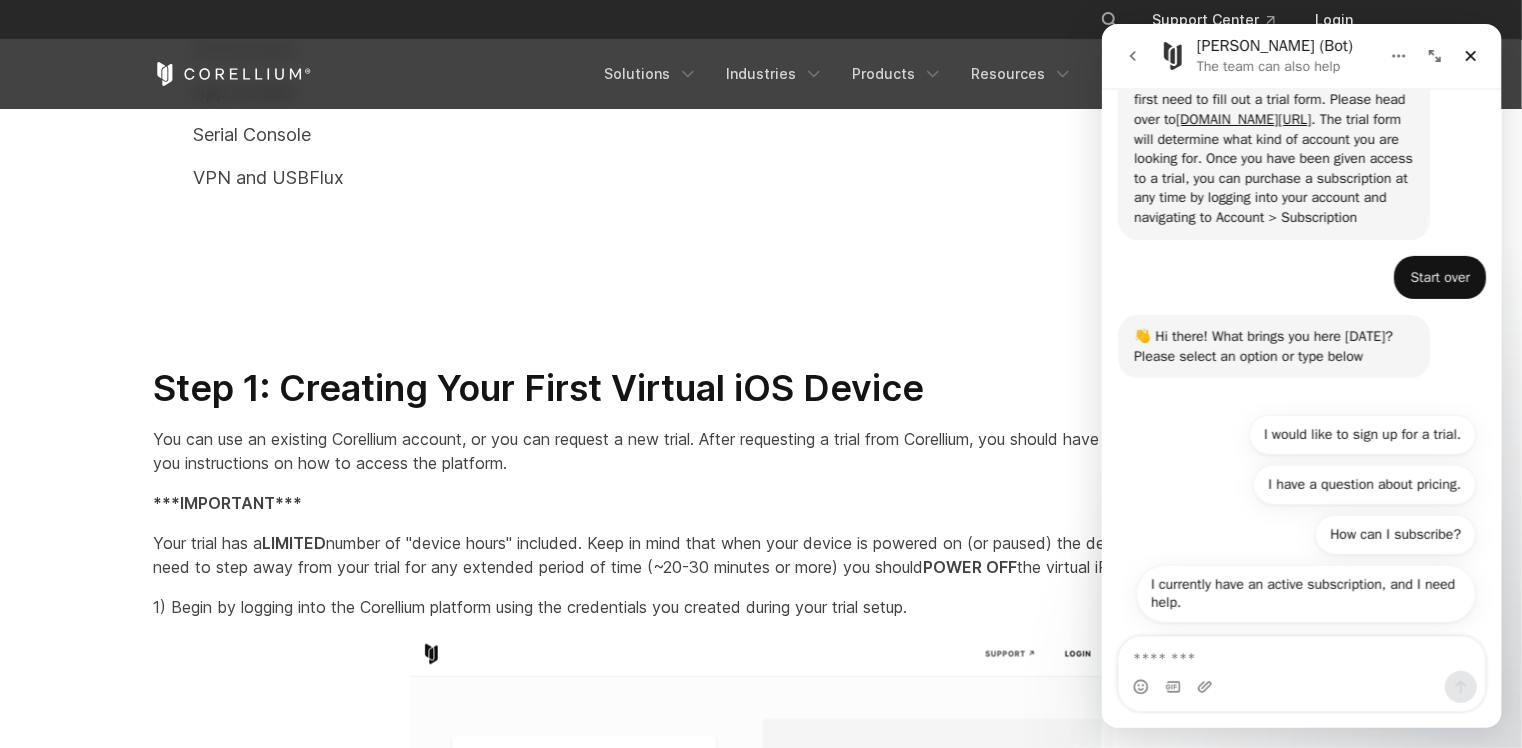 click at bounding box center [1301, 654] 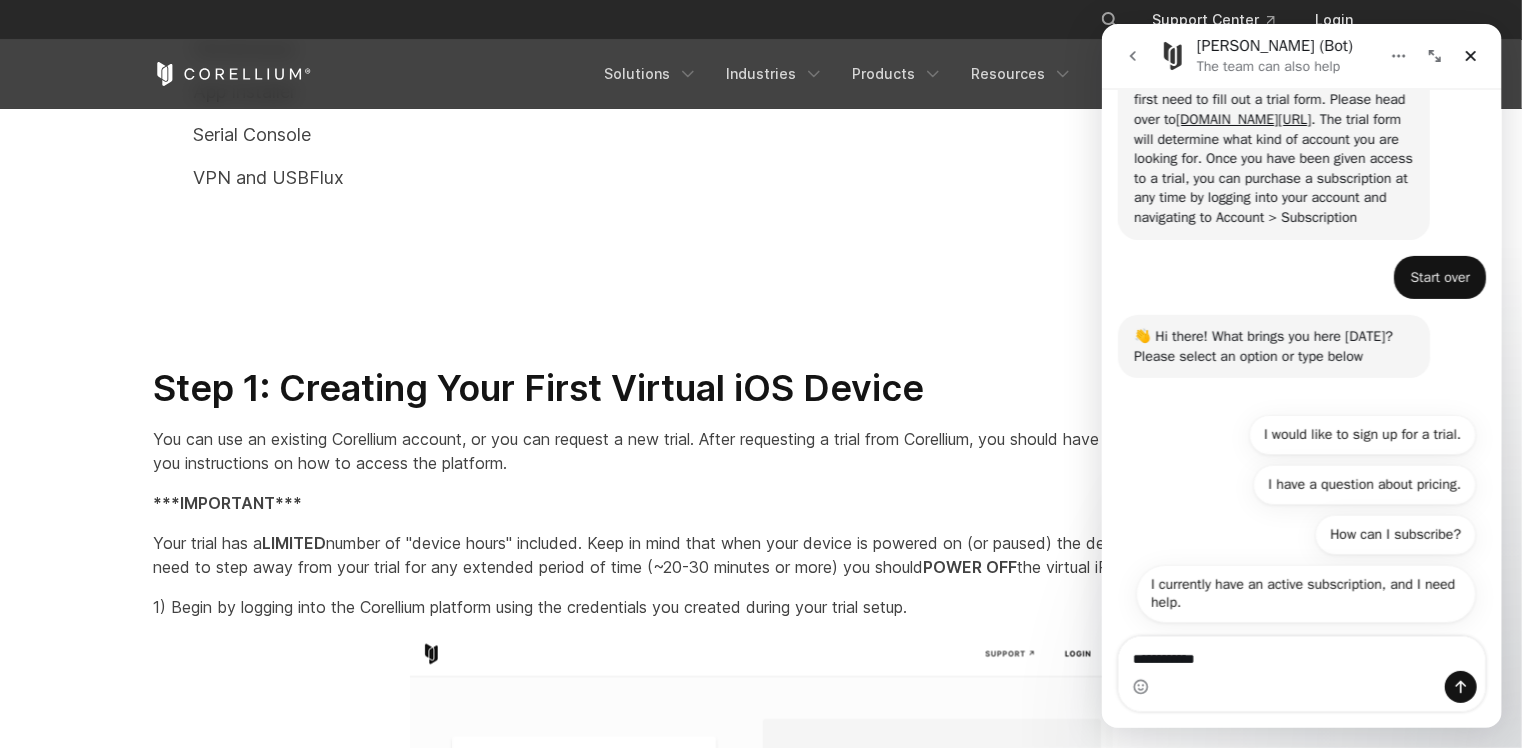 type on "**********" 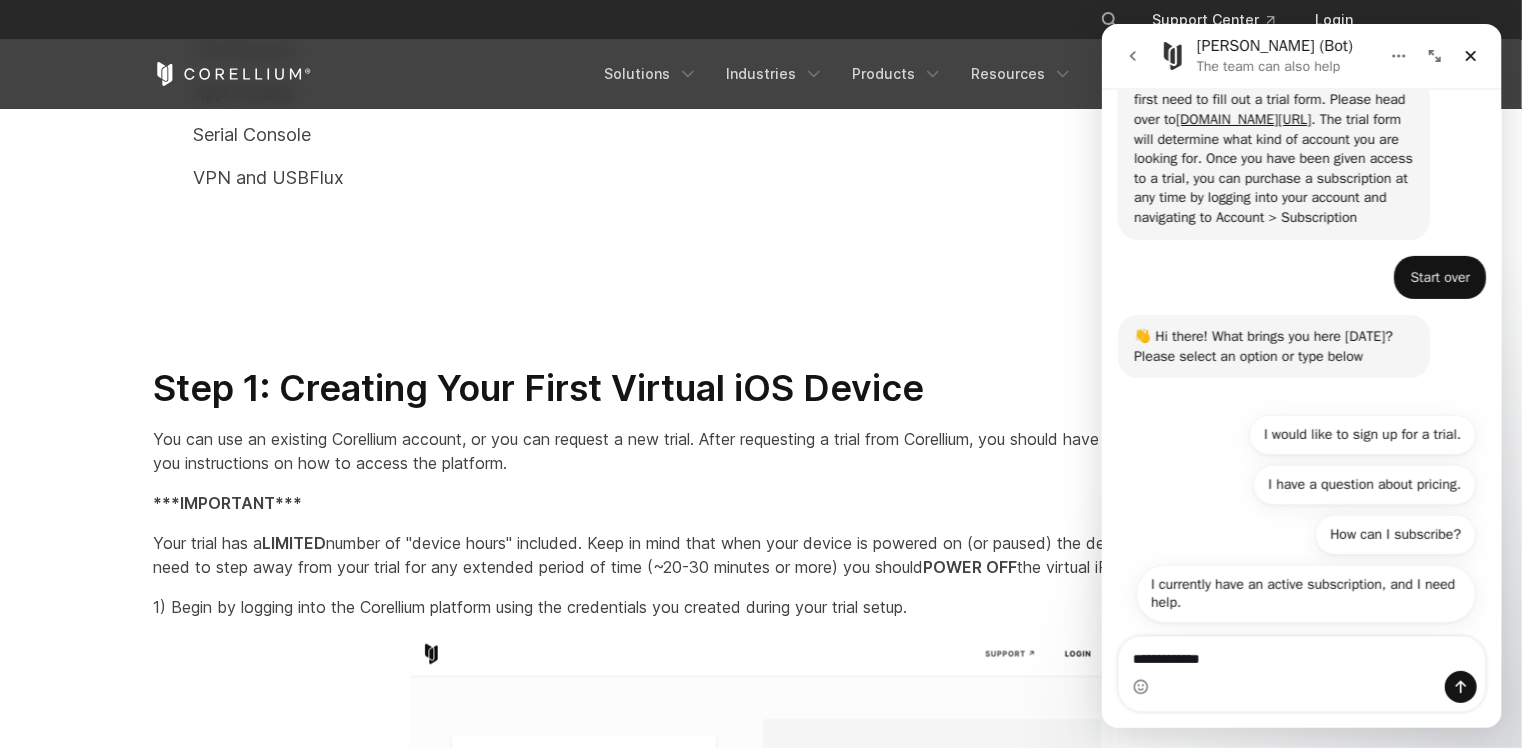 type 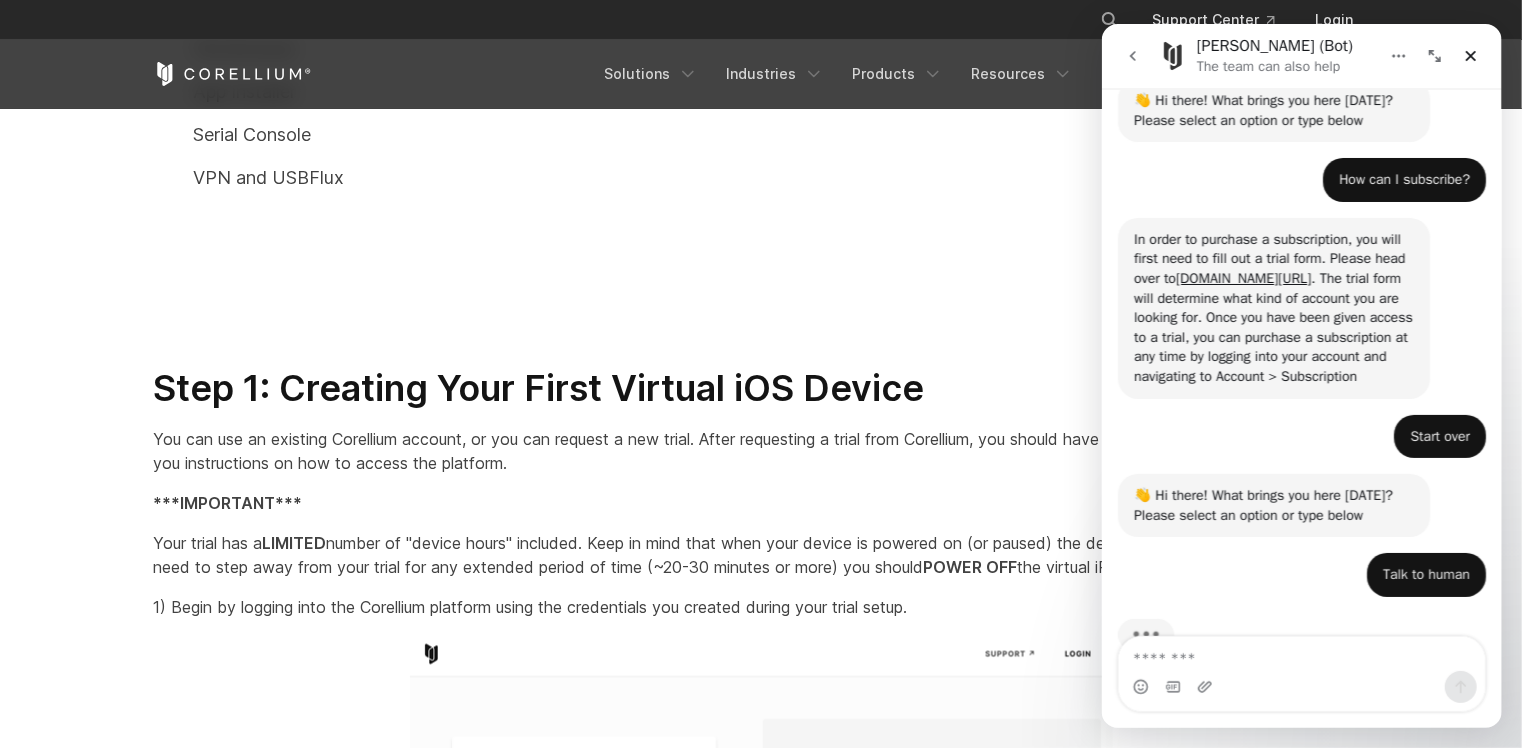 scroll, scrollTop: 100, scrollLeft: 0, axis: vertical 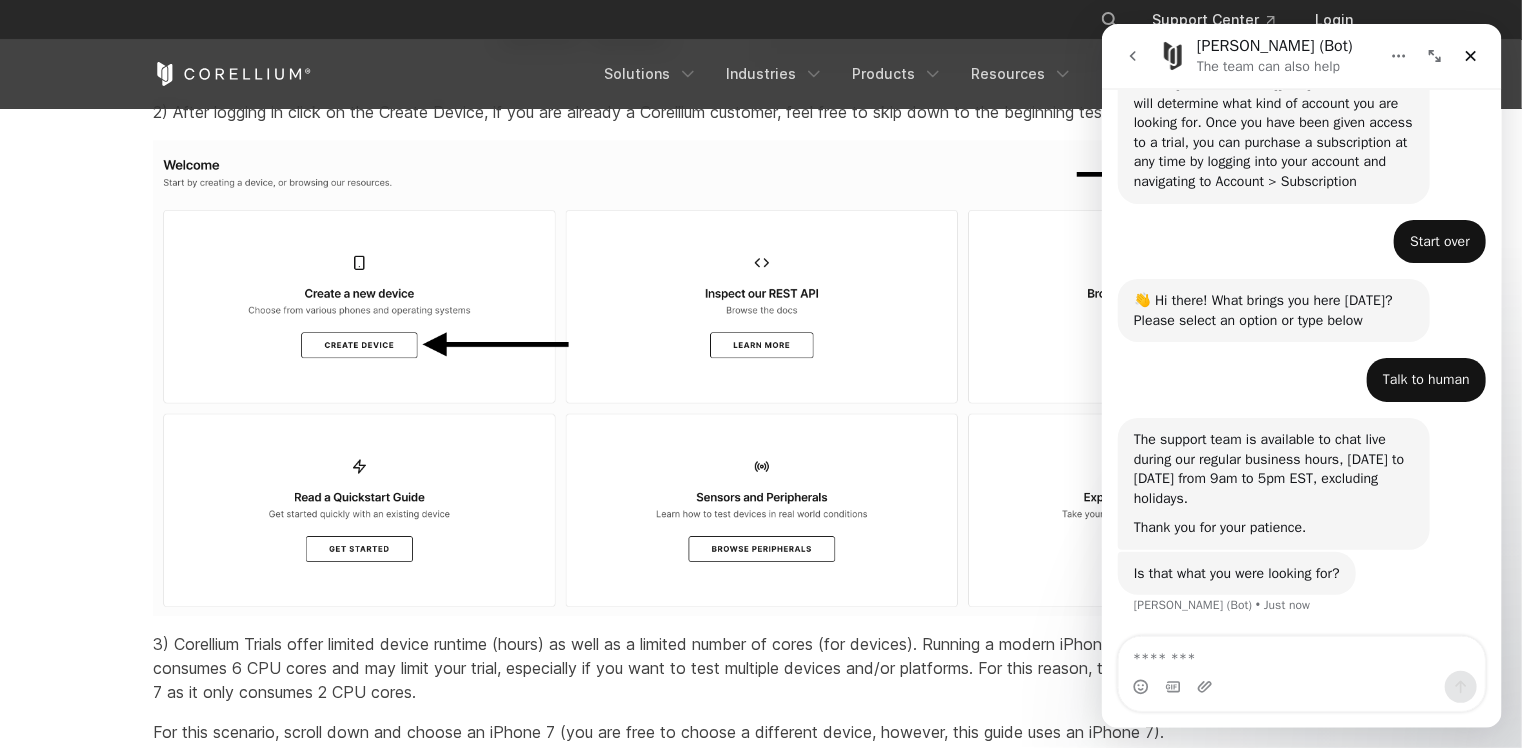 click at bounding box center (1301, 654) 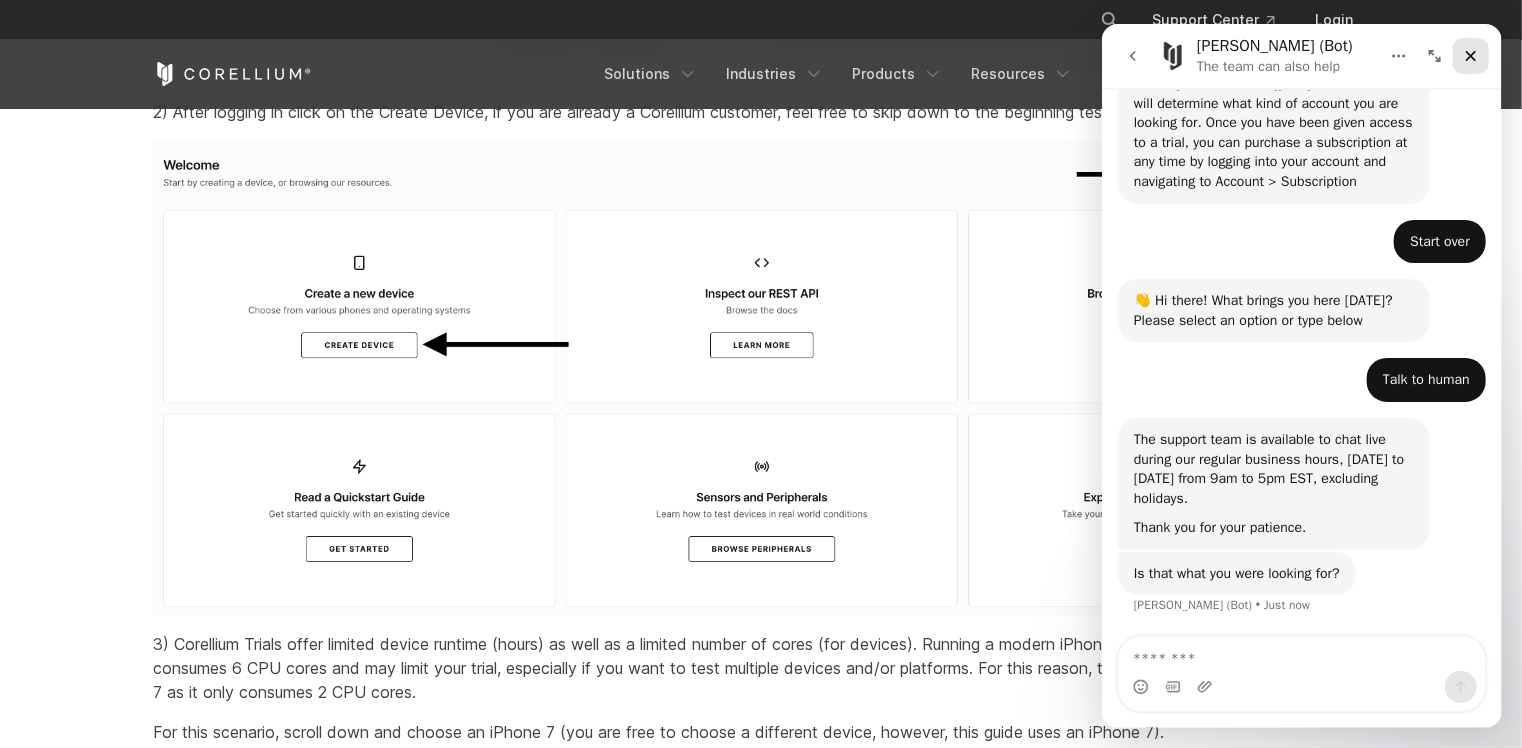 click 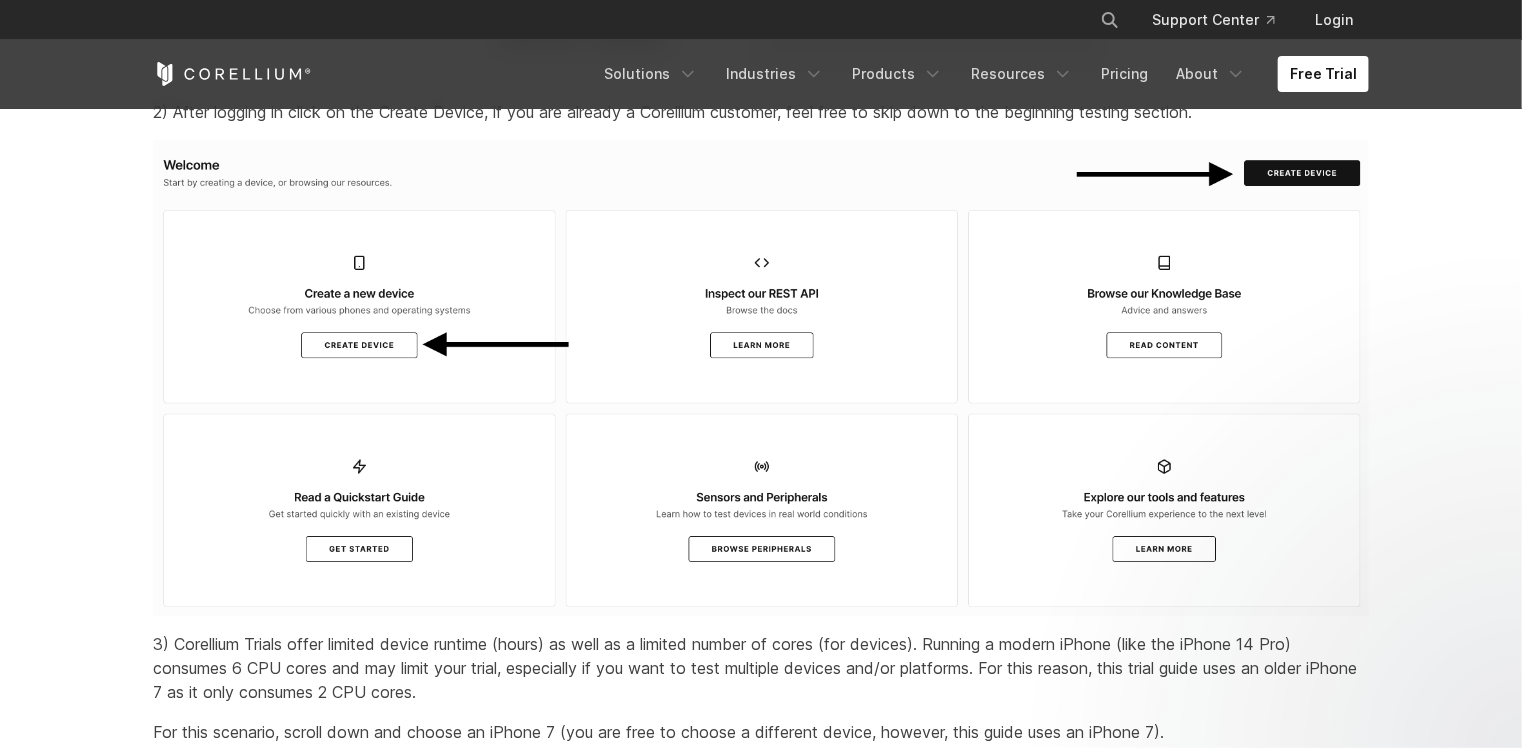 scroll, scrollTop: 0, scrollLeft: 0, axis: both 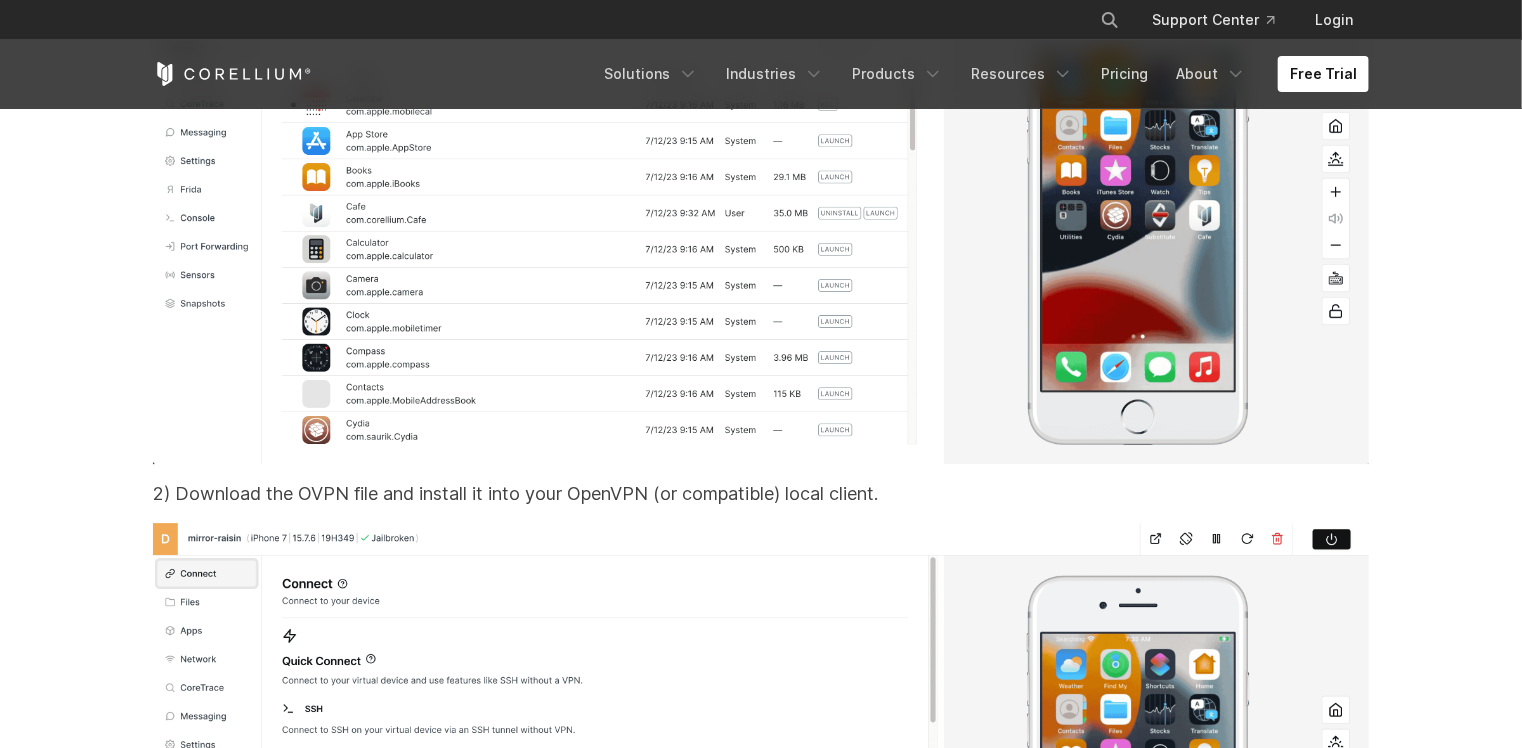 click on "Step 4: Connecting to Your Virtual iPhone
As you perform app pen testing with Corellium, you may choose (or need) to use locally installed tools. Many of these tools, such as Xcode and Objection, require a physical USB connection to the iPhone. Other tools like Burp Suite require network connectivity.
If you are a Corellium customer and have one of our on-premises appliances, you can skip this section. This section only applies for customers or trial users who are utilizing the Corellium cloud solution.
Corellium offers the ability to connect to the virtual devices via network and physical USB. Connecting to the VPN is required to allow the virtual iPhone to communicate with your local computer as well as using the virtual USB connection.
Connecting to VPN
The VPN is an OpenVPN compliant connection. There are many OVPN clients you can use depending on your platform. For detailed steps to install/configure for MacOS, Windows and Linux visit our  VPN topics
VPN" at bounding box center [761, 3065] 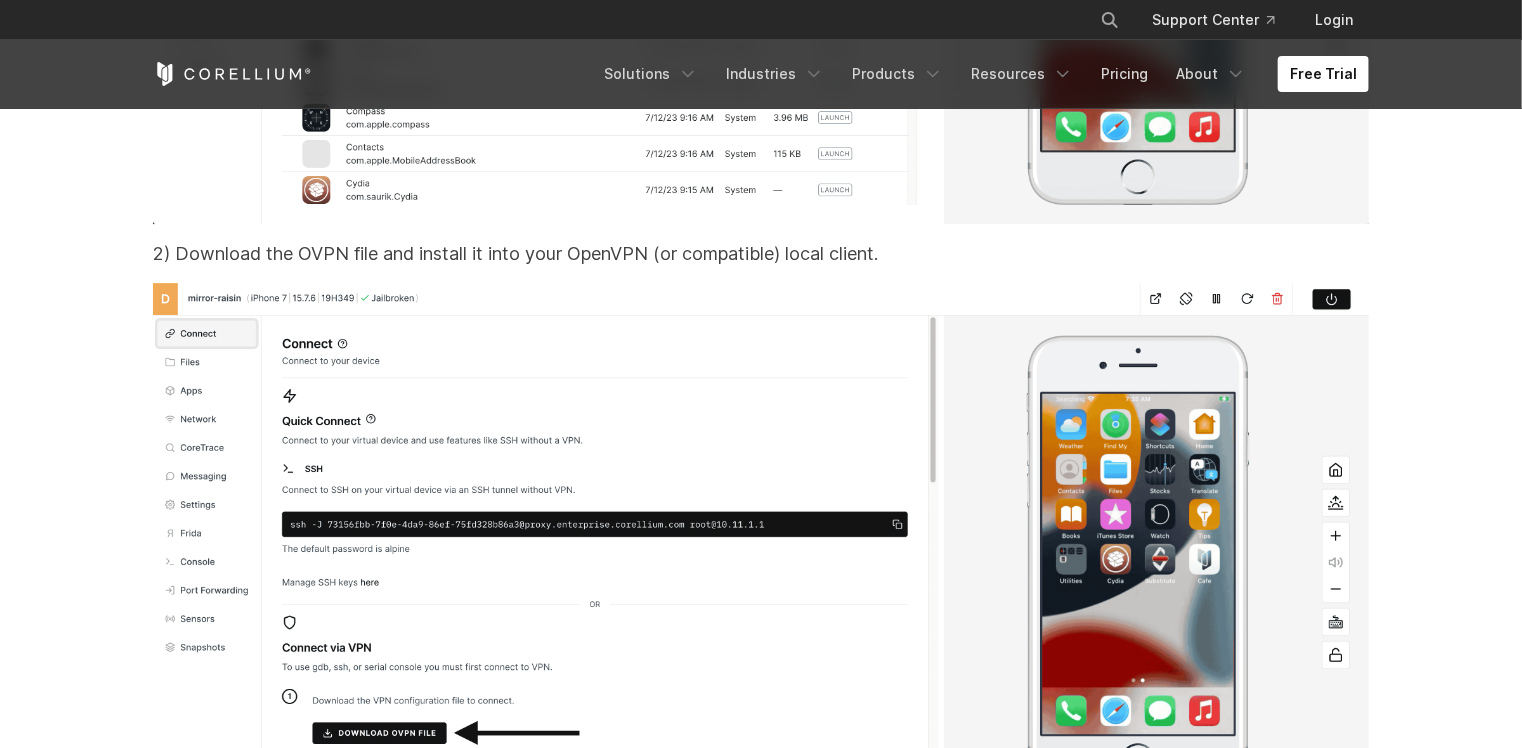 click on "The VPN is an OpenVPN compliant connection. There are many OVPN clients you can use depending on your platform. For detailed steps to install/configure for MacOS, Windows and Linux visit our  VPN topics  on our Support Center." at bounding box center [761, -457] 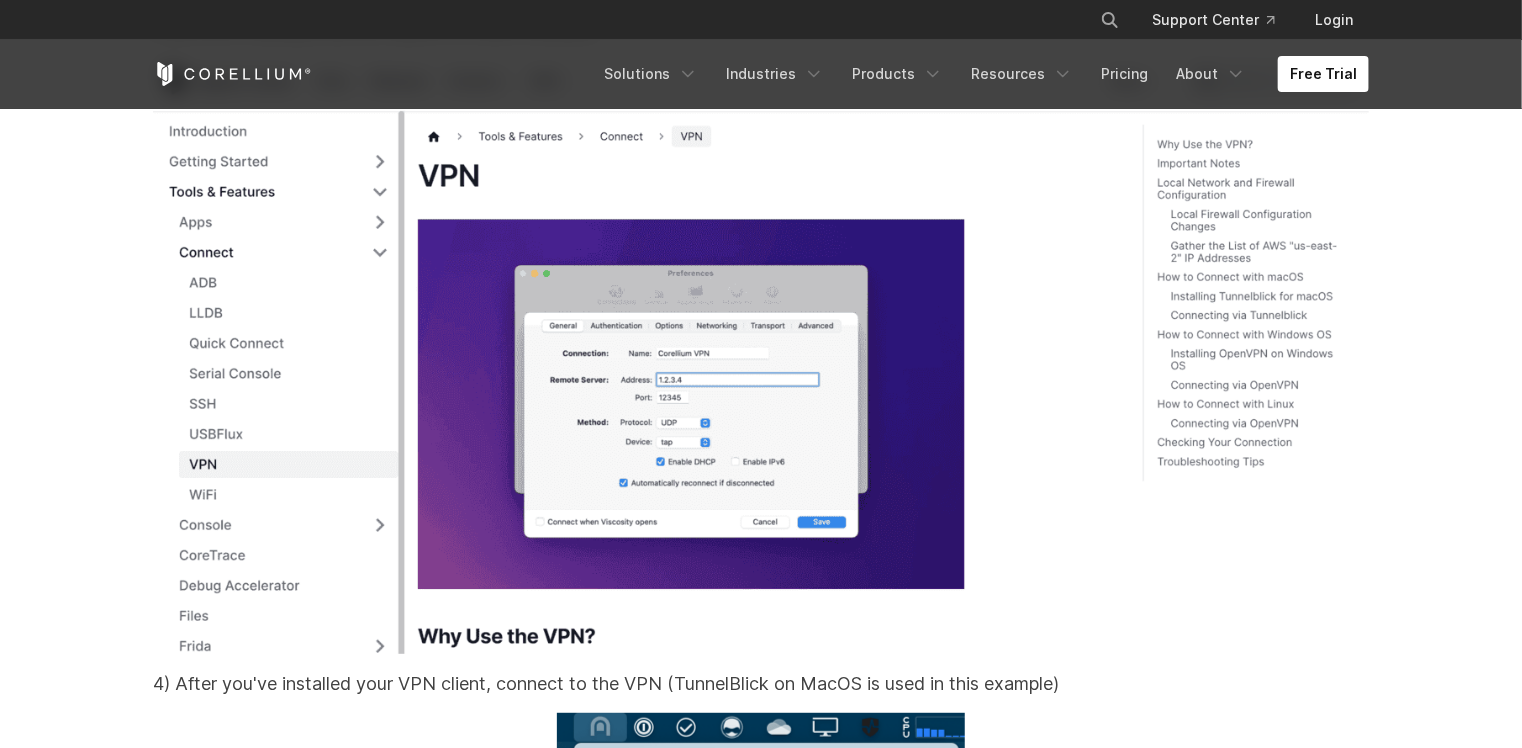 scroll, scrollTop: 15960, scrollLeft: 0, axis: vertical 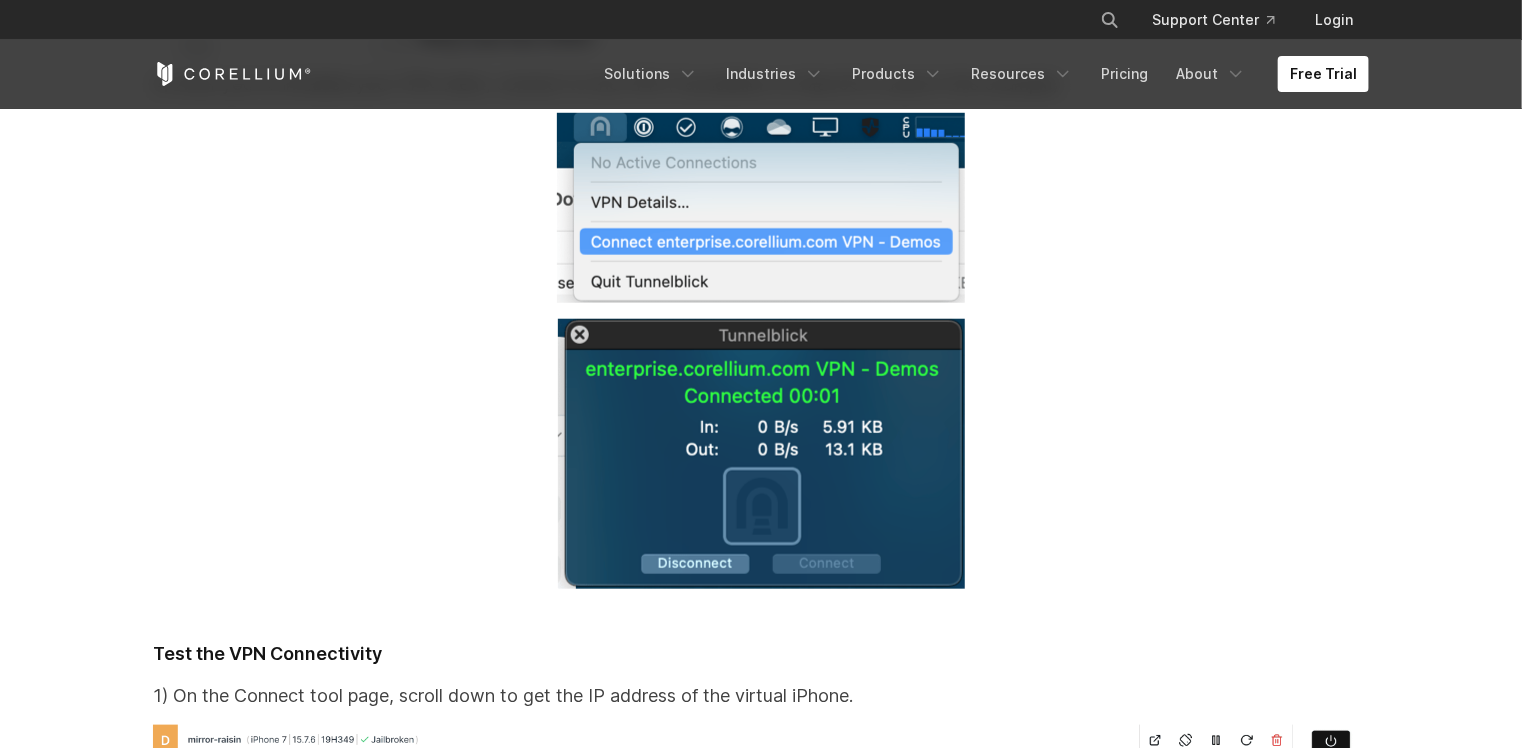 click on "3) Our Support Center has instructions on setting up the  VPN  for multiple types of clients as well as operating systems. Please follow those guides if you don't already have an OpenVPN client installed." at bounding box center [761, -589] 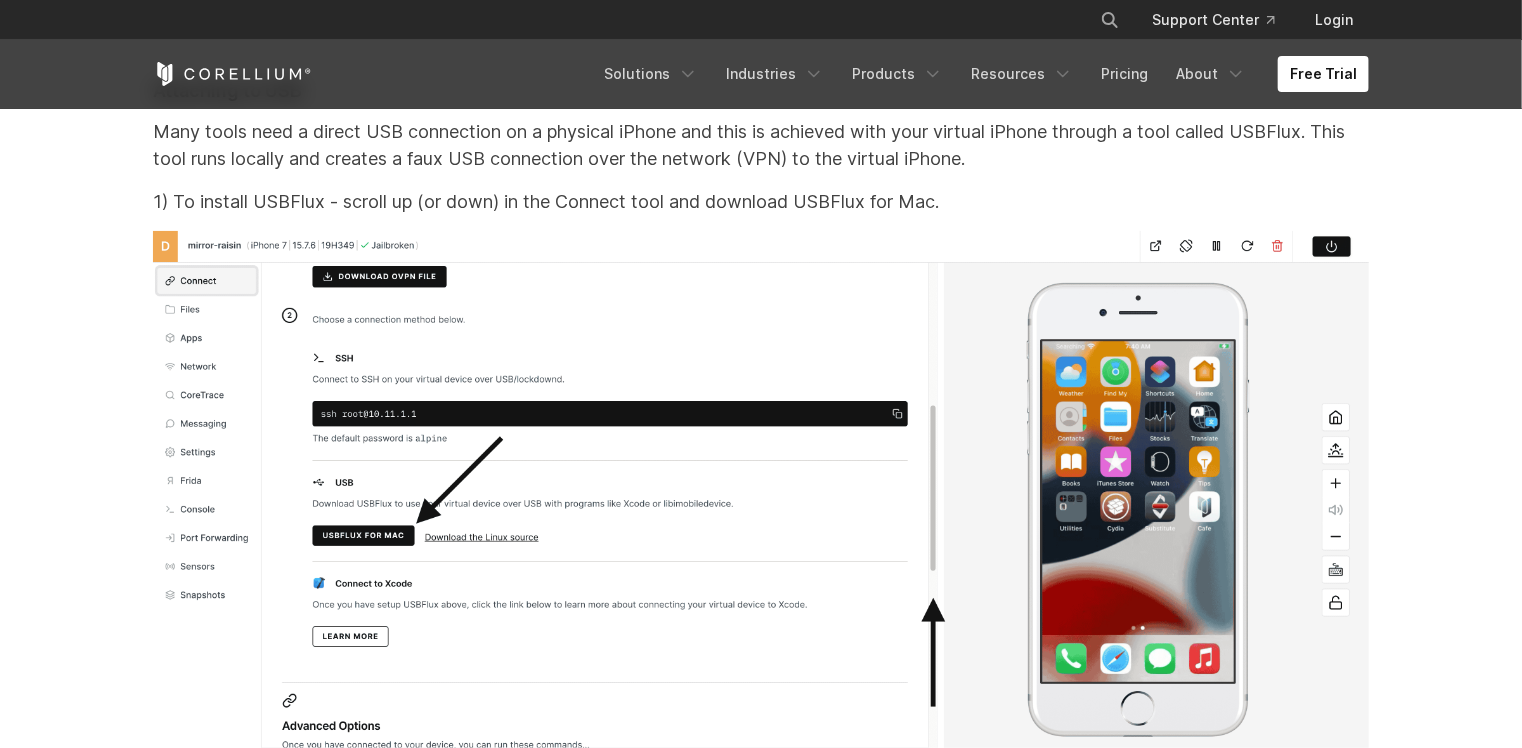 scroll, scrollTop: 18480, scrollLeft: 0, axis: vertical 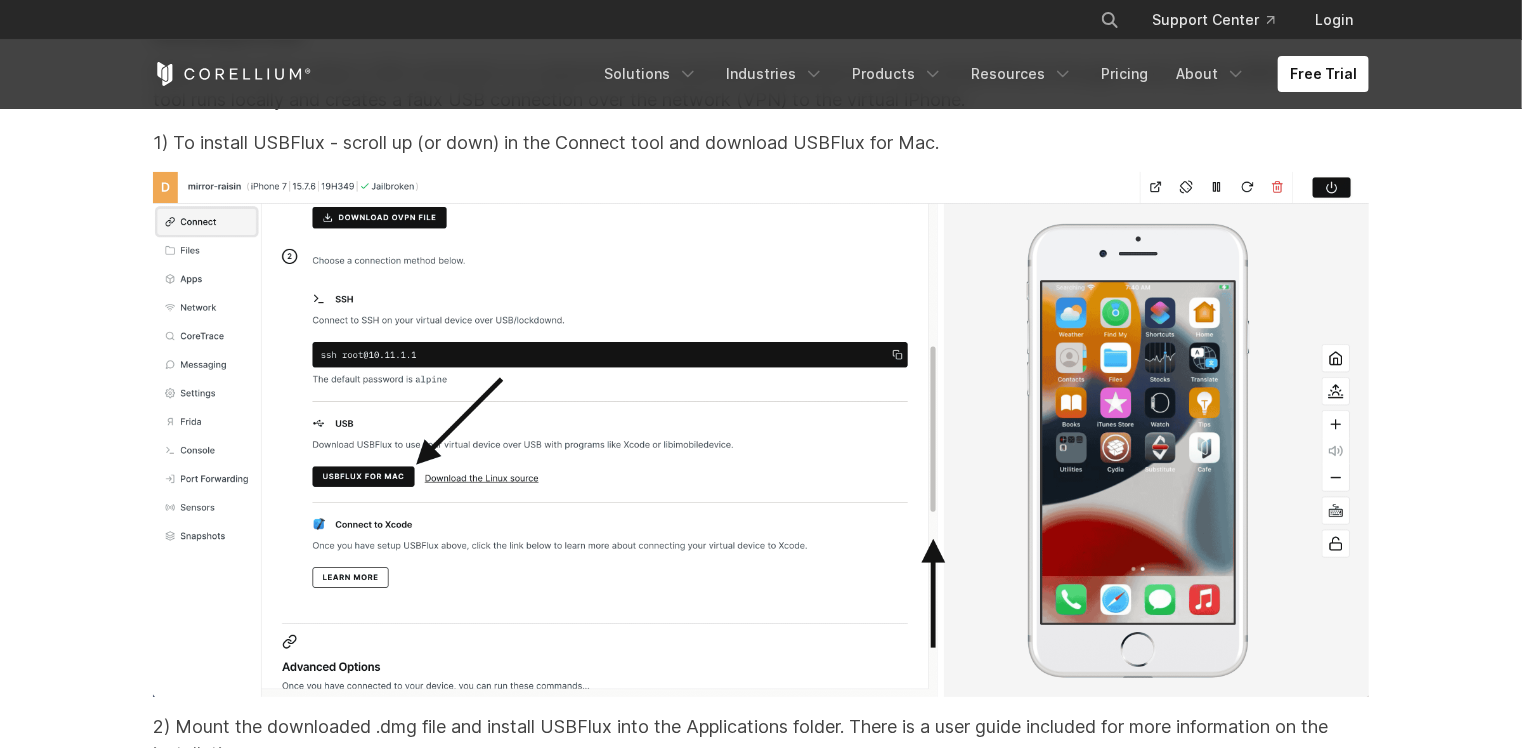 click on "3) You can also check to make sure you can SSH directly to the device. Enter 'ssh root@IPaddress' - the default password is 'alpine.' When you are finished, you can disconnect from the device's SSH server." at bounding box center (761, -643) 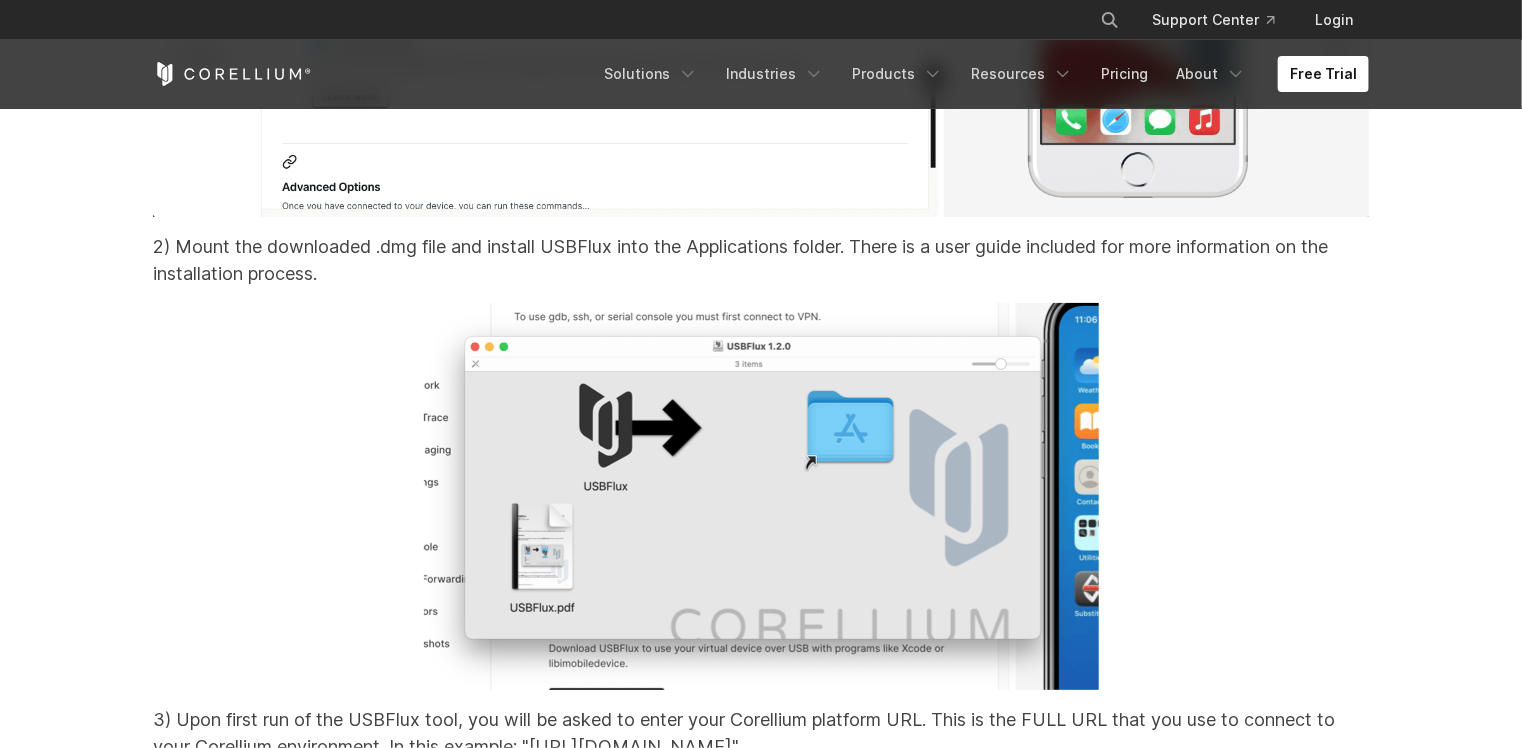 scroll, scrollTop: 19200, scrollLeft: 0, axis: vertical 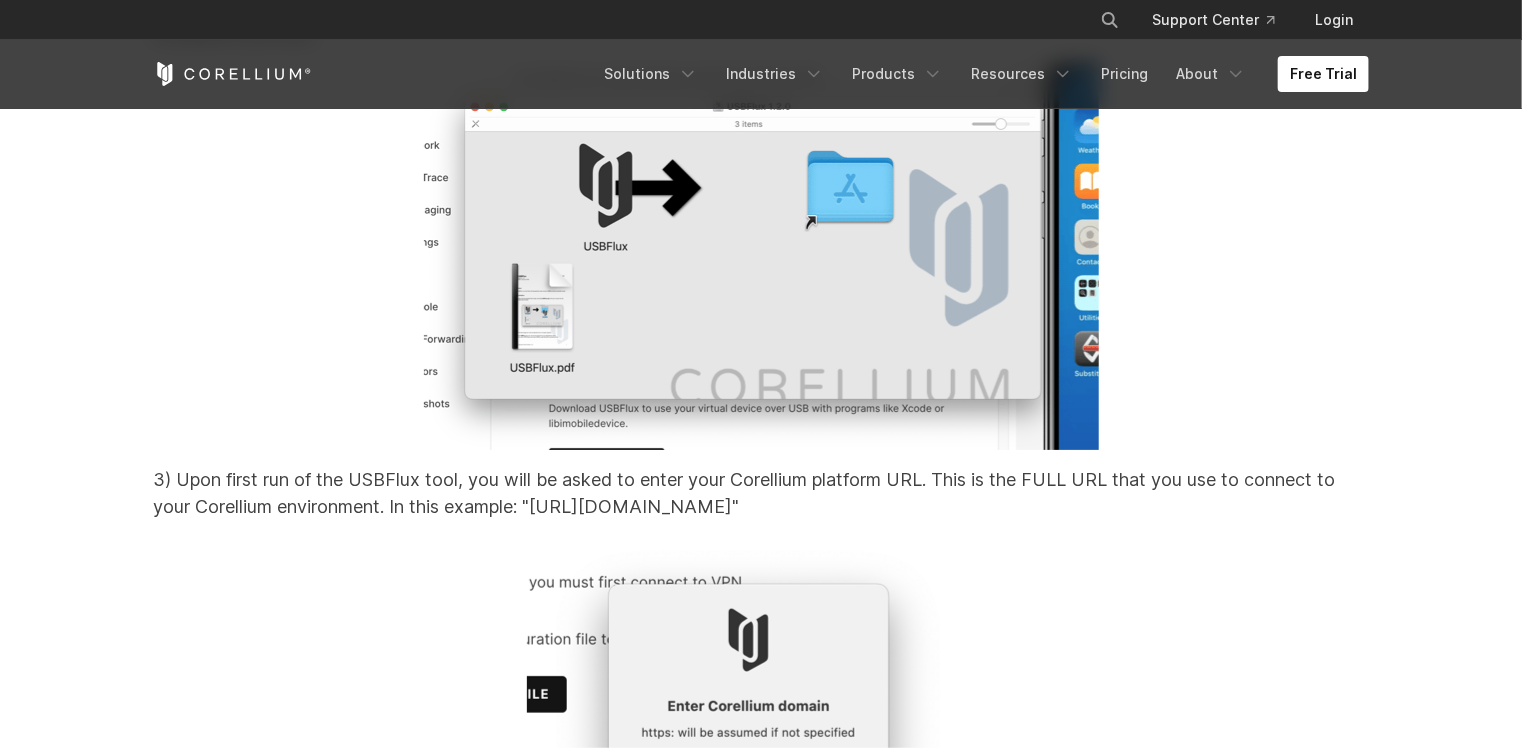click on "Many tools need a direct USB connection on a physical iPhone and this is achieved with your virtual iPhone through a tool called USBFlux. This tool runs locally and creates a faux USB connection over the network (VPN) to the virtual iPhone." at bounding box center [761, -634] 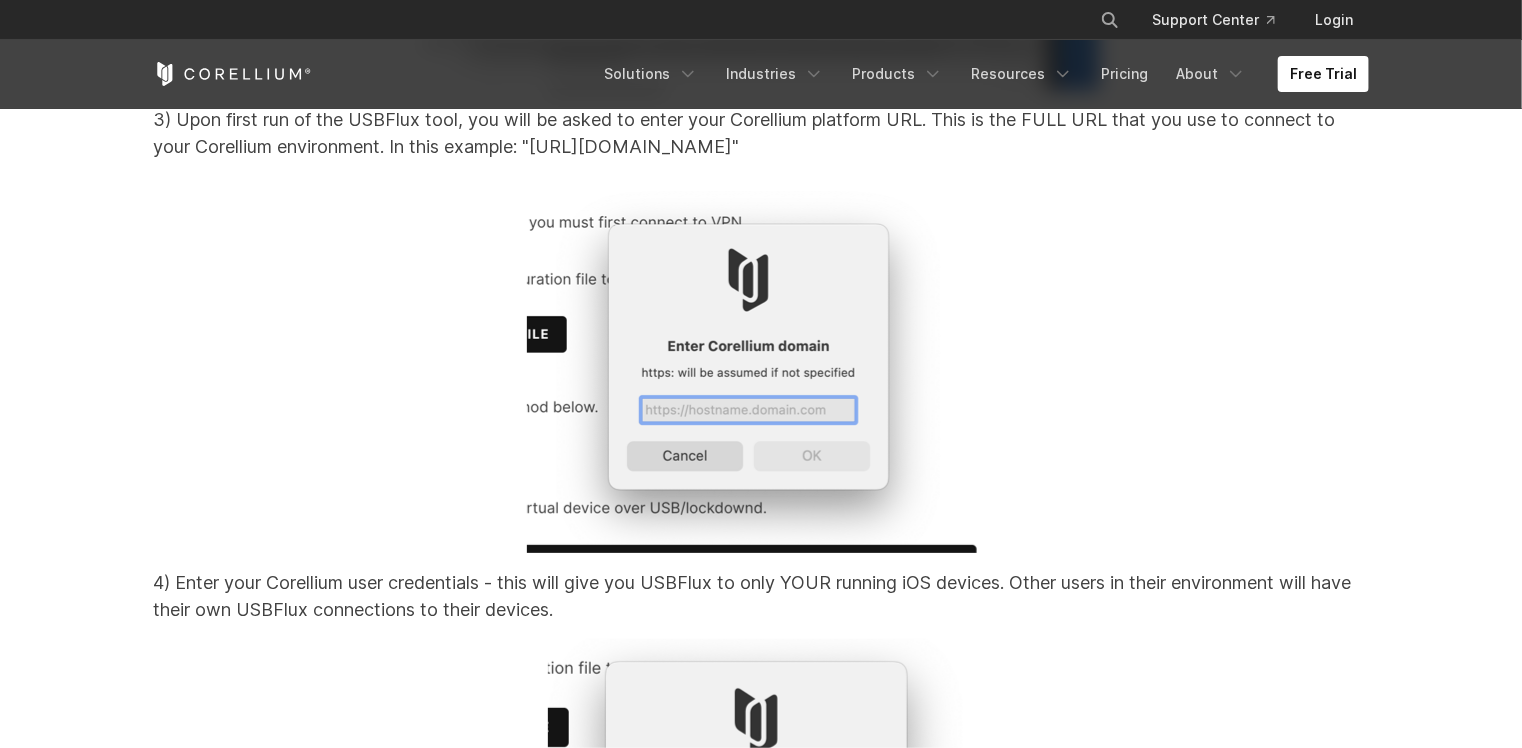 scroll, scrollTop: 19200, scrollLeft: 0, axis: vertical 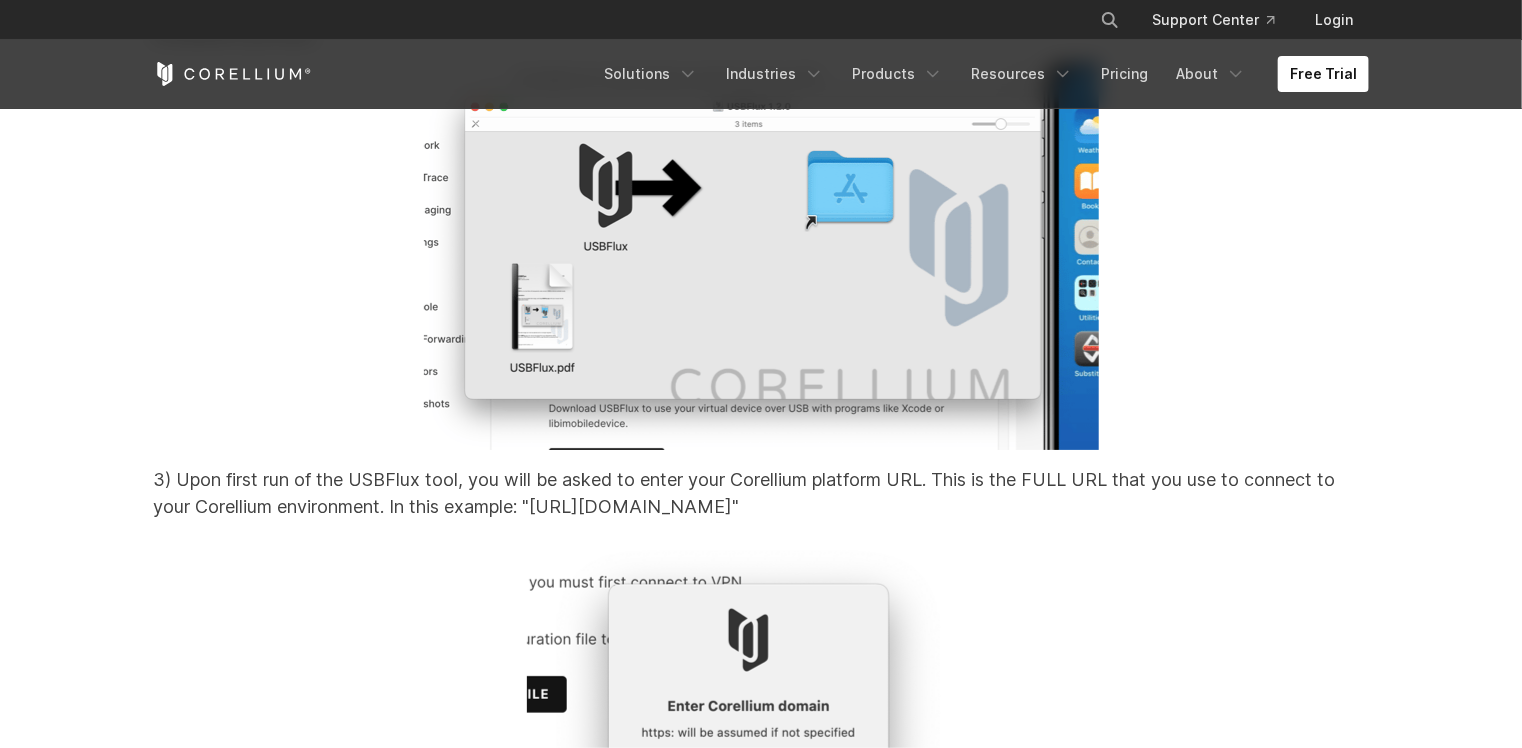 click on "Many tools need a direct USB connection on a physical iPhone and this is achieved with your virtual iPhone through a tool called USBFlux. This tool runs locally and creates a faux USB connection over the network (VPN) to the virtual iPhone." at bounding box center (761, -634) 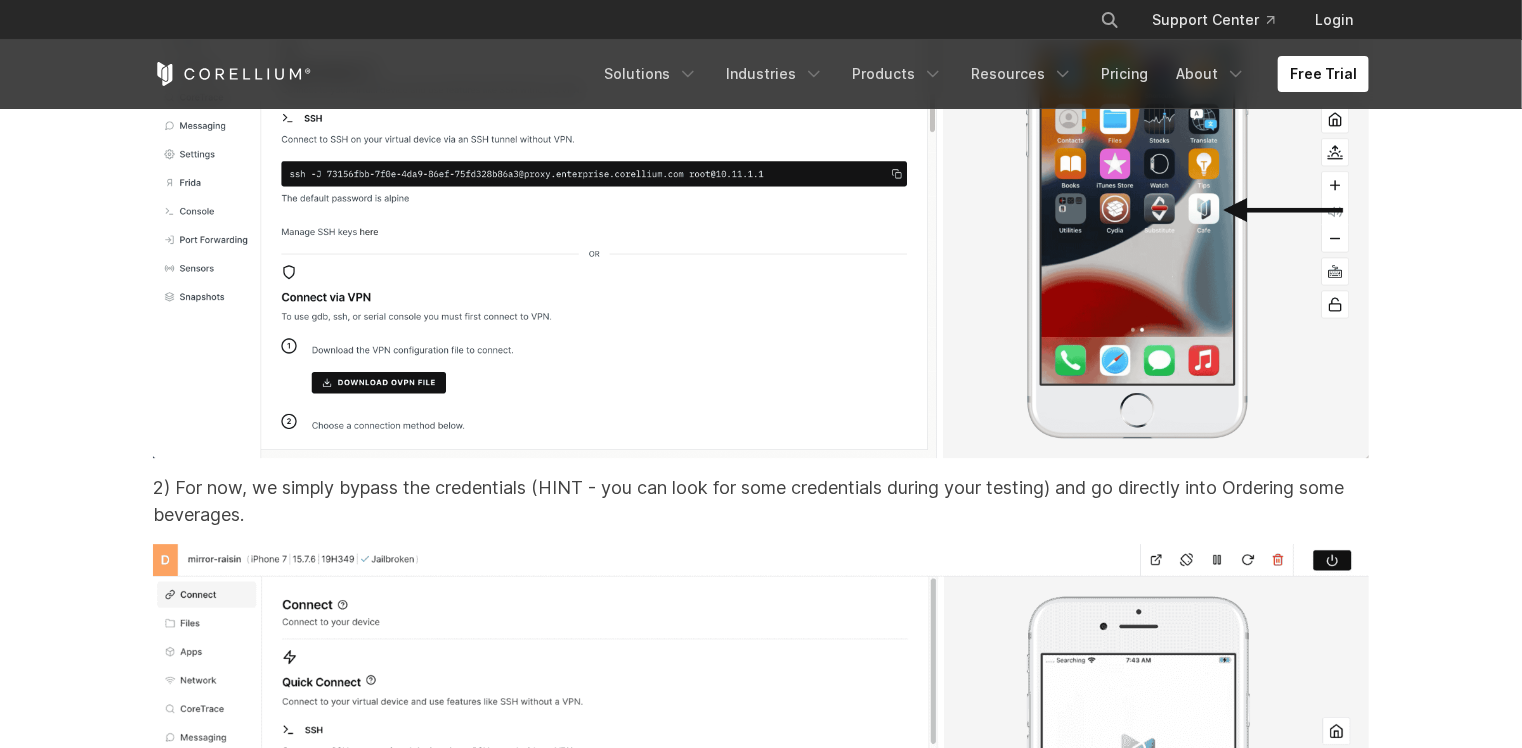 scroll, scrollTop: 21840, scrollLeft: 0, axis: vertical 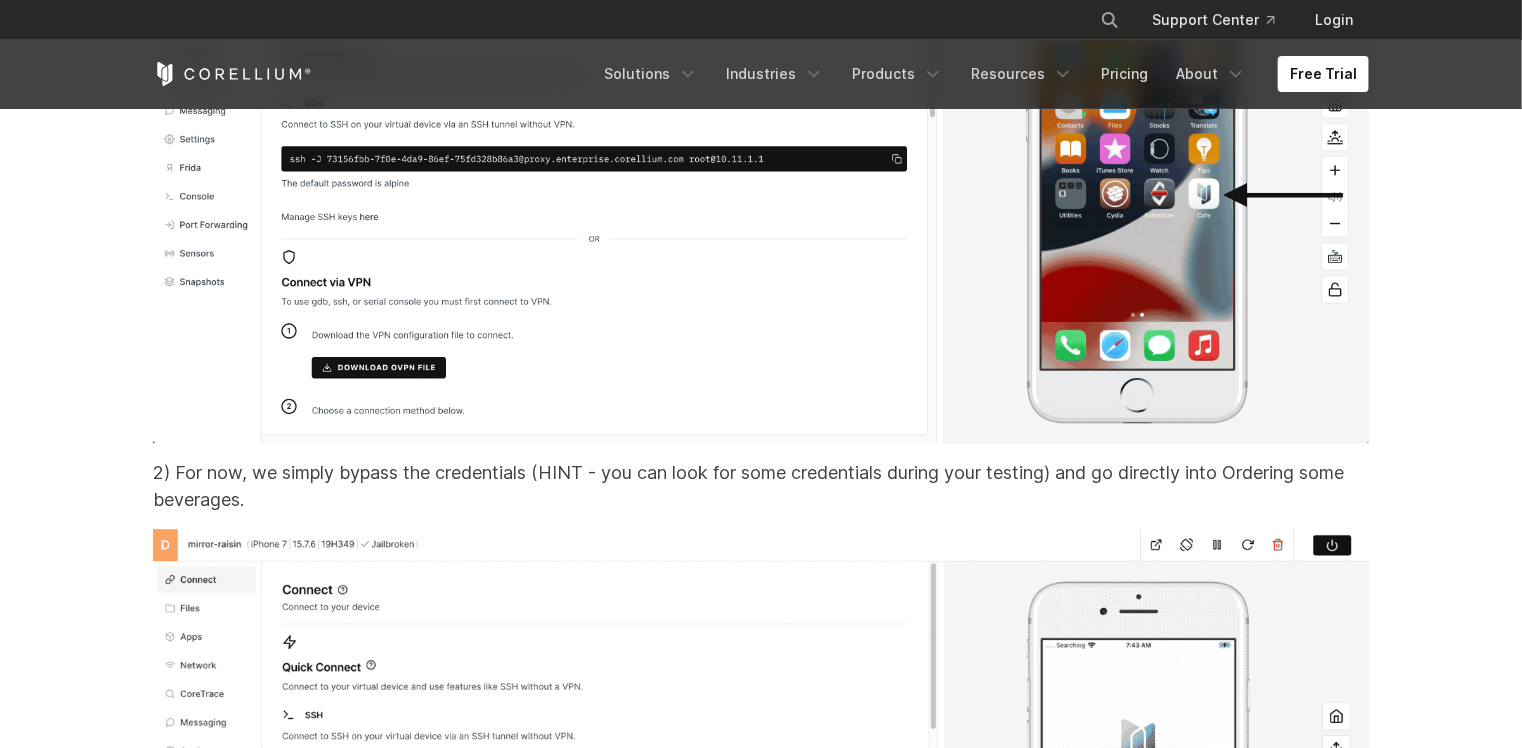 click on "Step 5: Running Corellium Café and Generating Data" at bounding box center [761, -650] 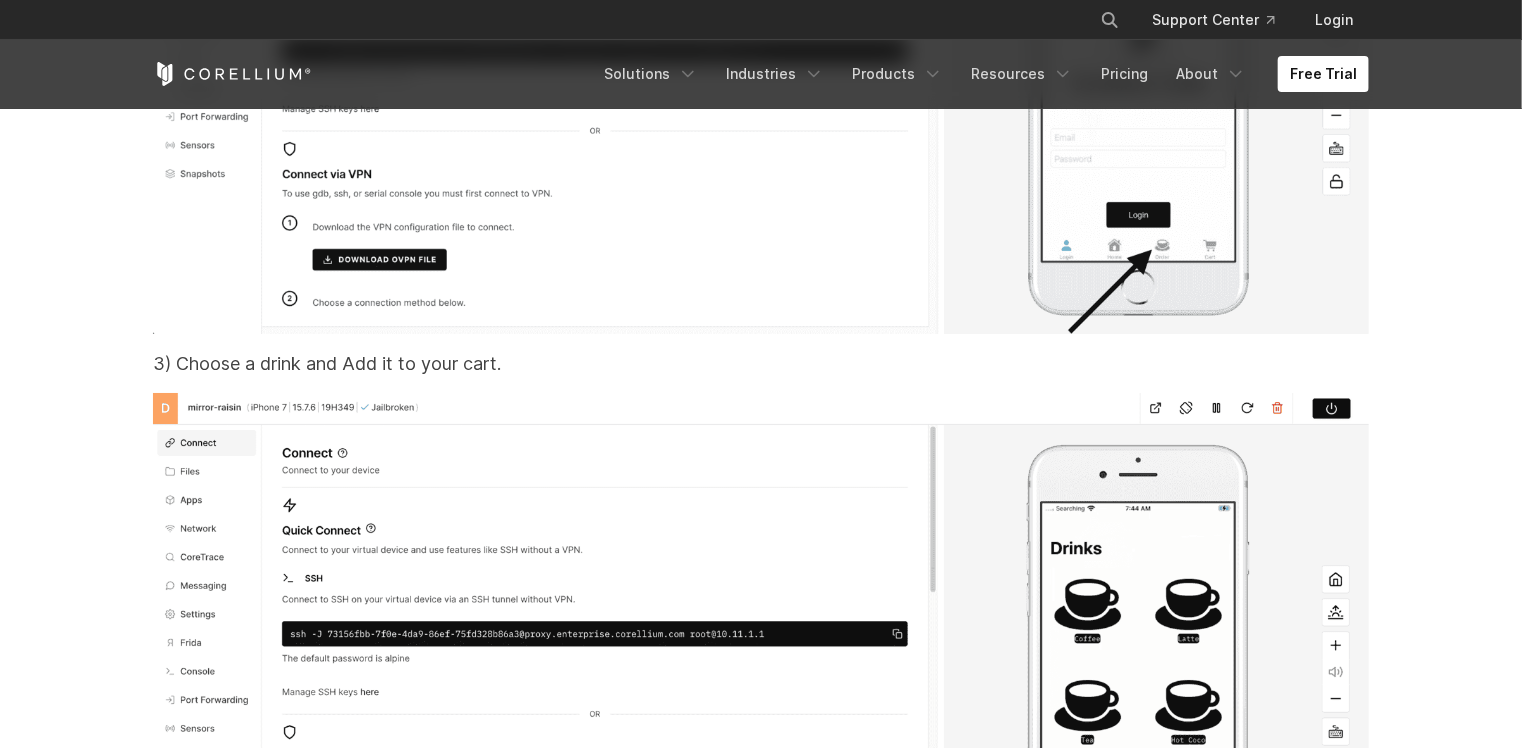 scroll, scrollTop: 23160, scrollLeft: 0, axis: vertical 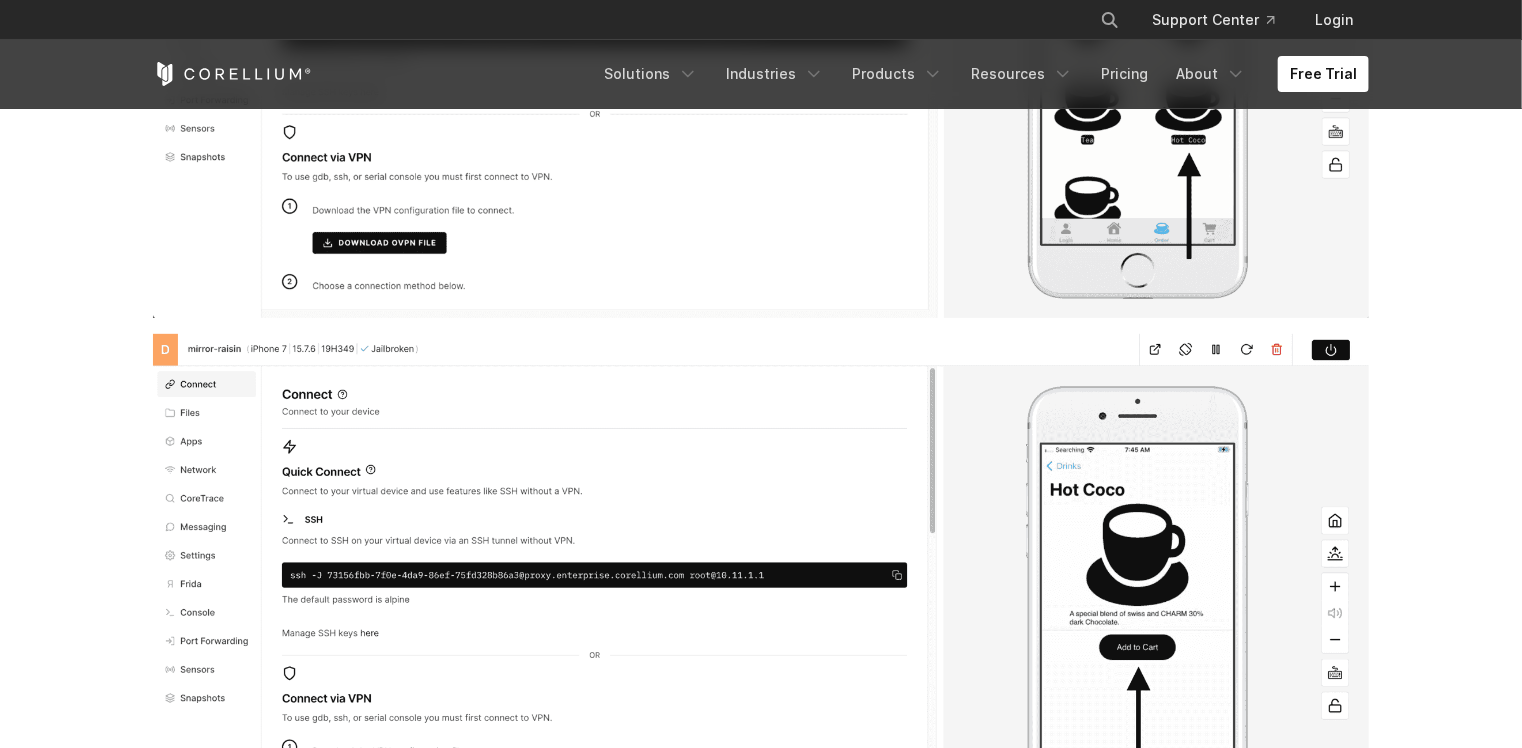 click on "2) For now, we simply bypass the credentials (HINT - you can look for some credentials during your testing) and go directly into Ordering some beverages." at bounding box center [761, -834] 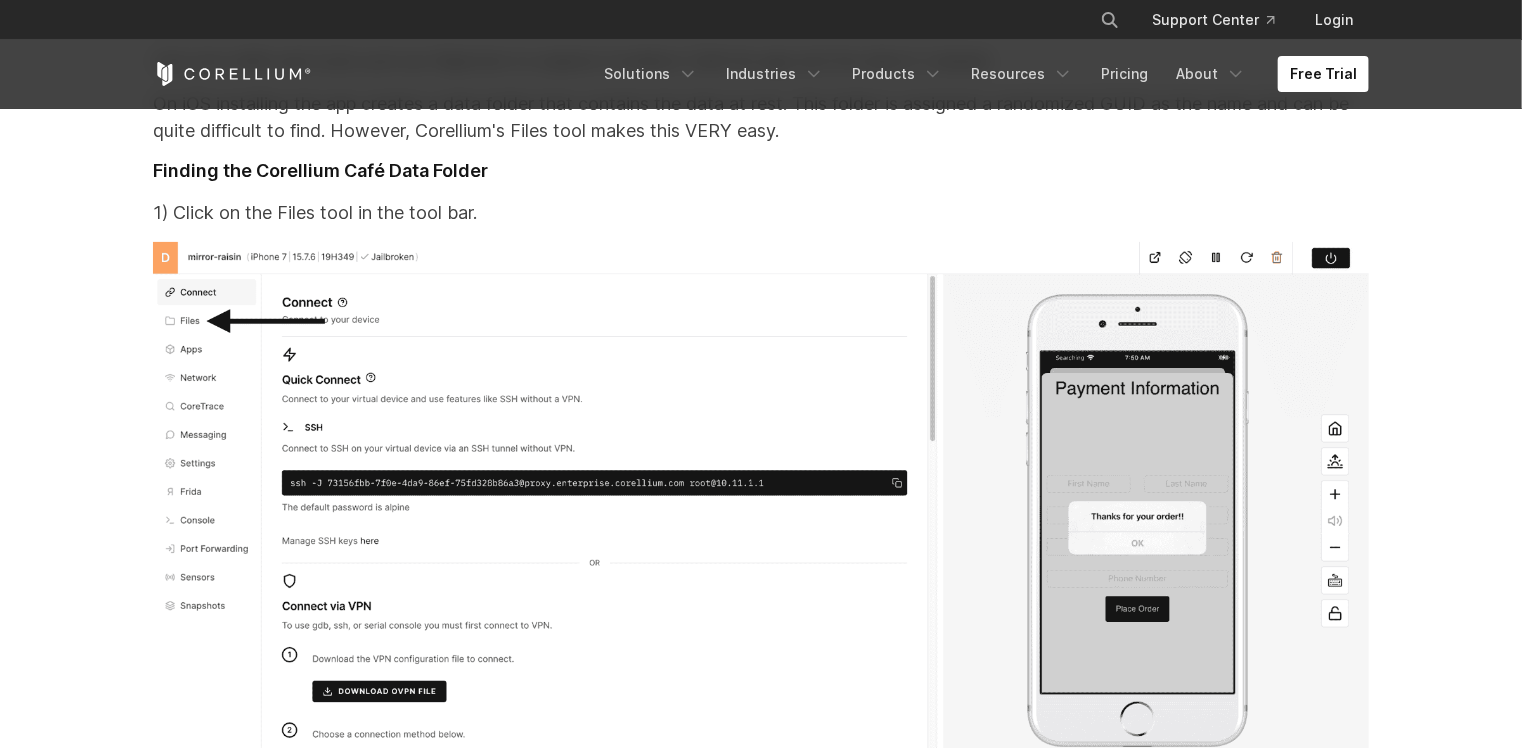 scroll, scrollTop: 27000, scrollLeft: 0, axis: vertical 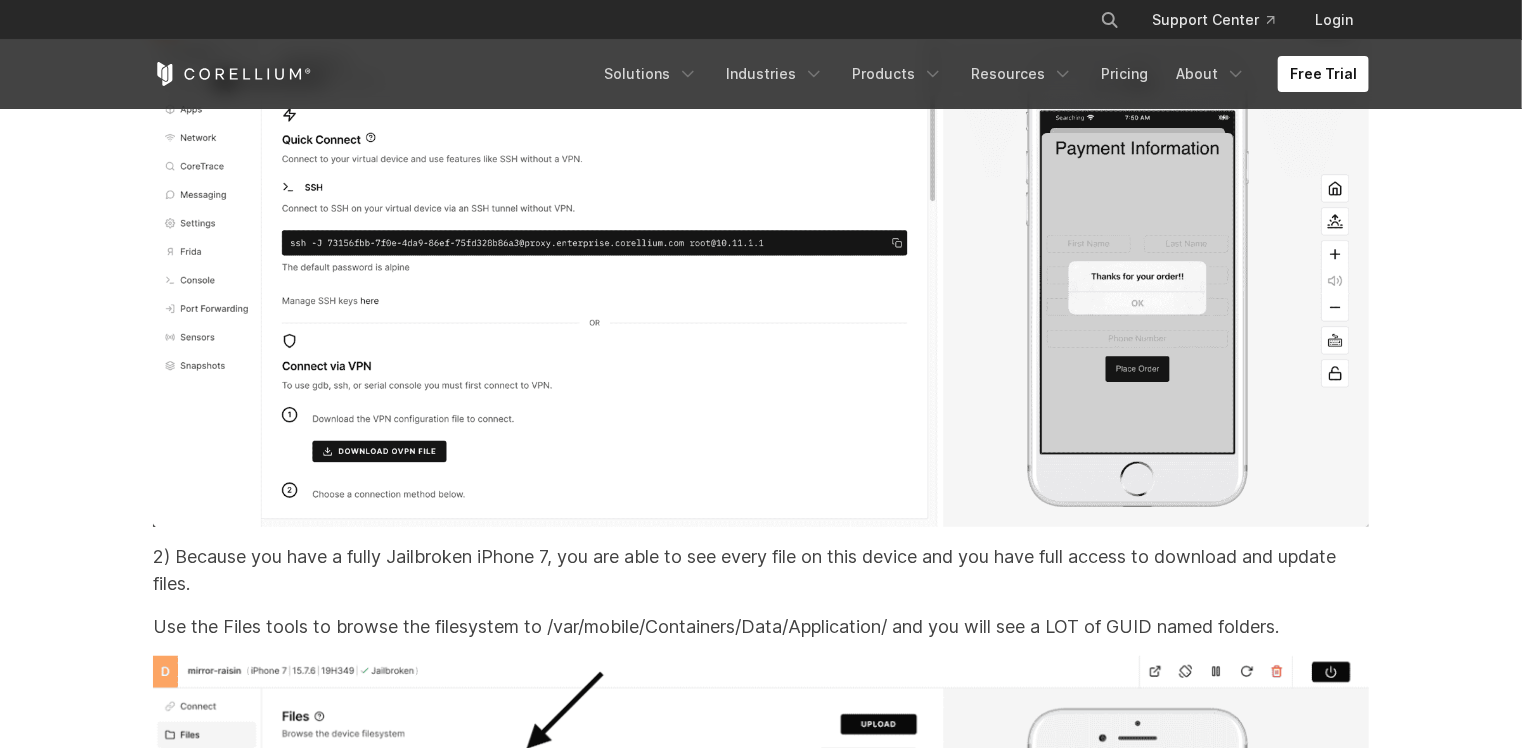 click on "8) You've now run through a complete ordering process to create data that has been stored on the device and transmitted over the air. Now you can really dig into the app to find how well the app handled that data." at bounding box center [761, -748] 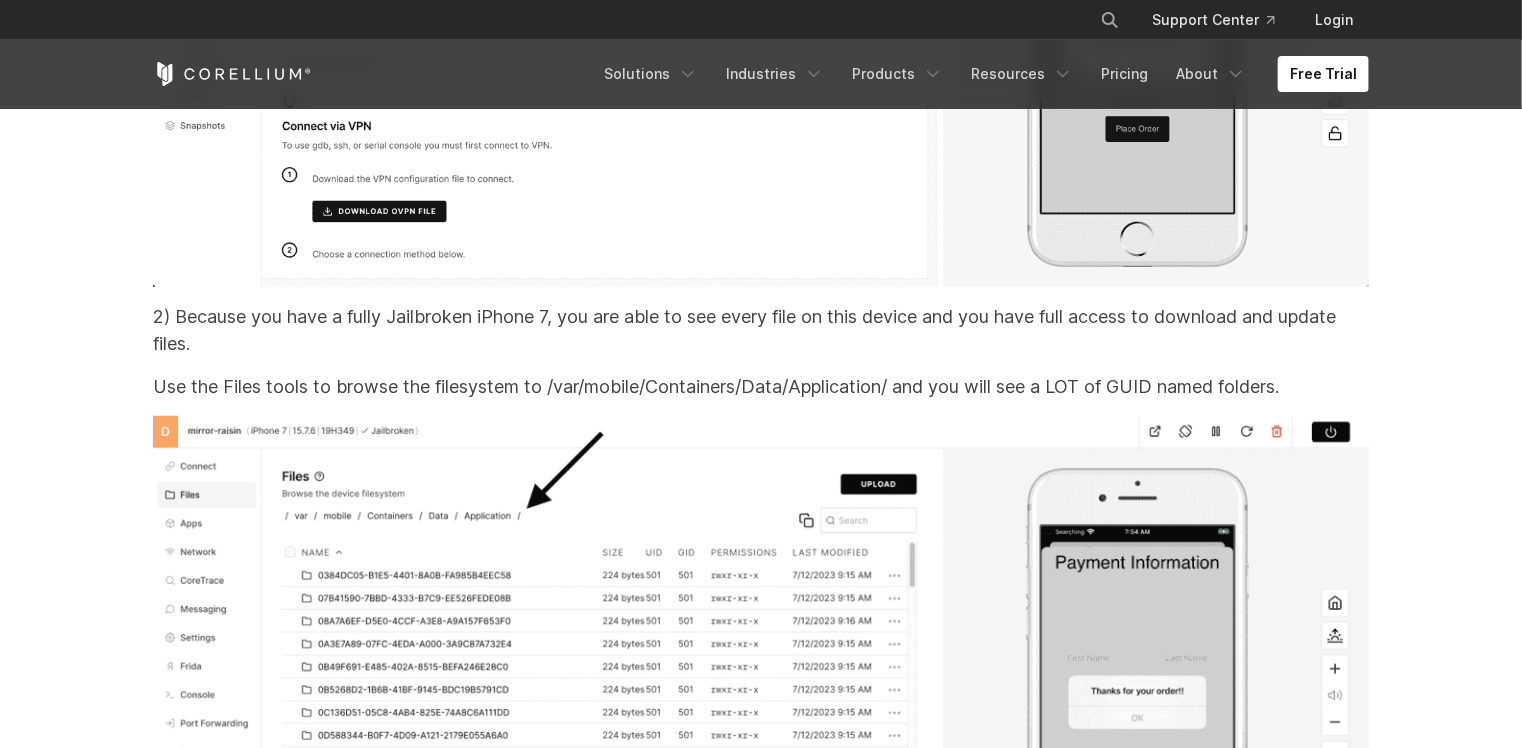 scroll, scrollTop: 27600, scrollLeft: 0, axis: vertical 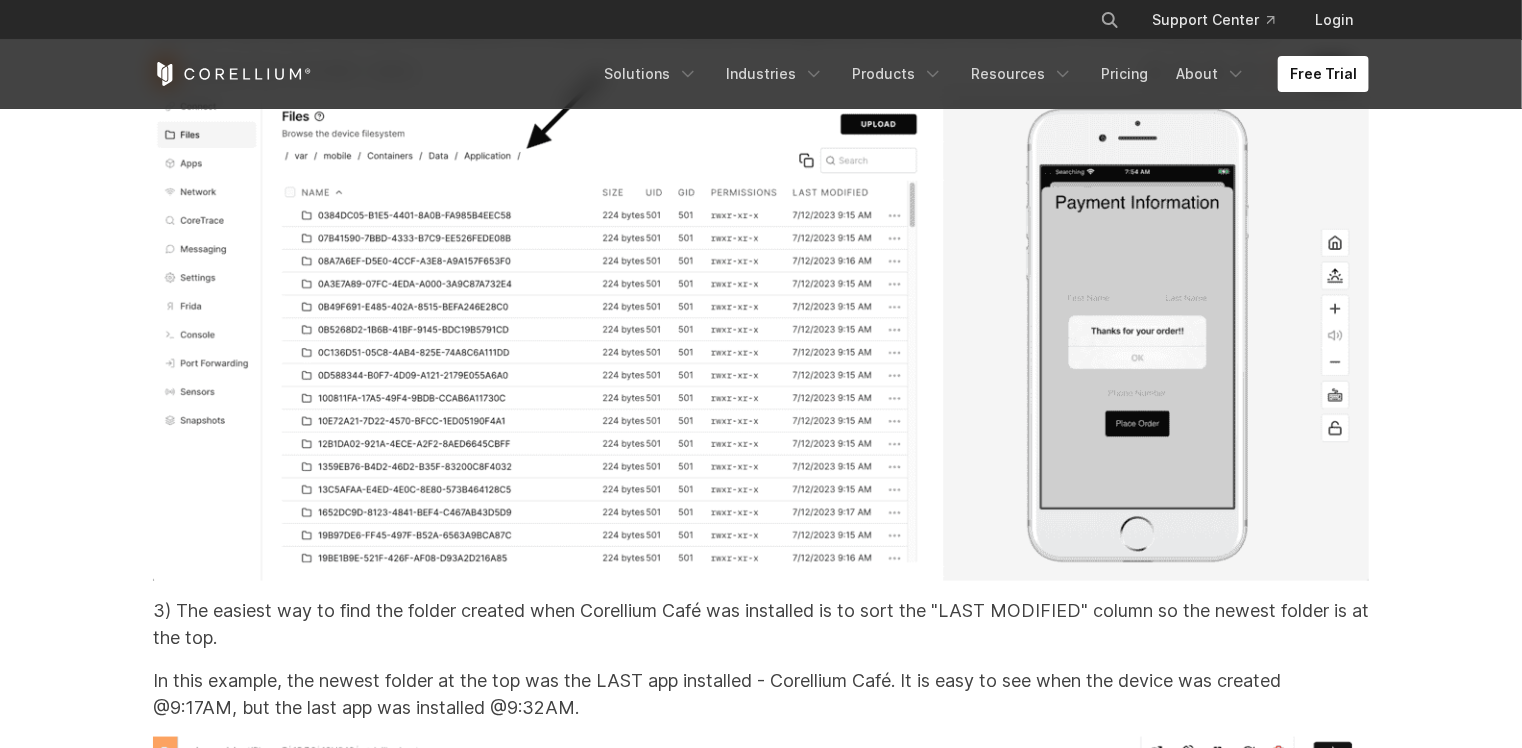 click on "Mobile apps often create and store data locally. Sometimes this includes cached data, saved payment information or even hard coded credentials. During the above step, you definitely entered some data in this app to order your first beverage." at bounding box center (761, -836) 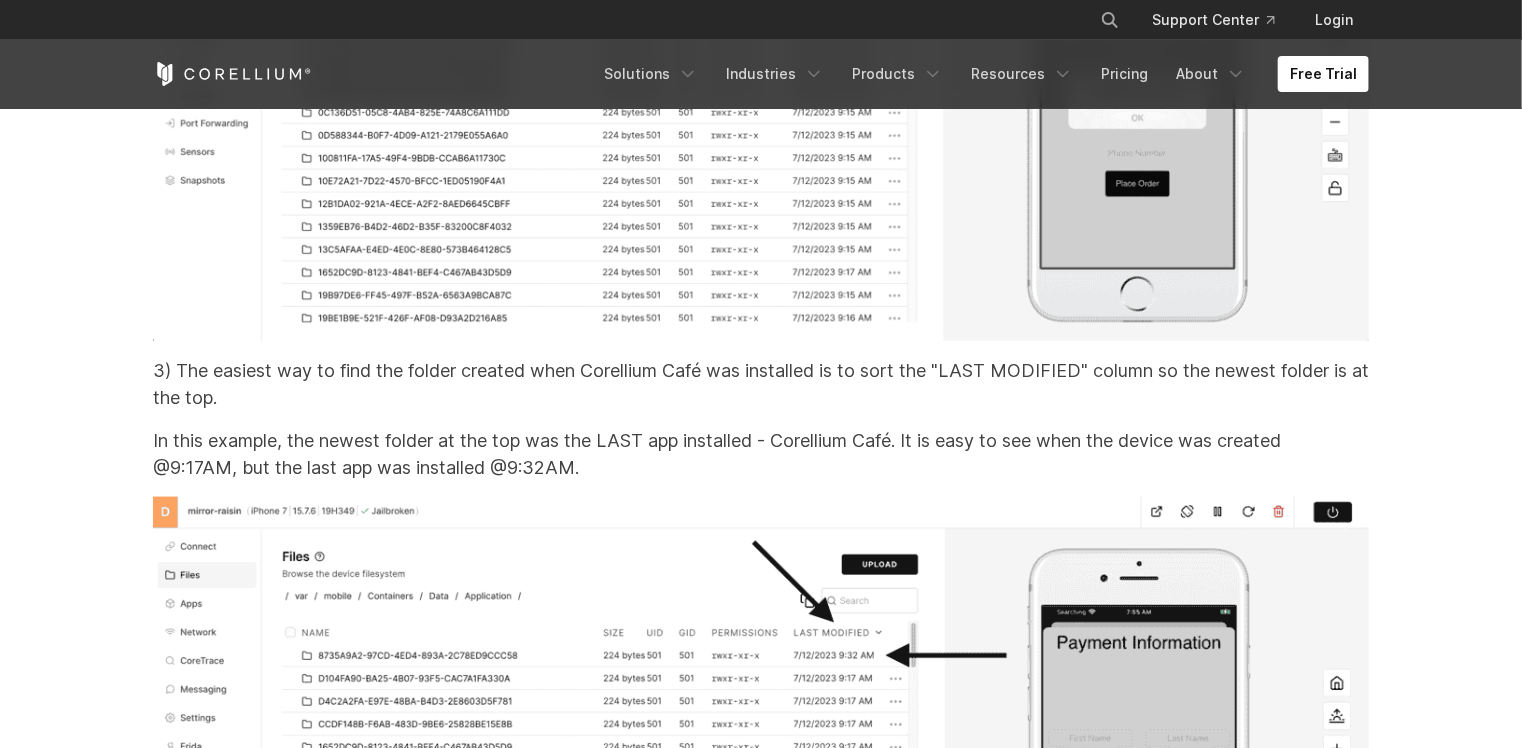 click on "On iOS installing the app creates a data folder that contains the data at rest. This folder is assigned a randomized GUID as the name and can be quite difficult to find. However, Corellium's Files tool makes this VERY easy." at bounding box center [761, -963] 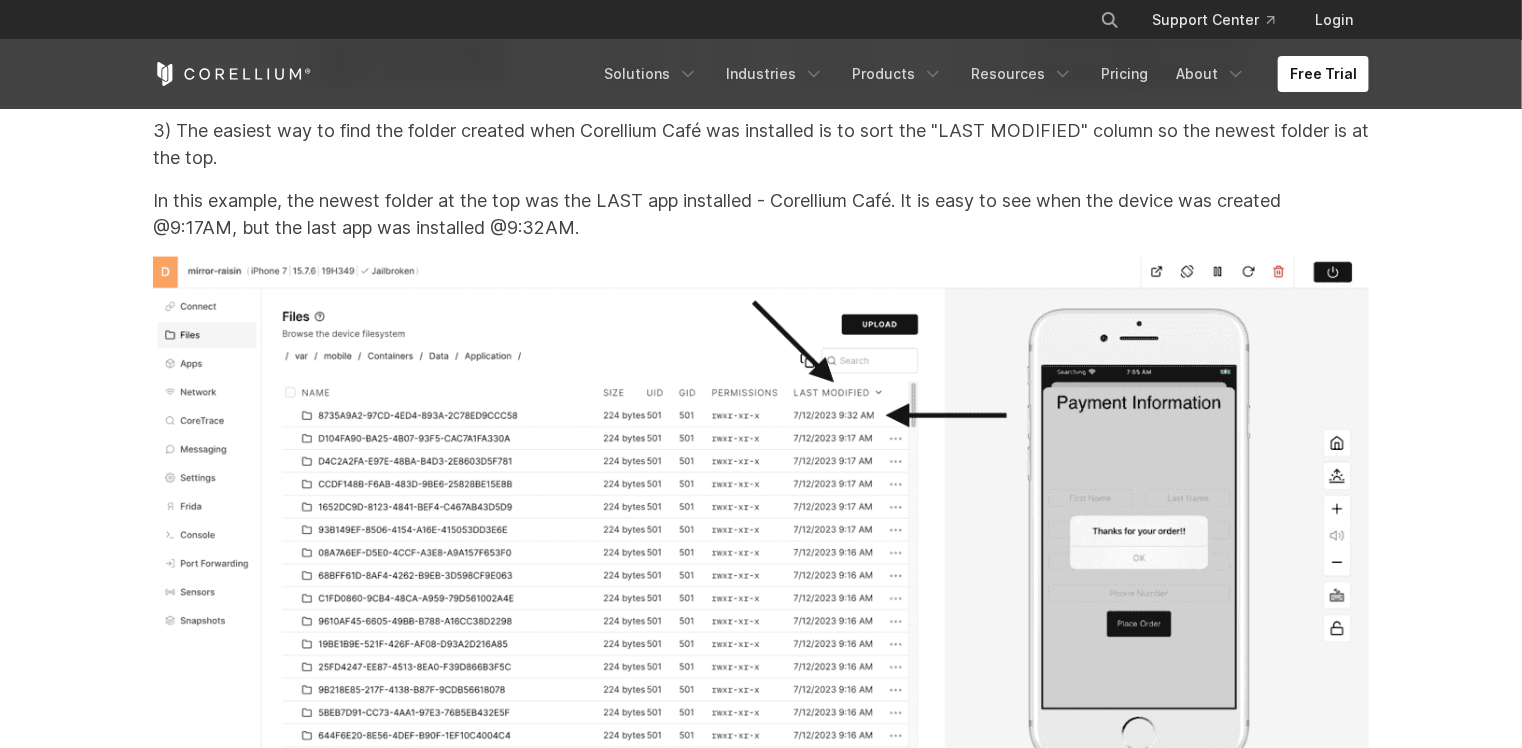 scroll, scrollTop: 300, scrollLeft: 0, axis: vertical 